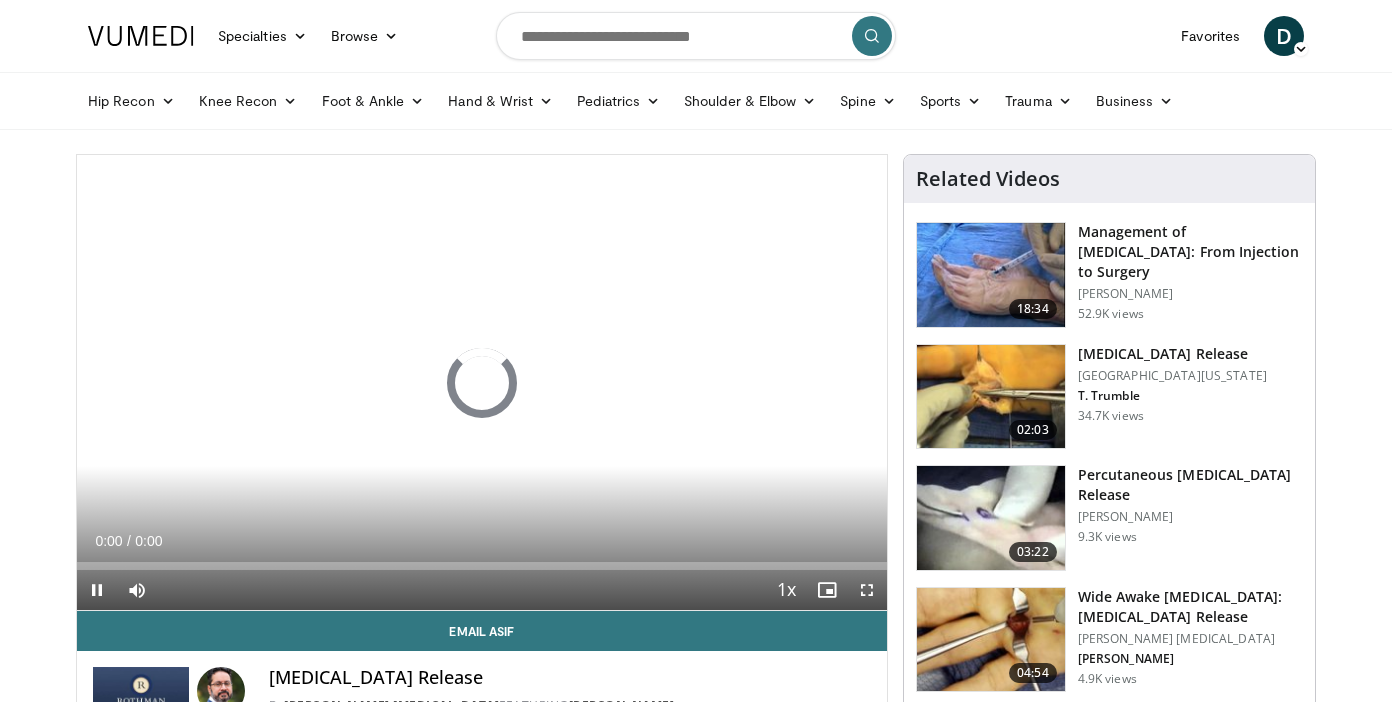 scroll, scrollTop: 0, scrollLeft: 0, axis: both 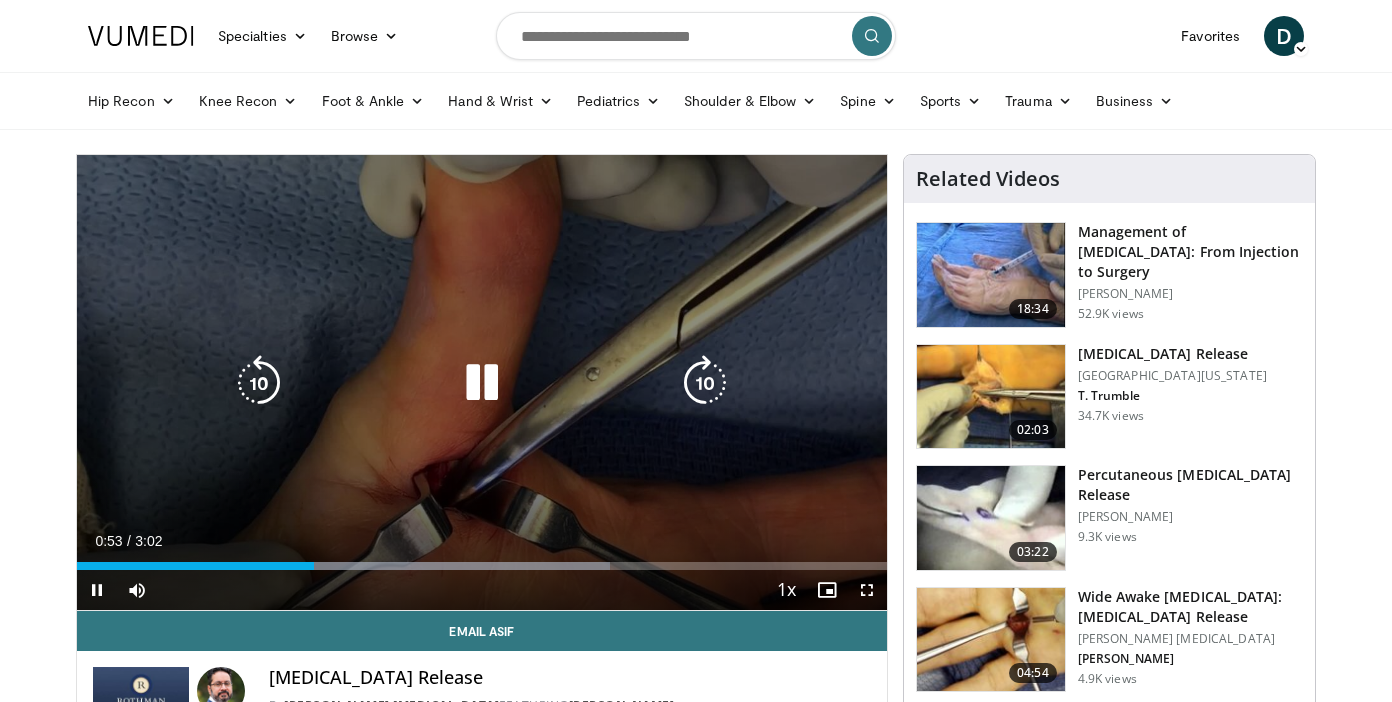 click at bounding box center (482, 383) 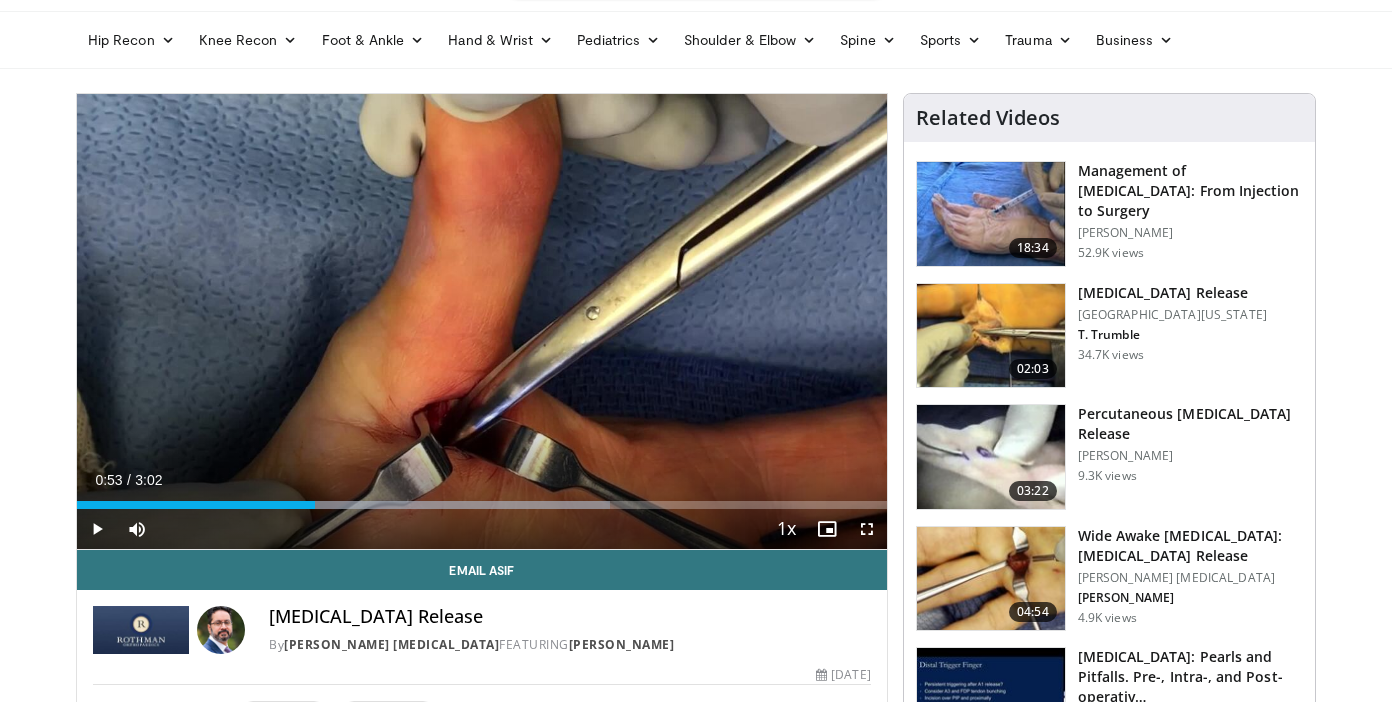 scroll, scrollTop: 62, scrollLeft: 0, axis: vertical 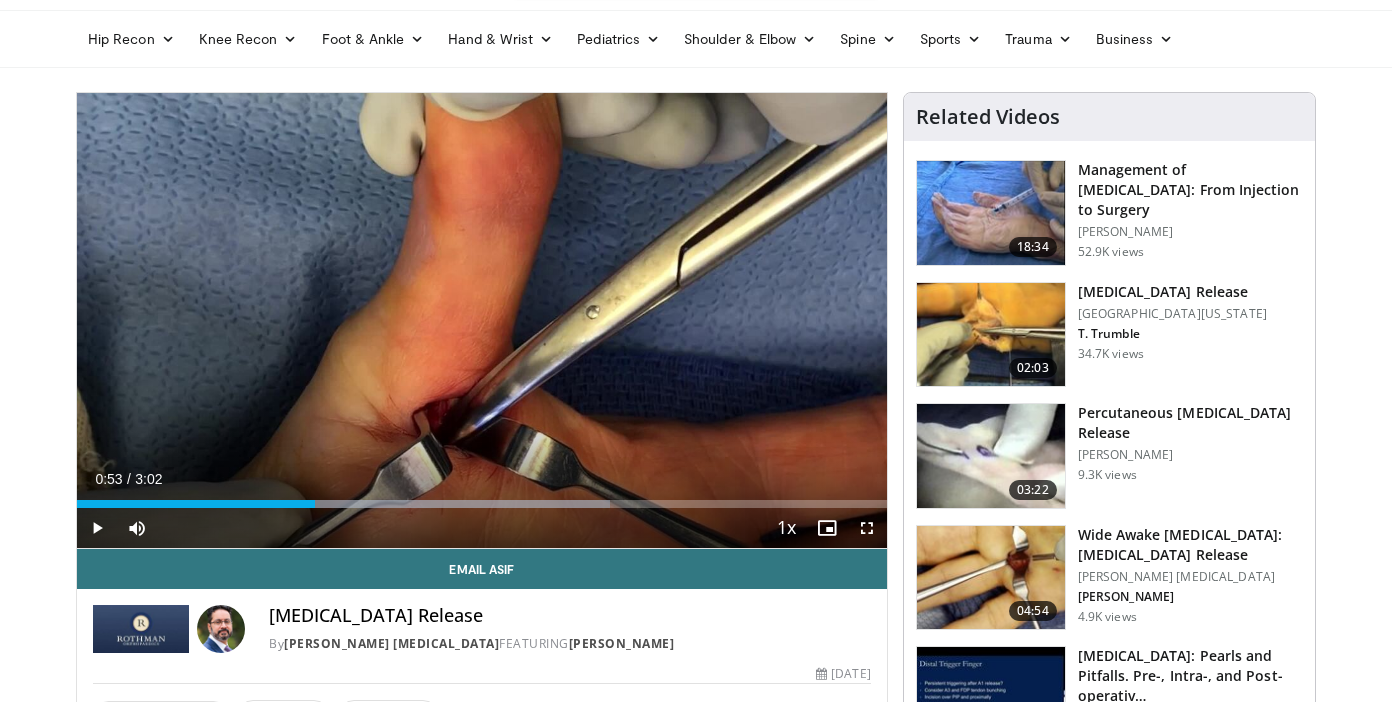 click at bounding box center (991, 578) 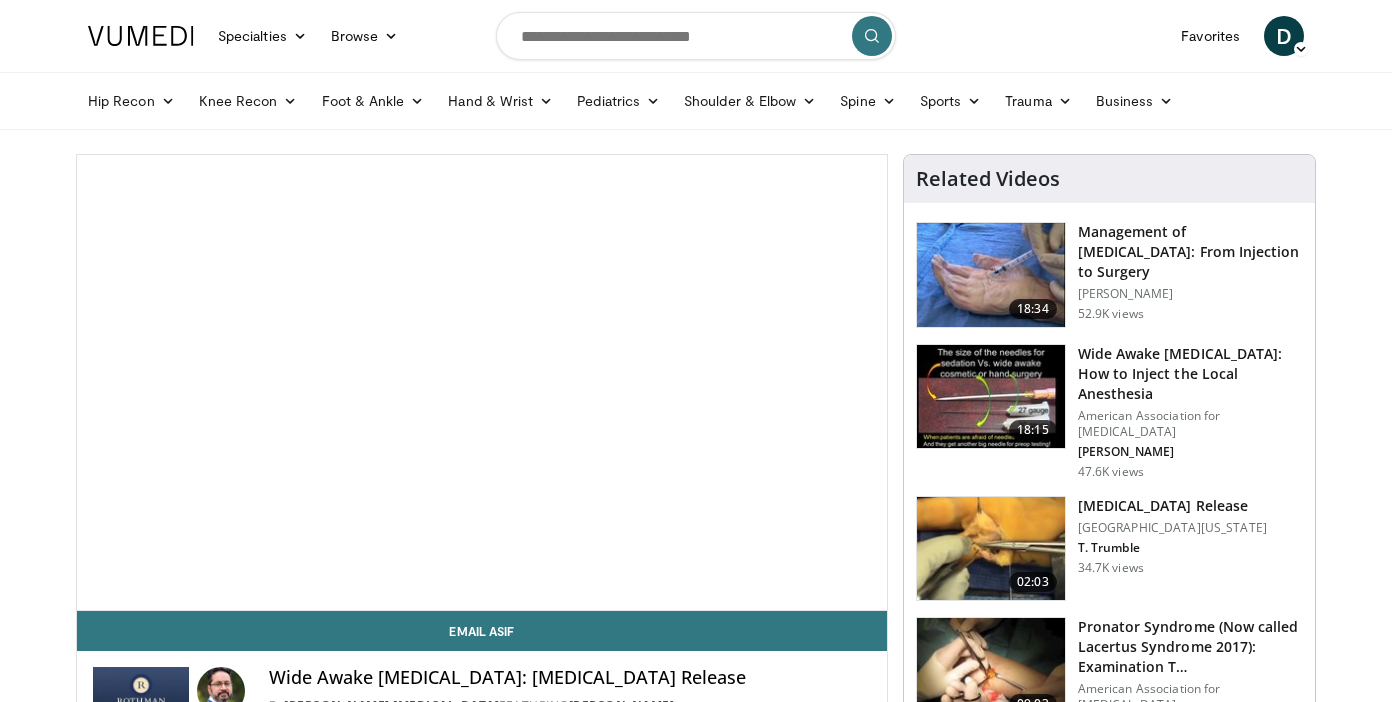 scroll, scrollTop: 0, scrollLeft: 0, axis: both 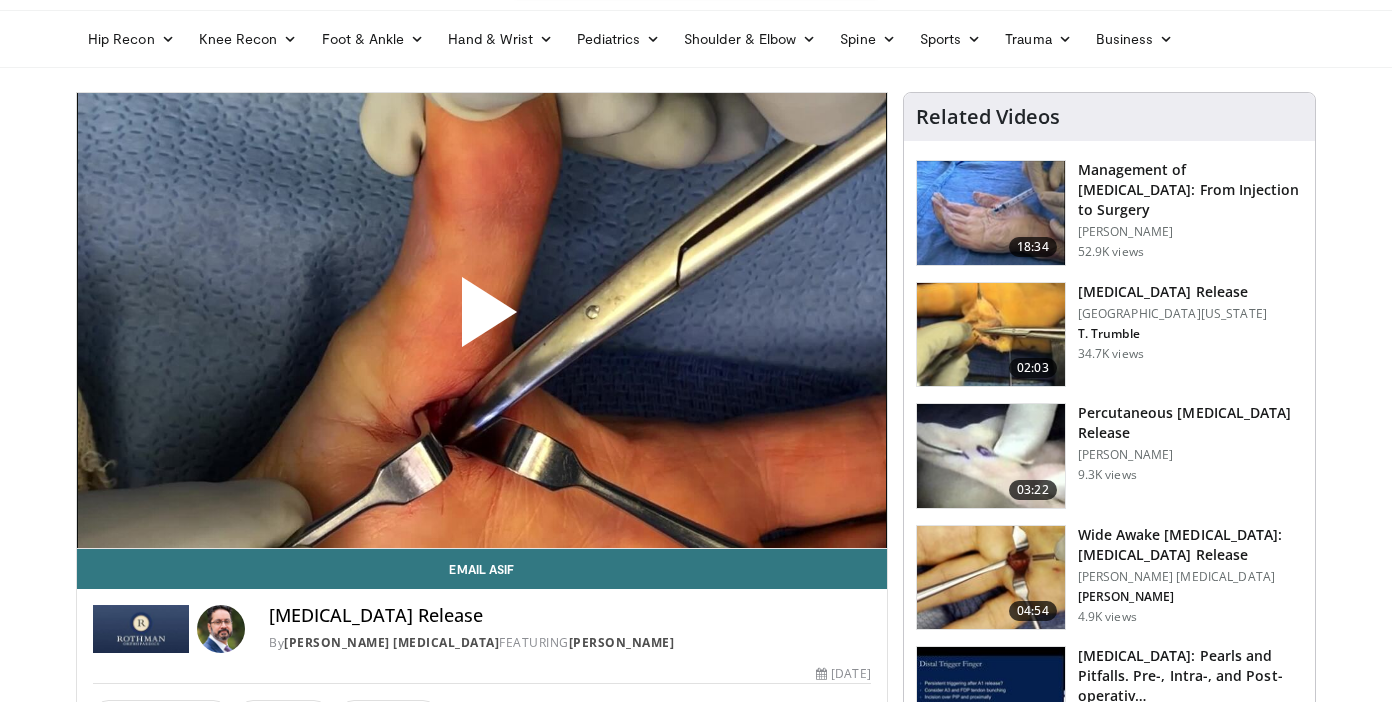 click at bounding box center (482, 320) 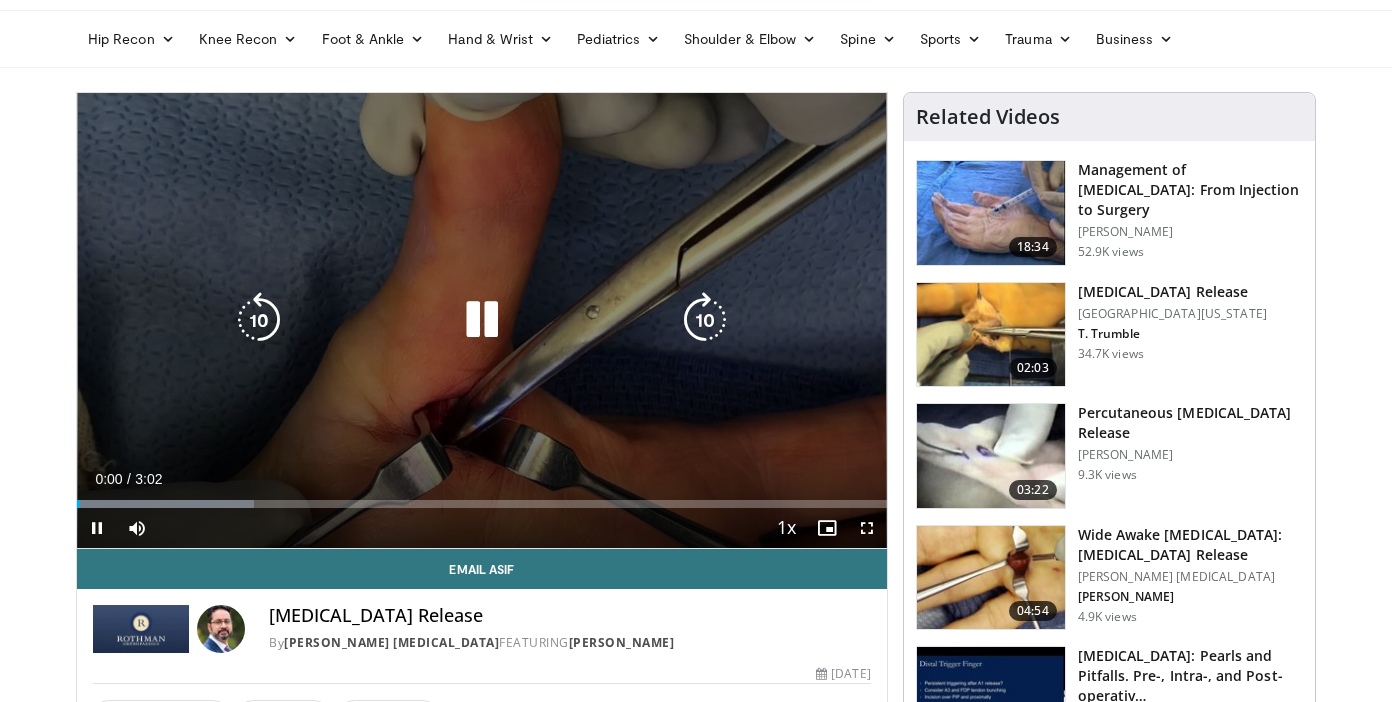 click at bounding box center (482, 320) 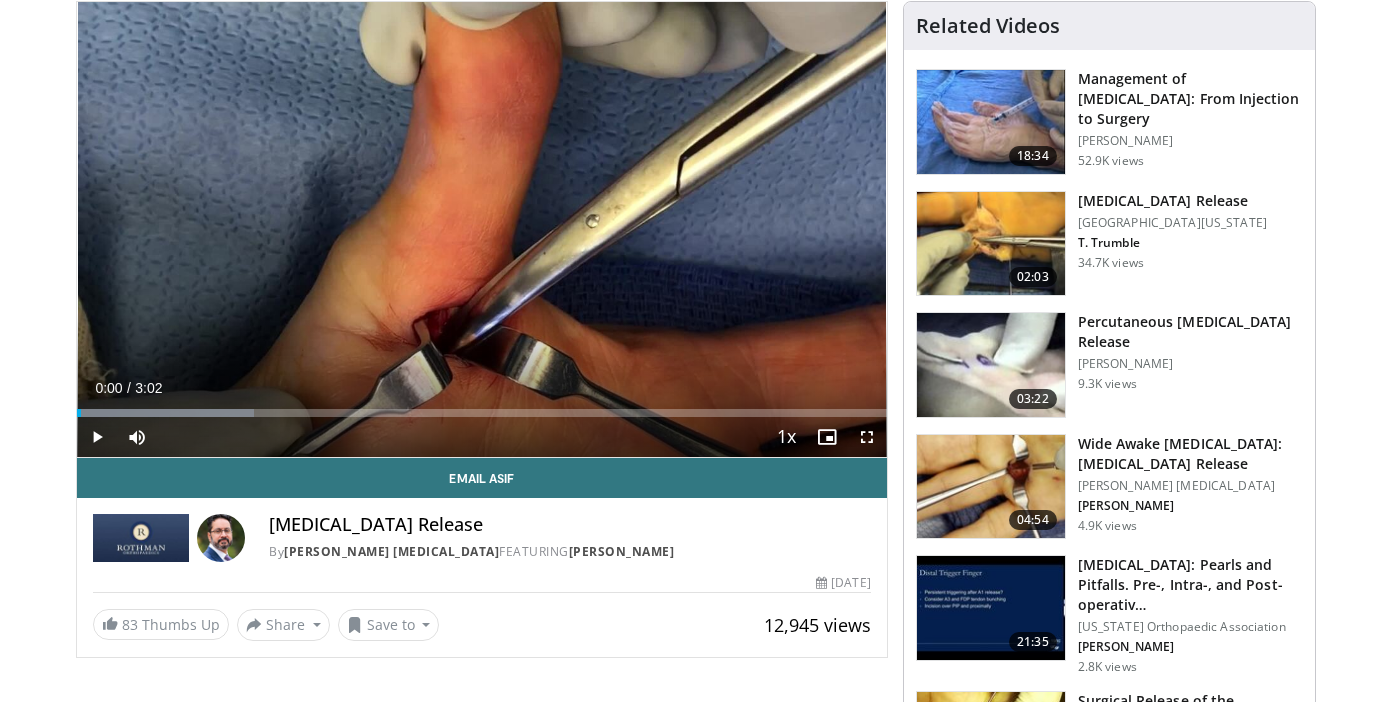 scroll, scrollTop: 149, scrollLeft: 0, axis: vertical 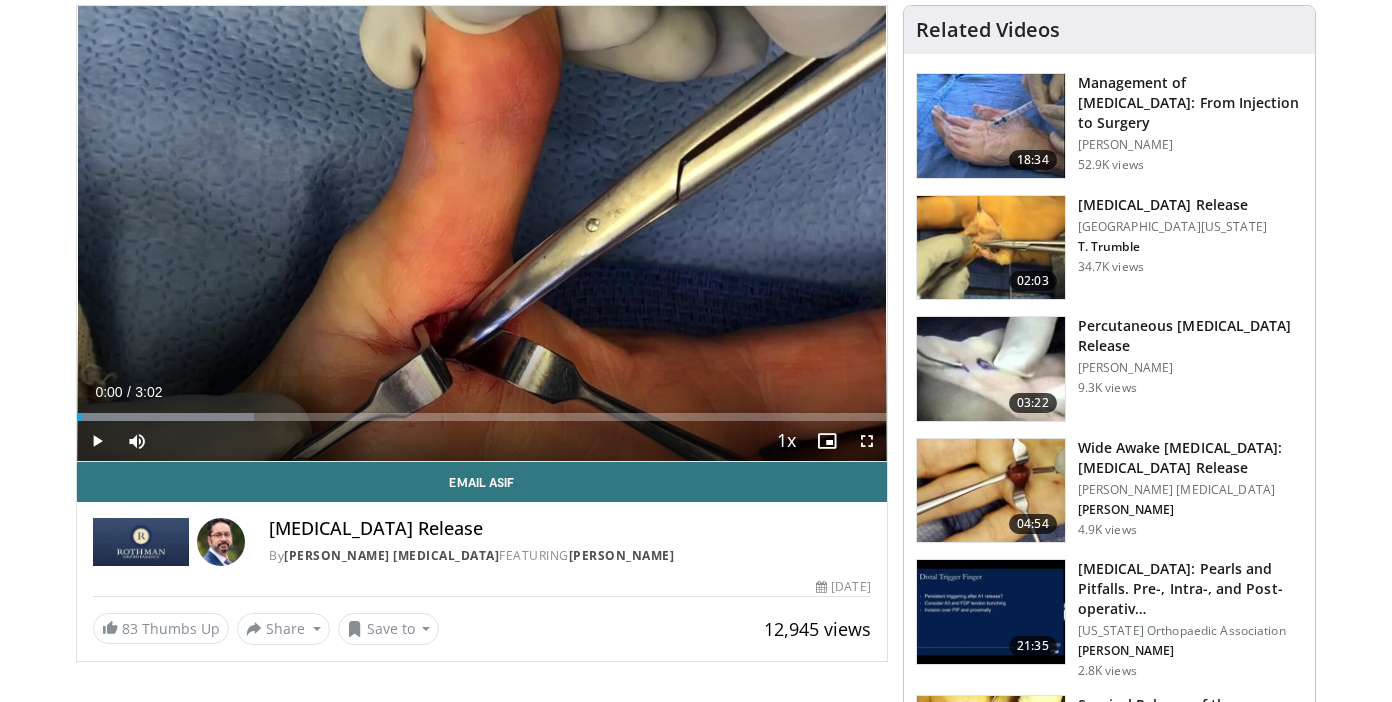 click at bounding box center (991, 126) 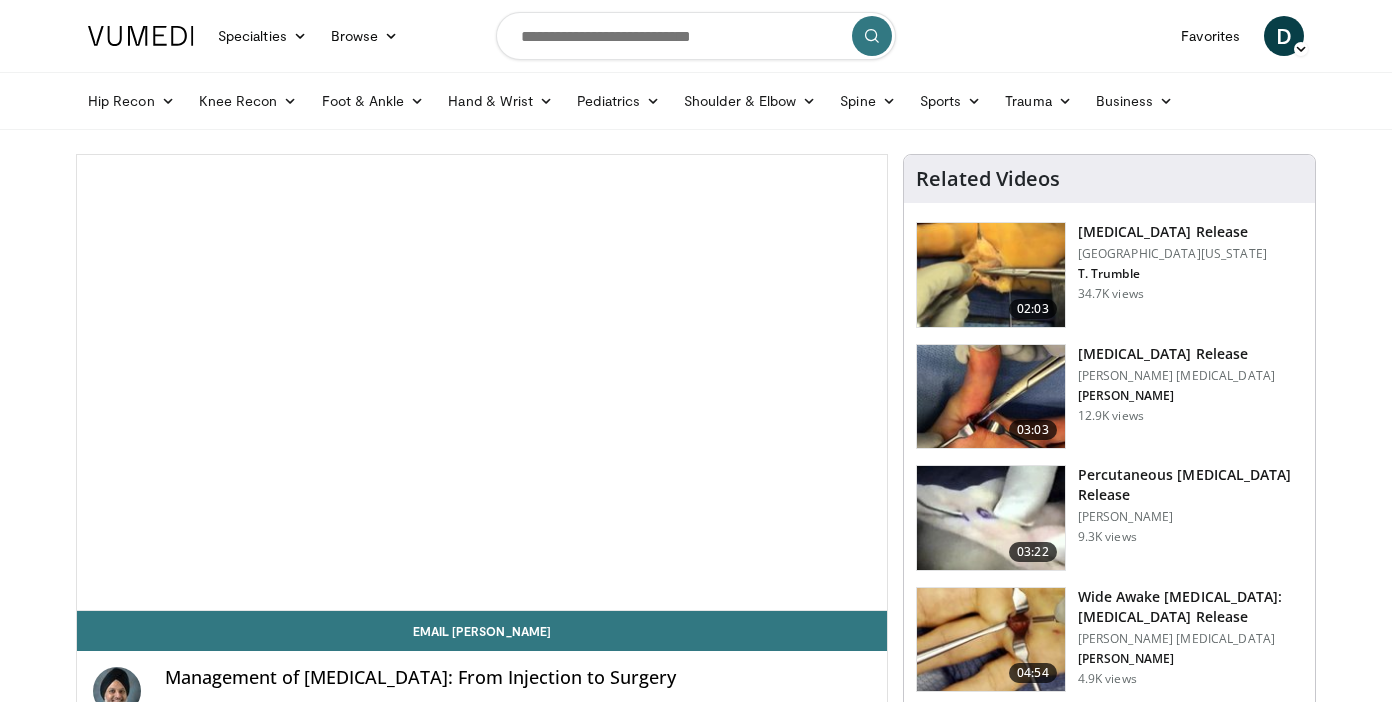 scroll, scrollTop: 0, scrollLeft: 0, axis: both 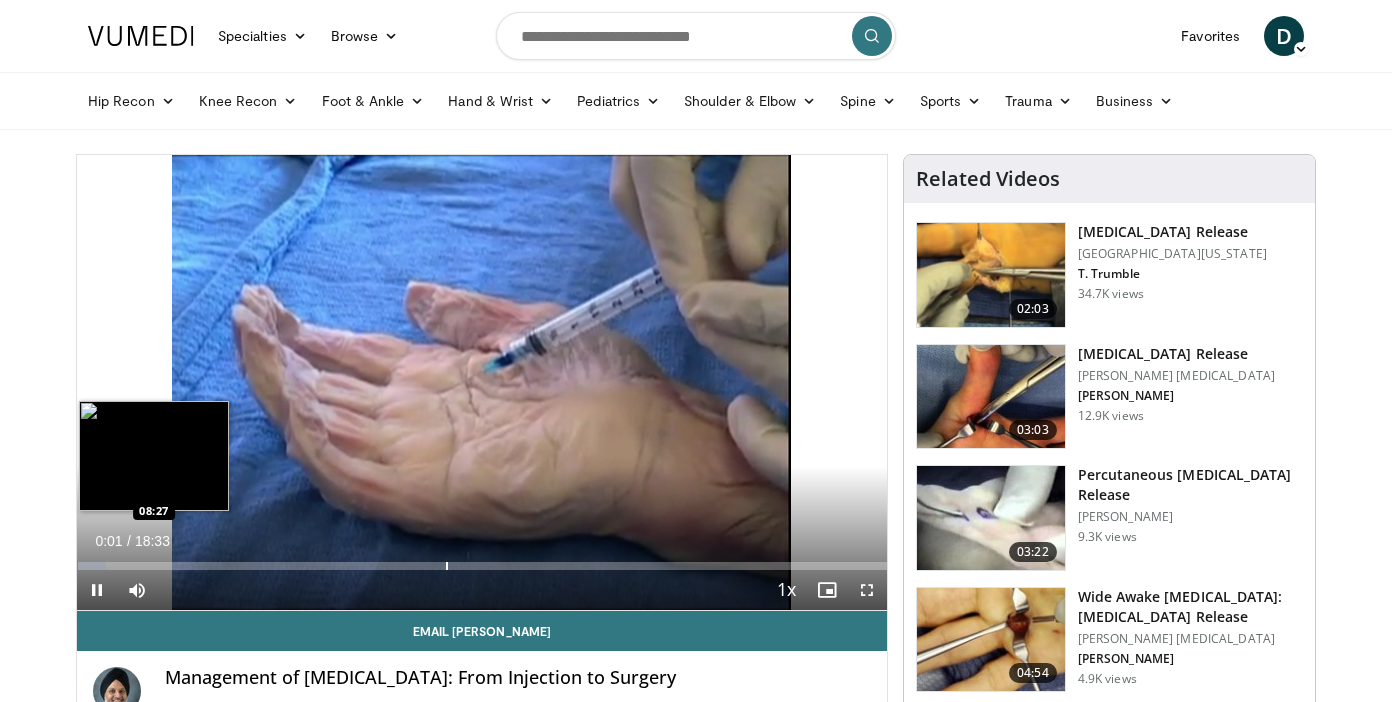 click at bounding box center [447, 566] 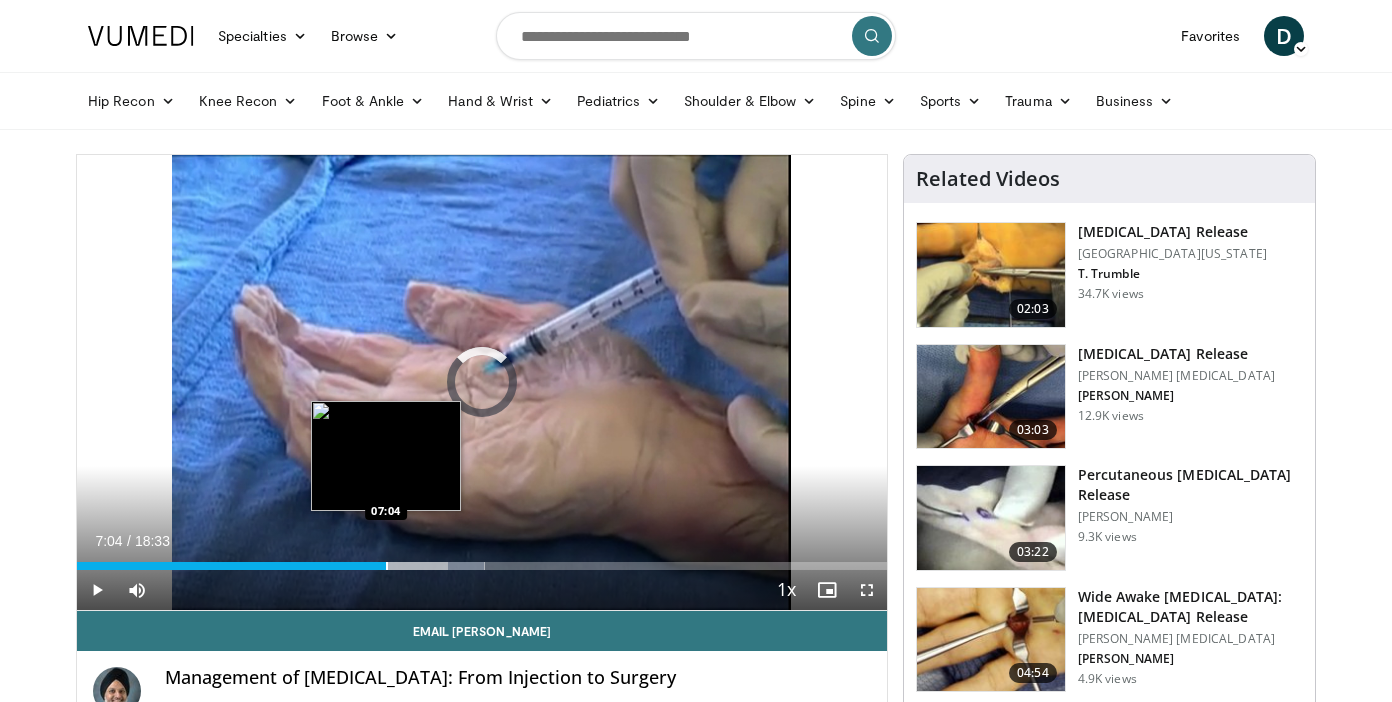 click at bounding box center (387, 566) 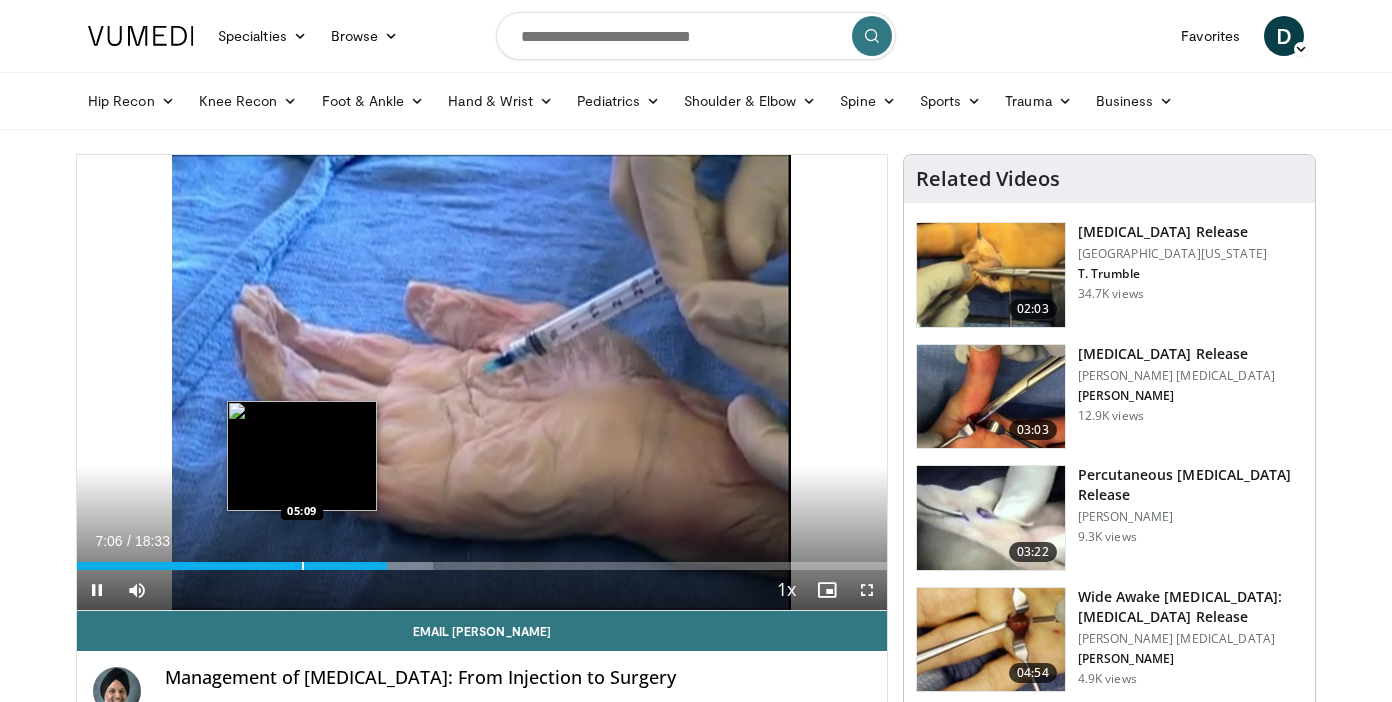 click at bounding box center (303, 566) 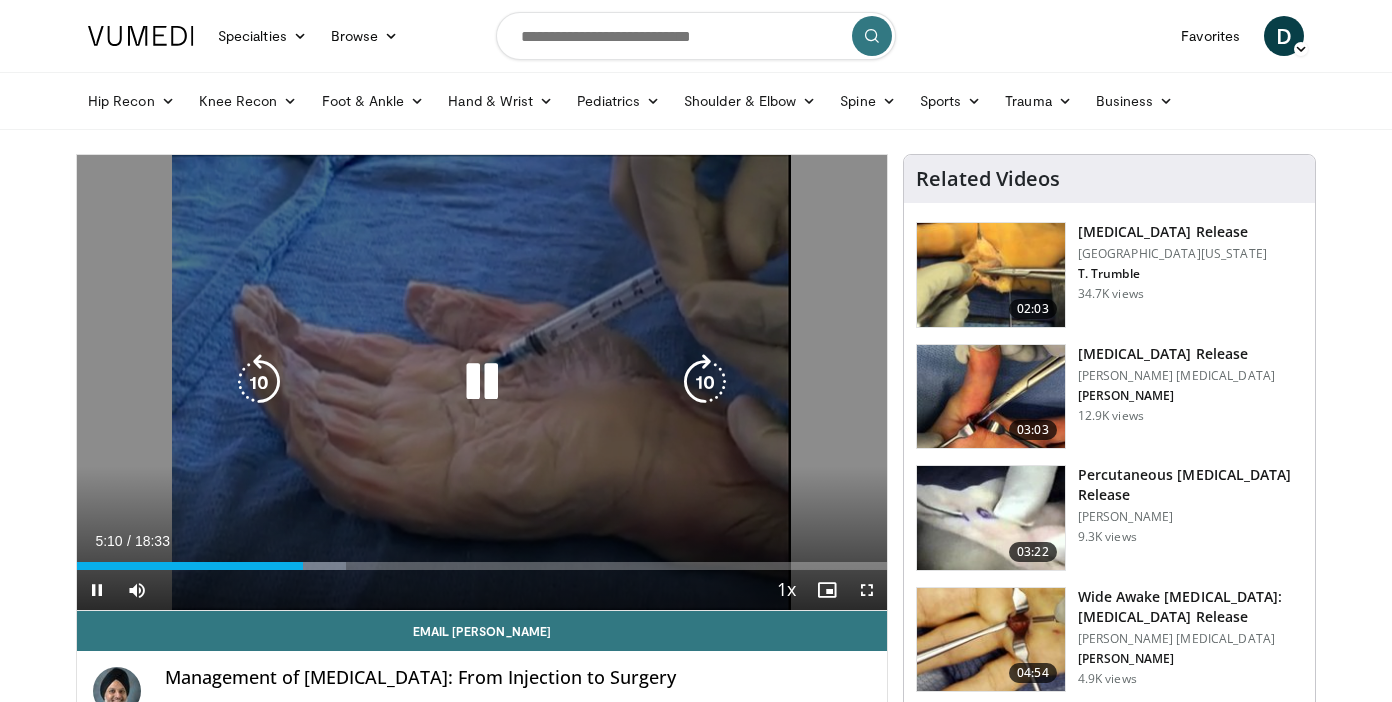 click at bounding box center (482, 382) 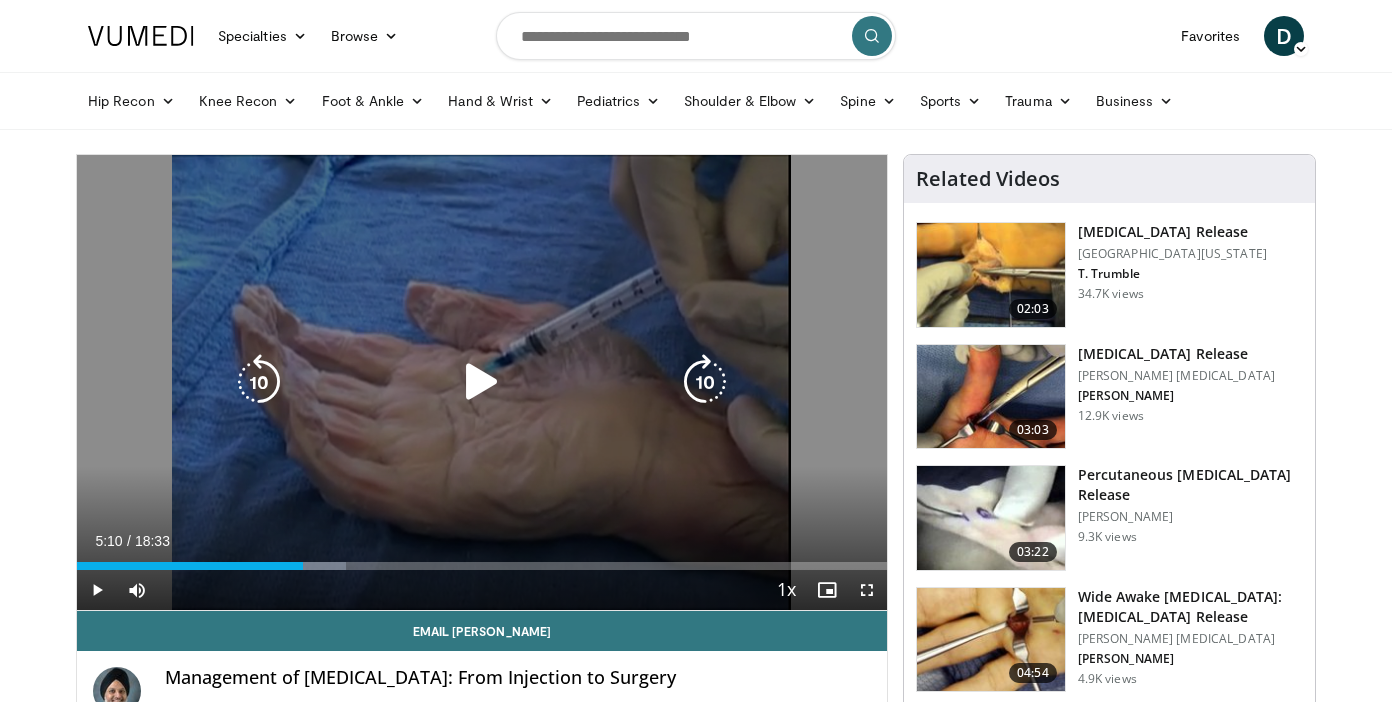 click at bounding box center [482, 382] 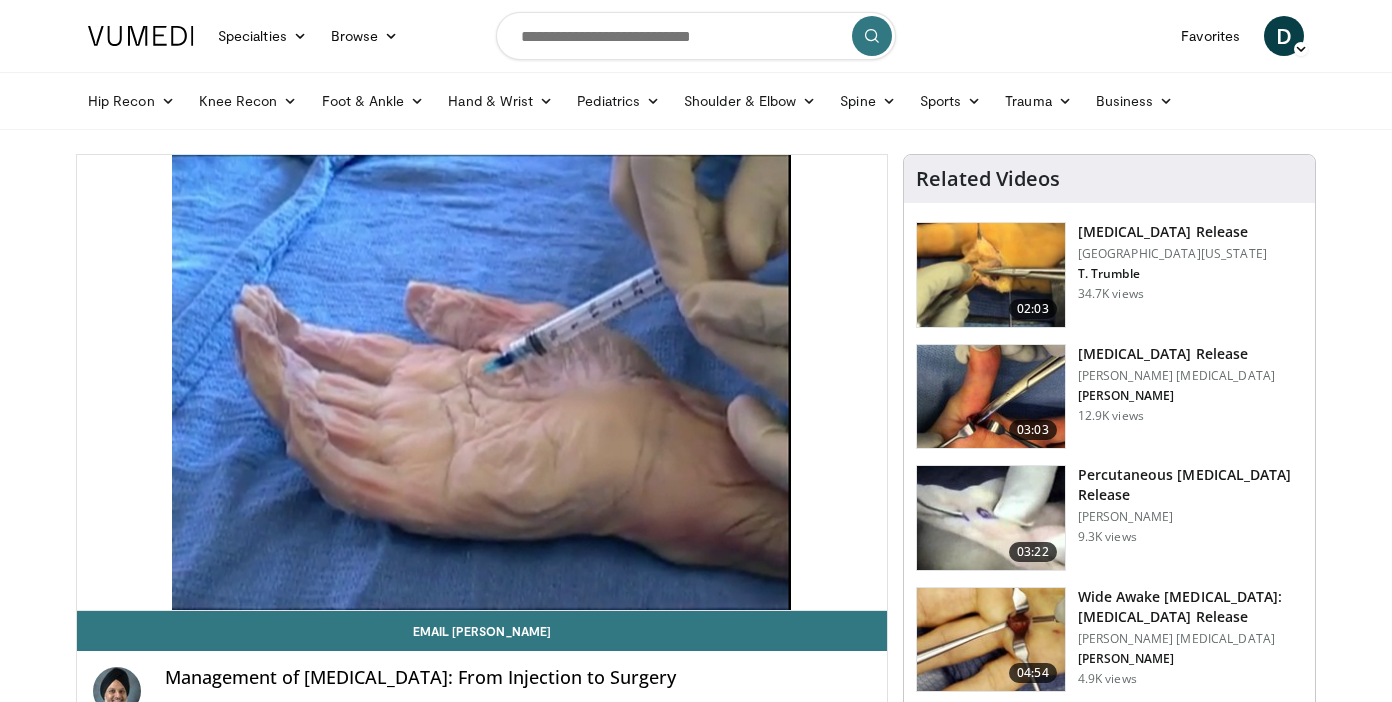 click on "10 seconds
Tap to unmute" at bounding box center (482, 382) 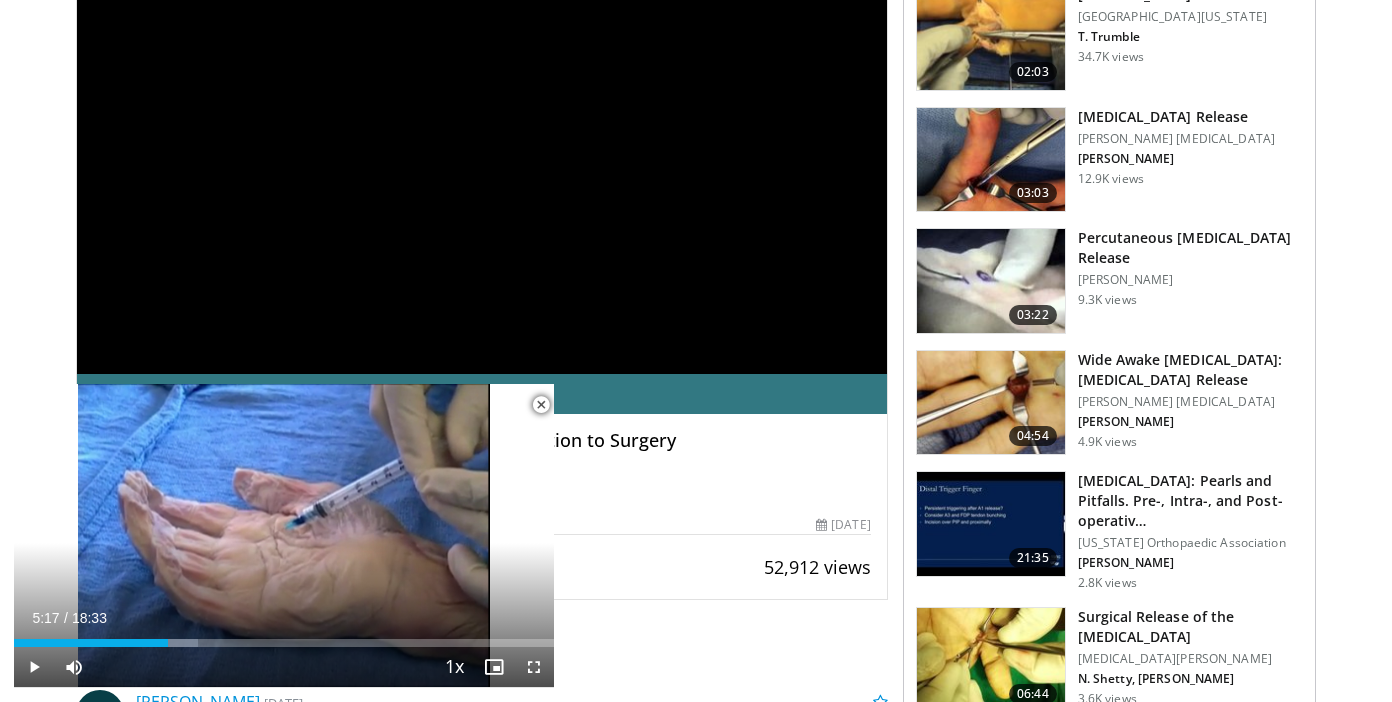 scroll, scrollTop: 308, scrollLeft: 0, axis: vertical 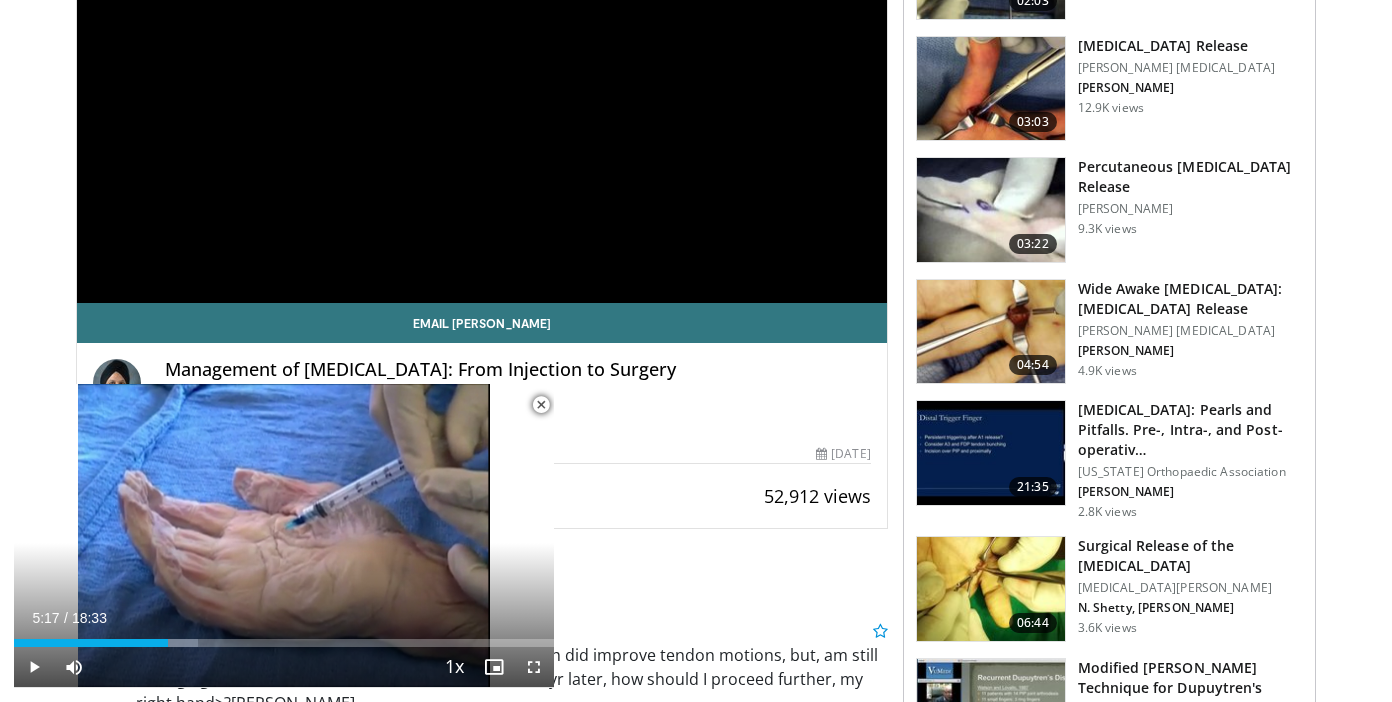 click at bounding box center [991, 453] 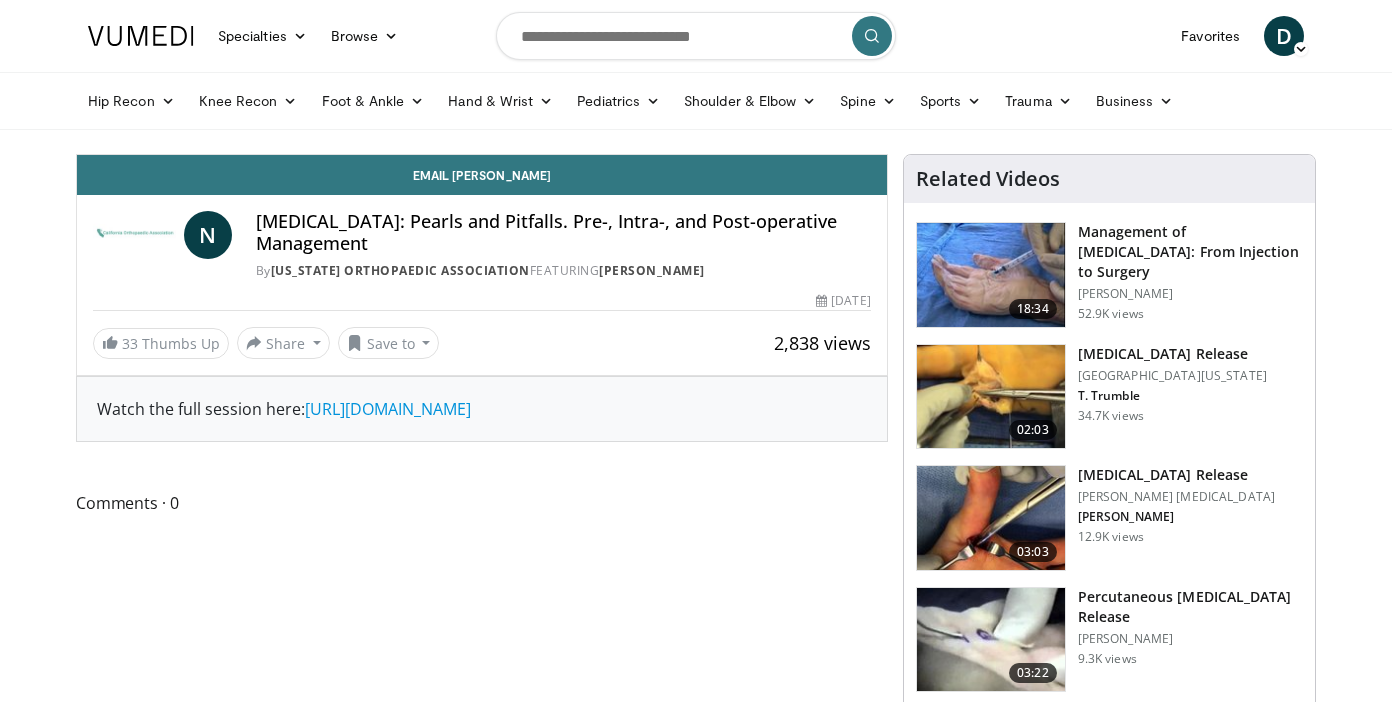 scroll, scrollTop: 0, scrollLeft: 0, axis: both 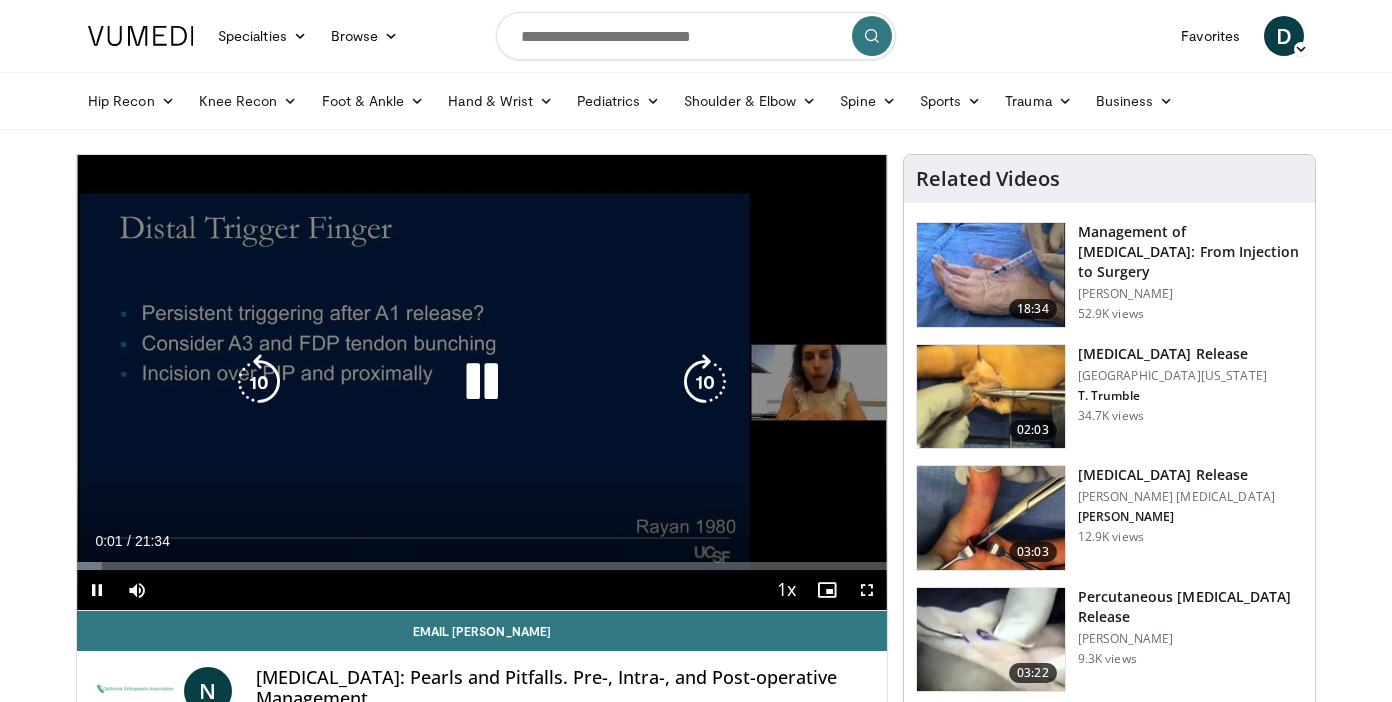 click at bounding box center (705, 382) 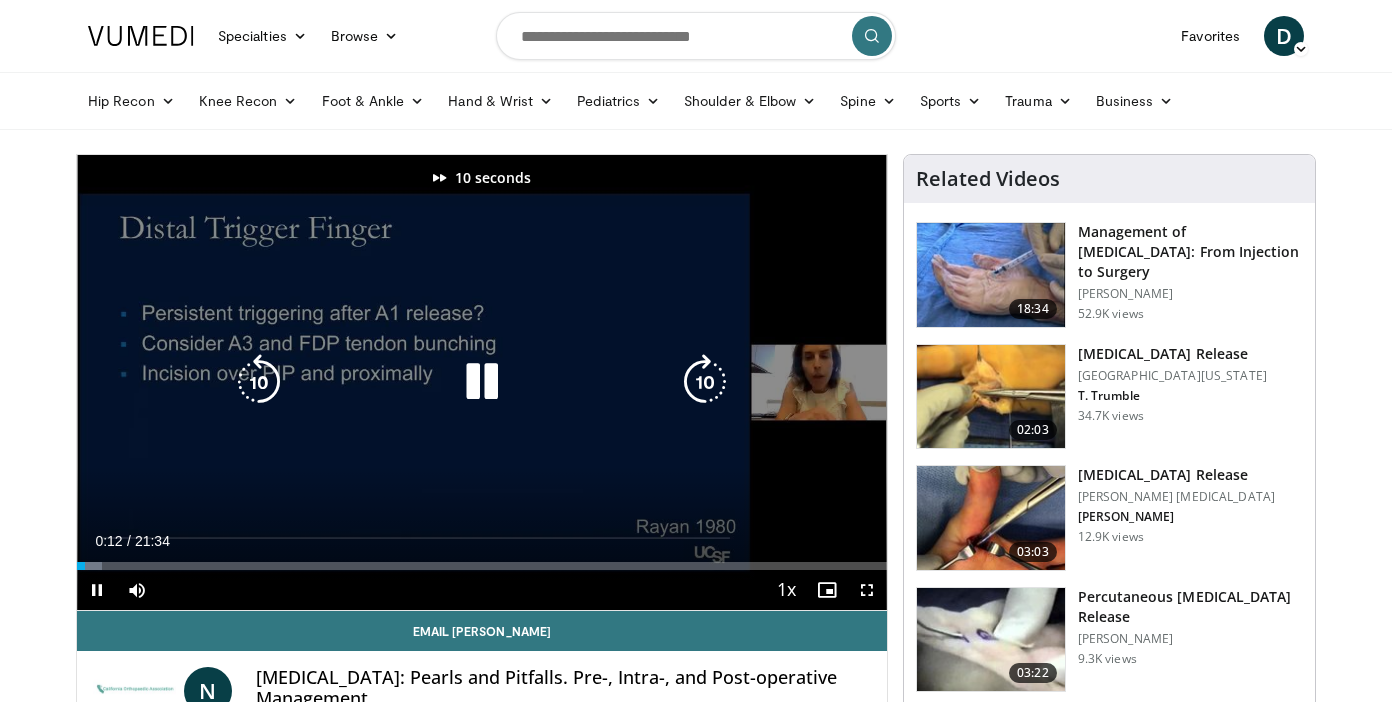 click at bounding box center (705, 382) 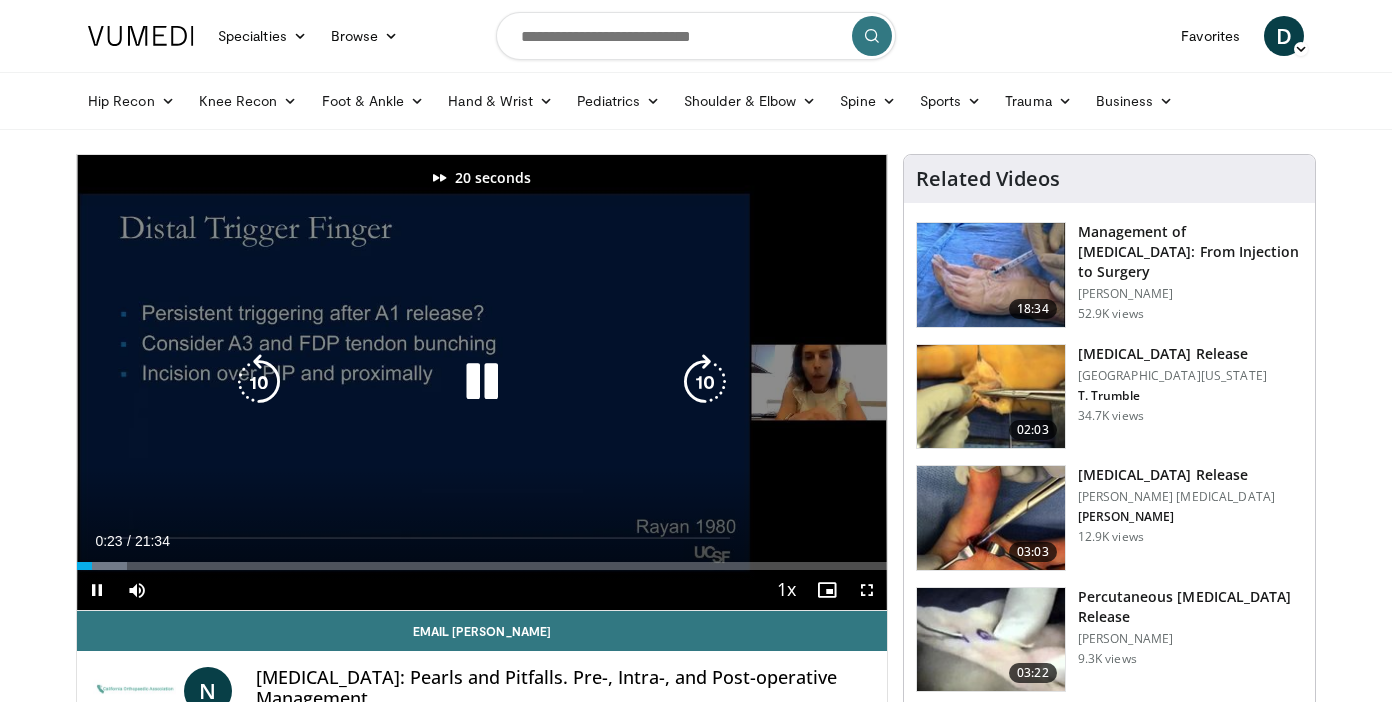 click at bounding box center (705, 382) 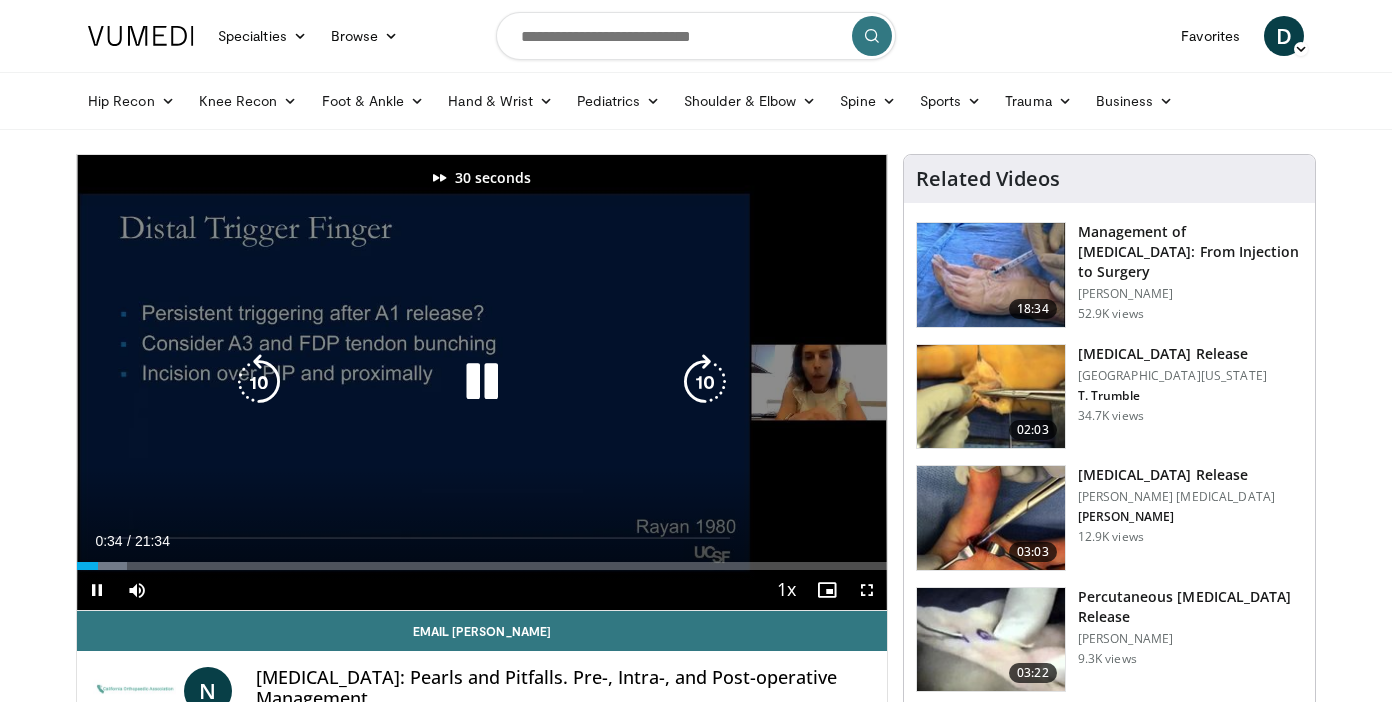 click at bounding box center (705, 382) 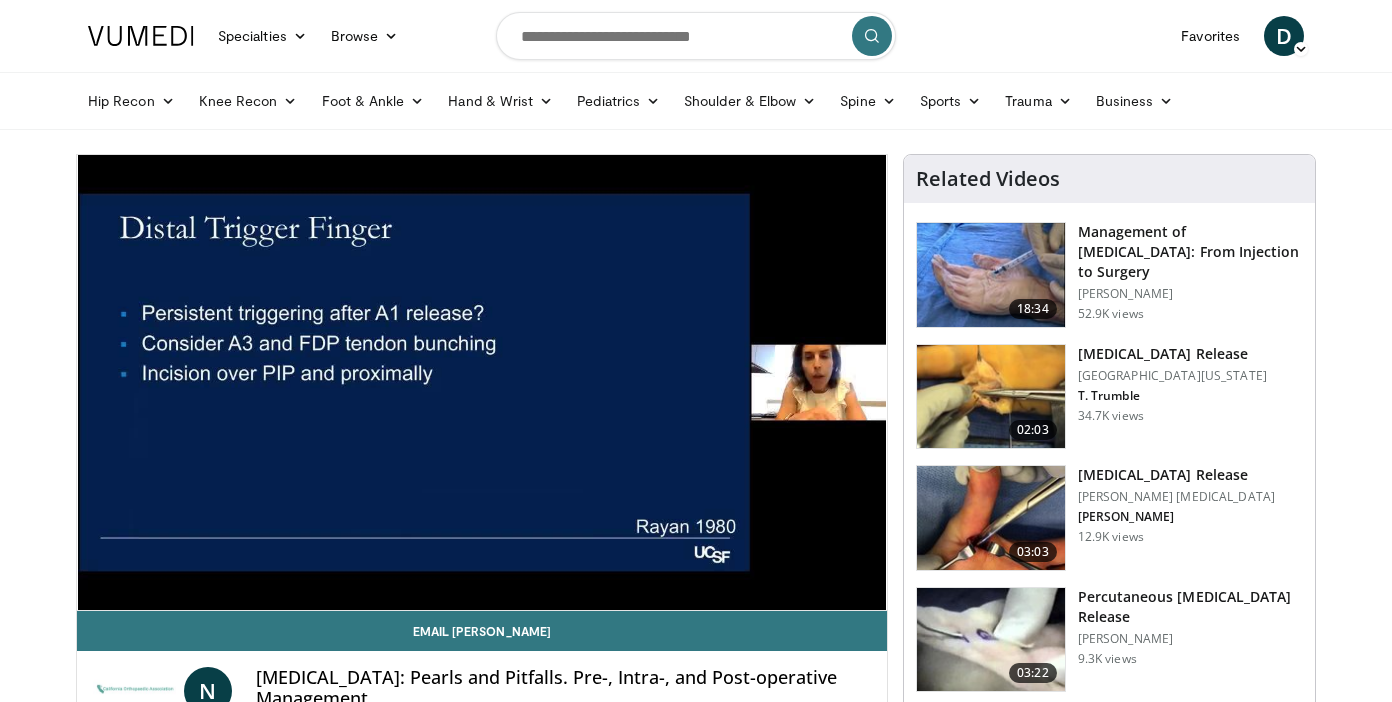 type 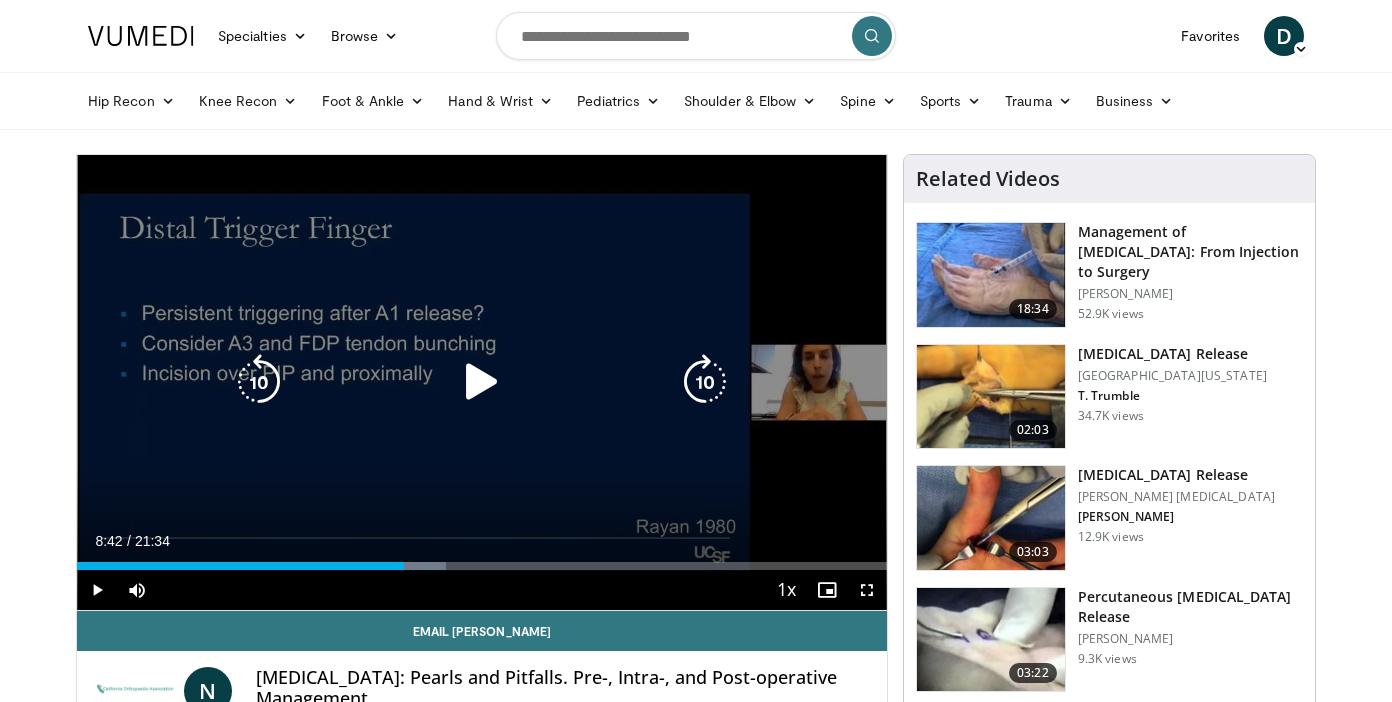 click on "40 seconds
Tap to unmute" at bounding box center [482, 382] 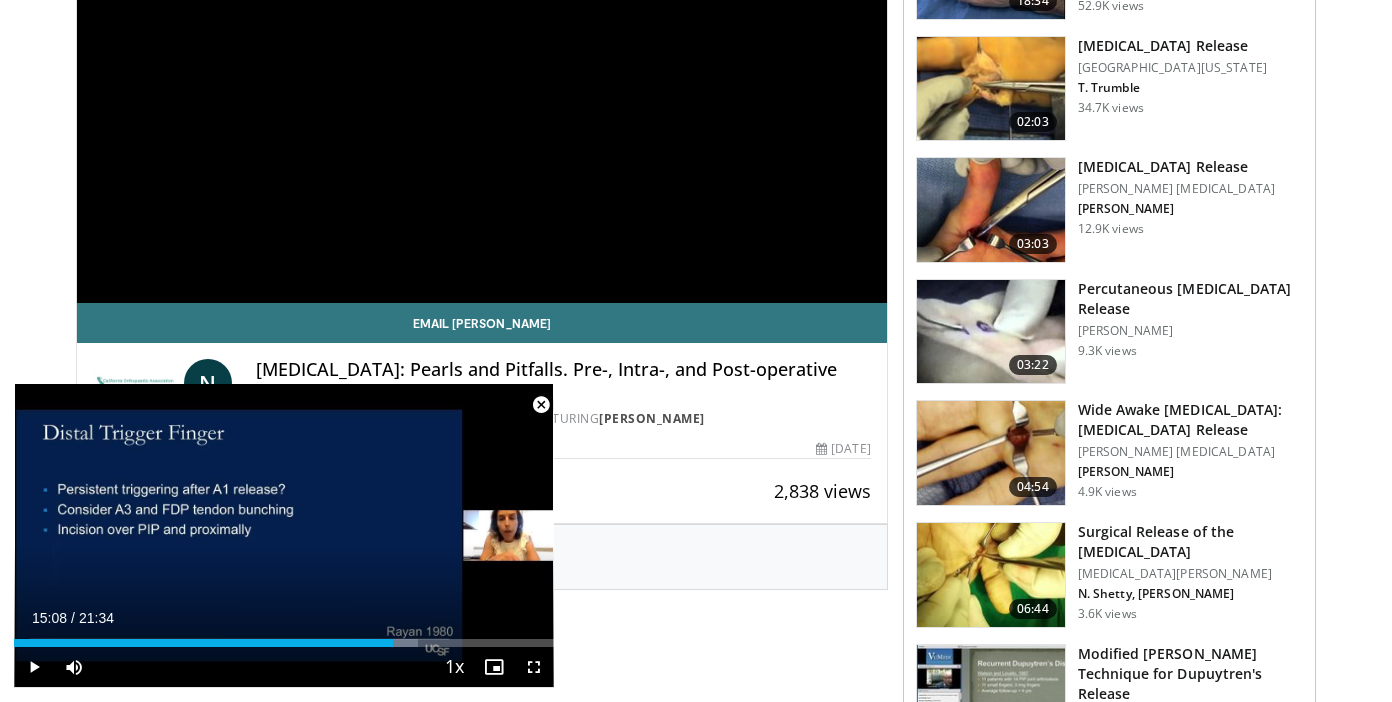 scroll, scrollTop: 309, scrollLeft: 0, axis: vertical 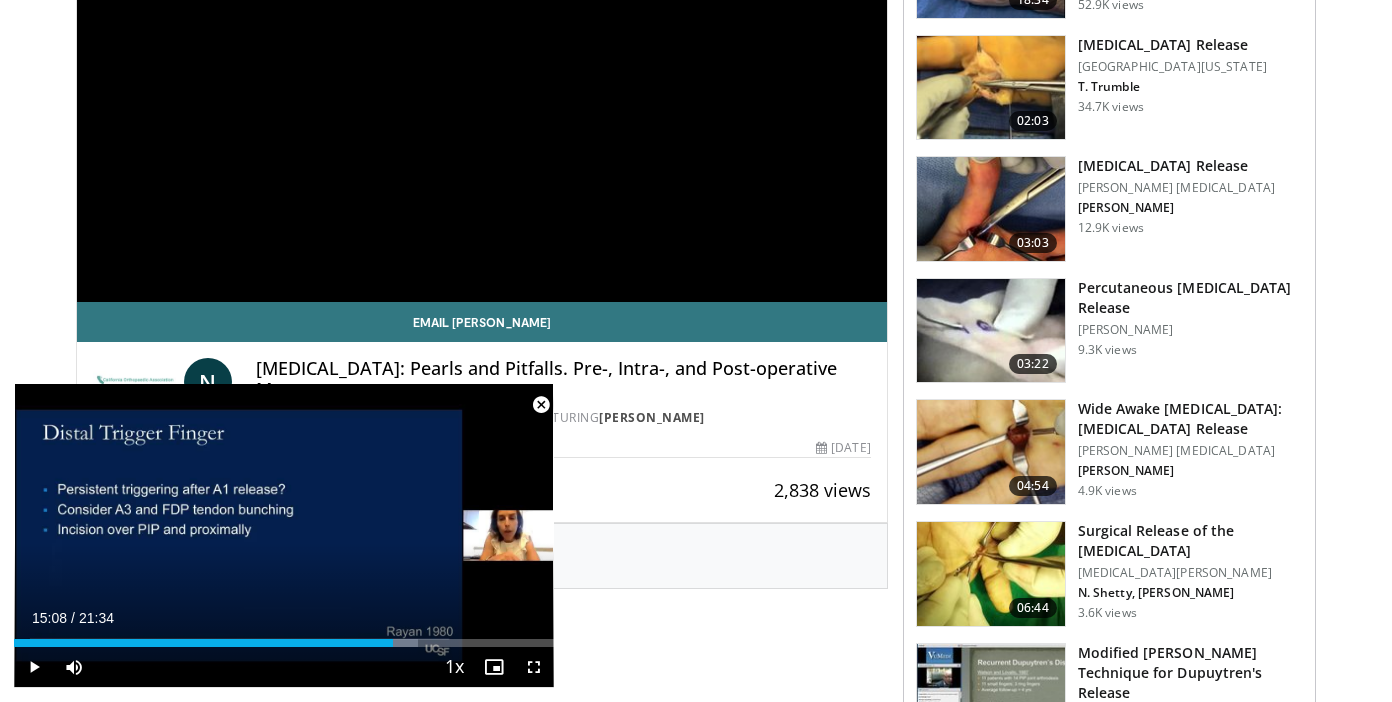 click at bounding box center (991, 574) 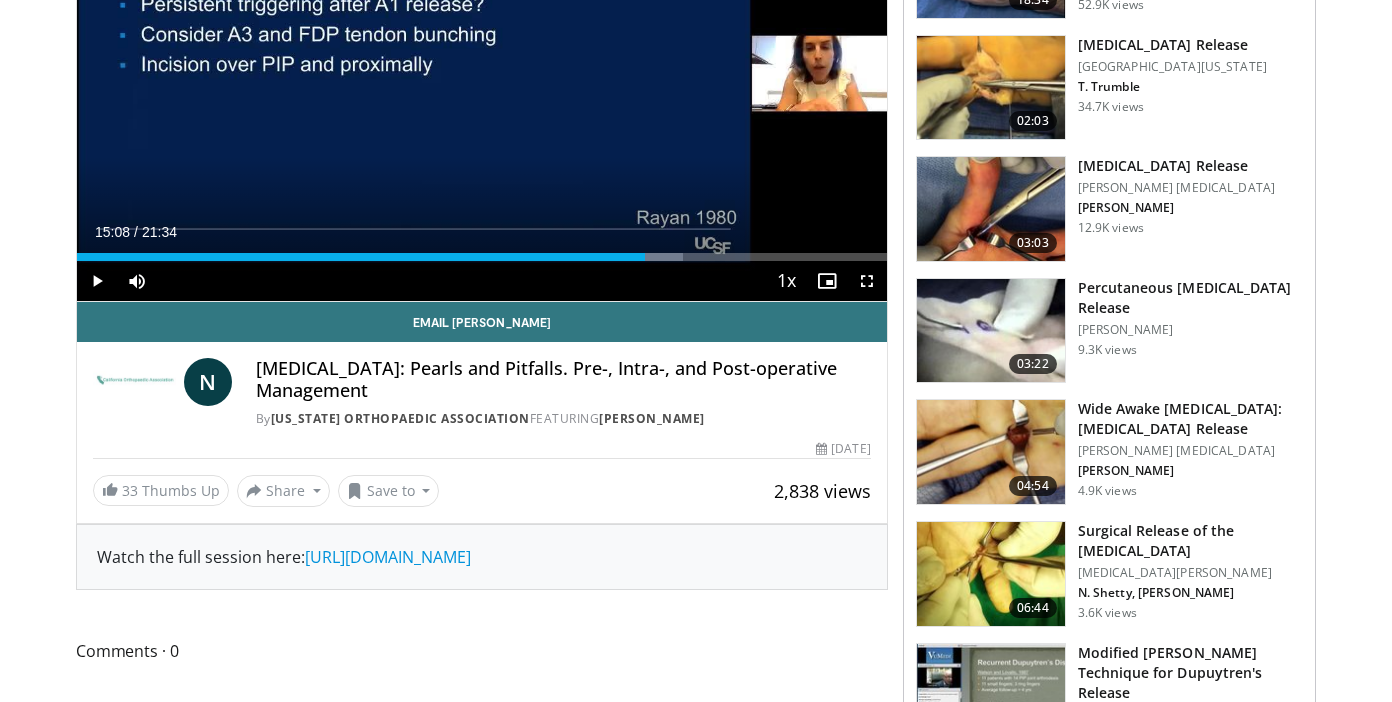 scroll, scrollTop: 0, scrollLeft: 0, axis: both 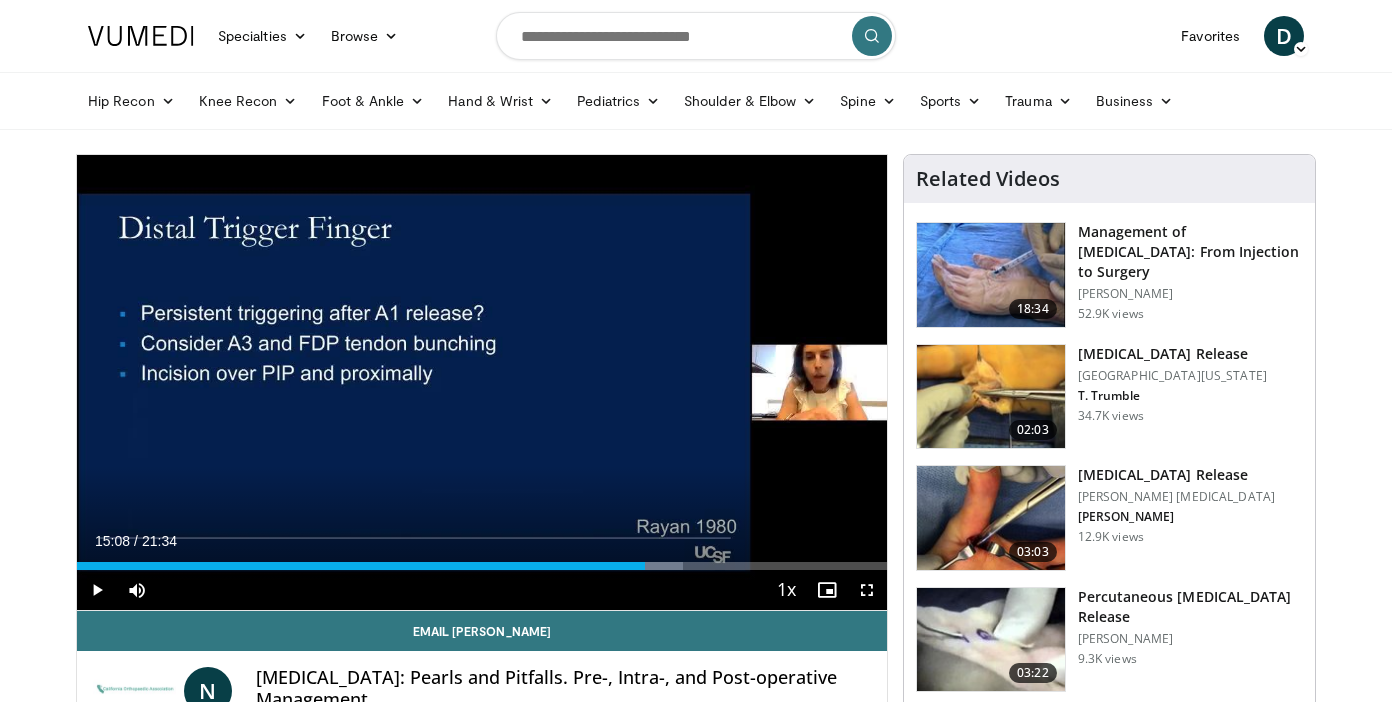 click at bounding box center (696, 36) 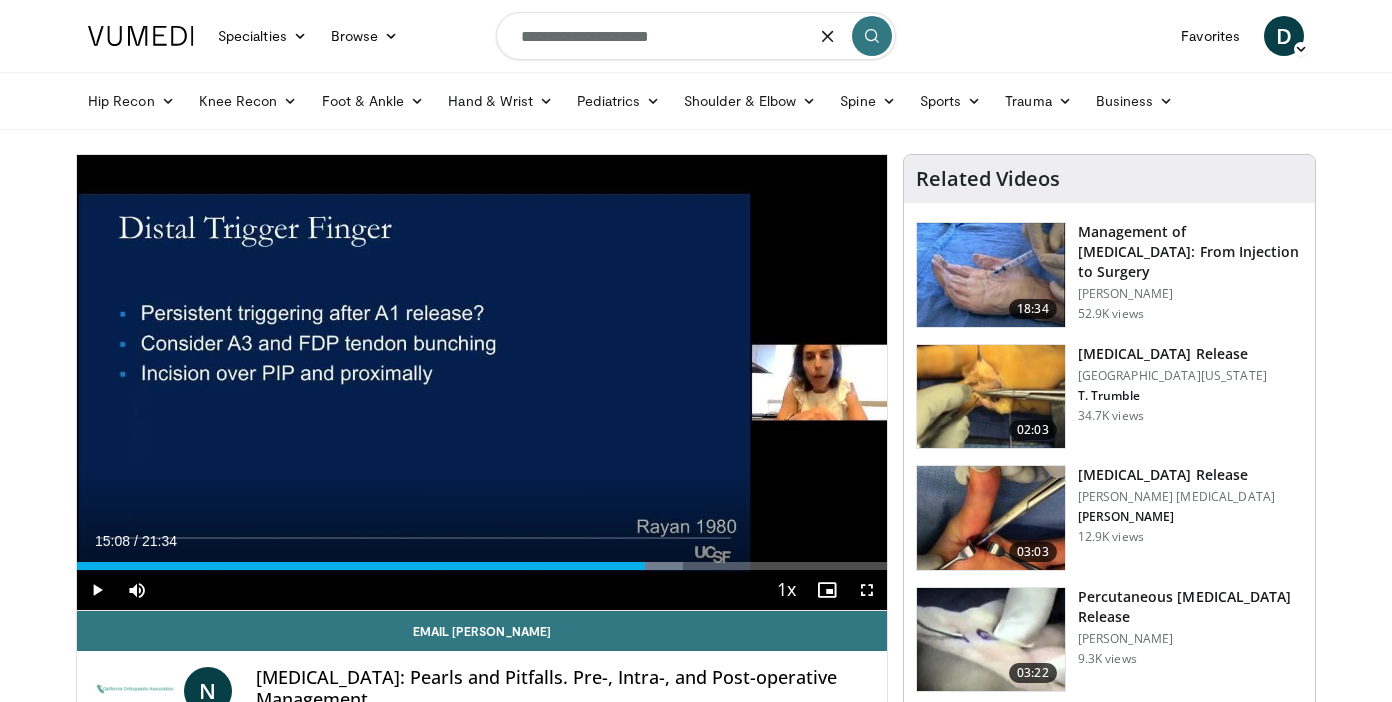 type on "**********" 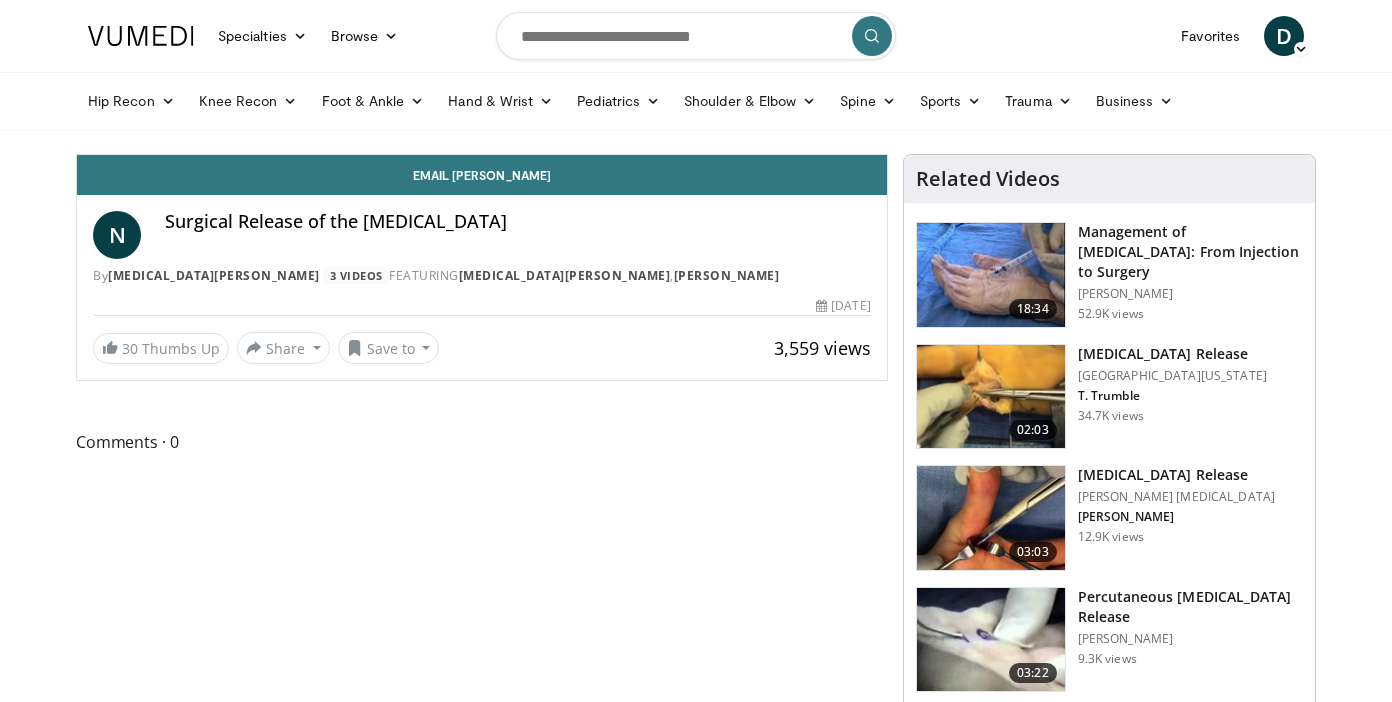 scroll, scrollTop: 0, scrollLeft: 0, axis: both 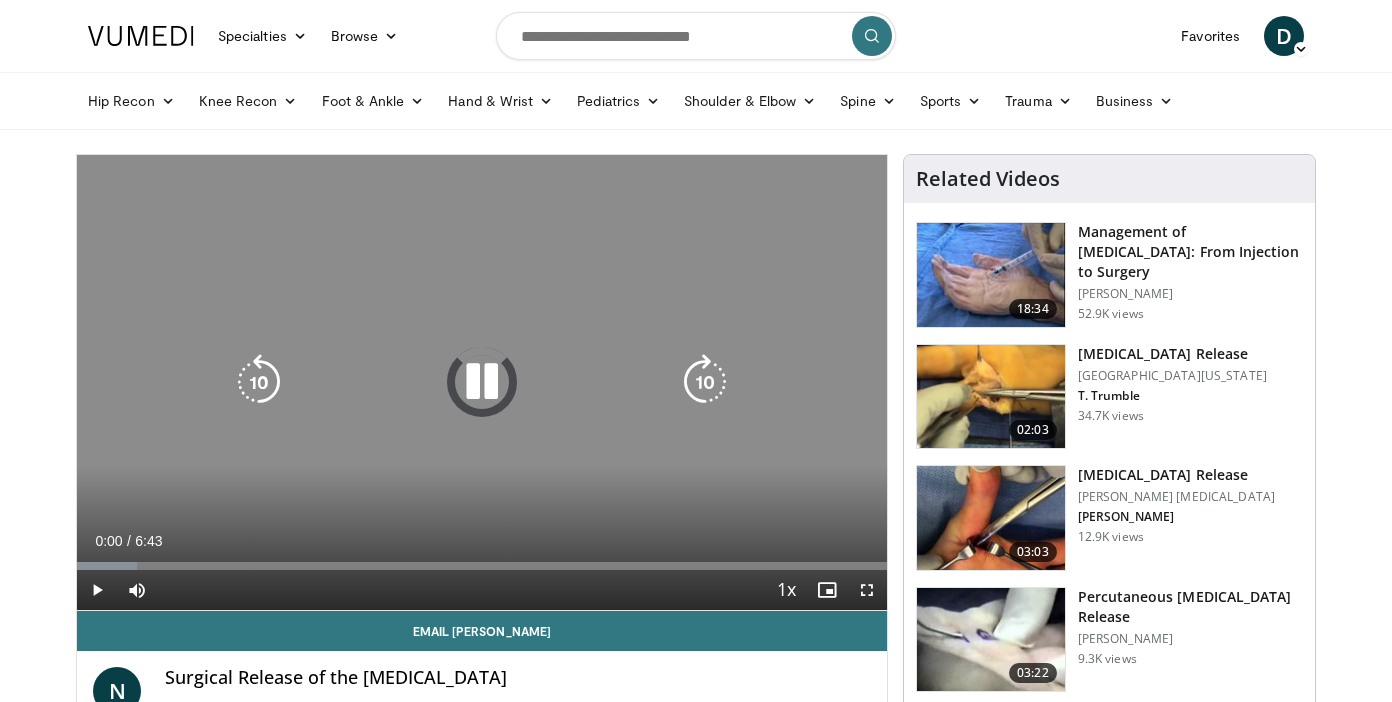 click at bounding box center [482, 382] 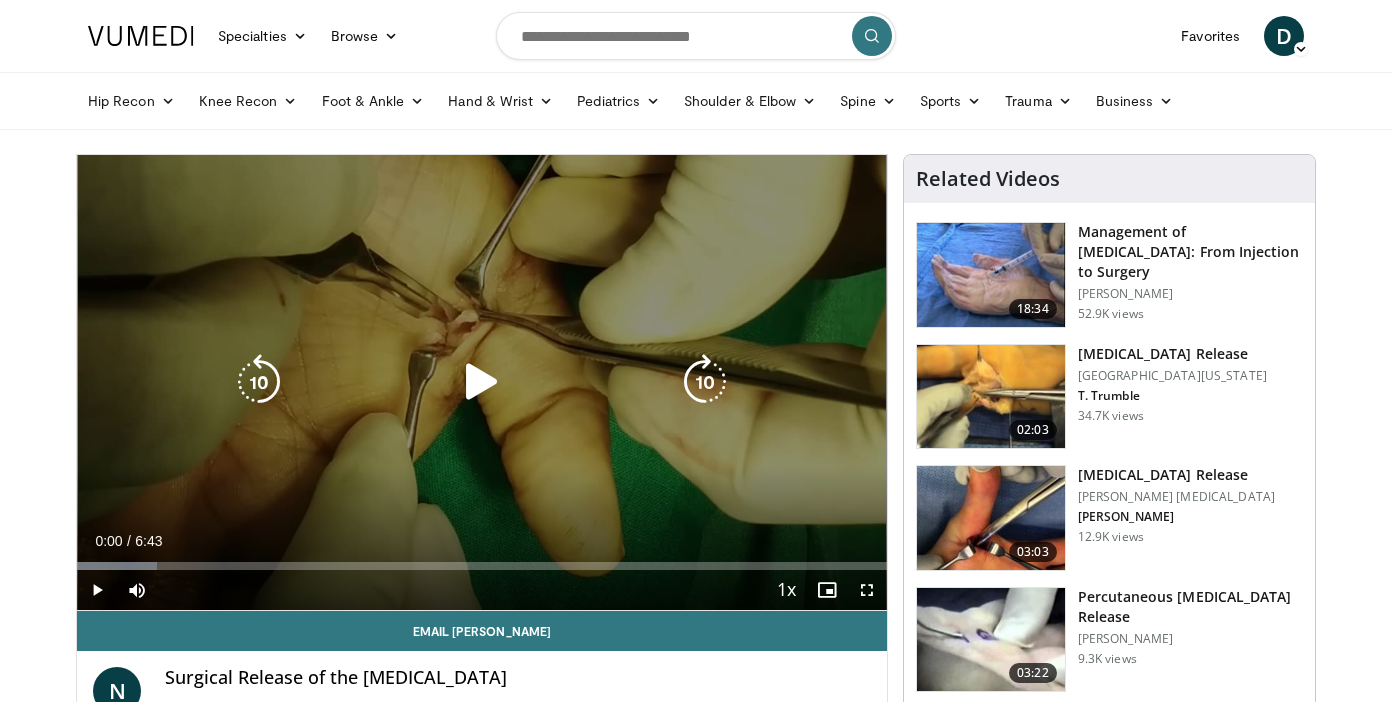 click at bounding box center (482, 382) 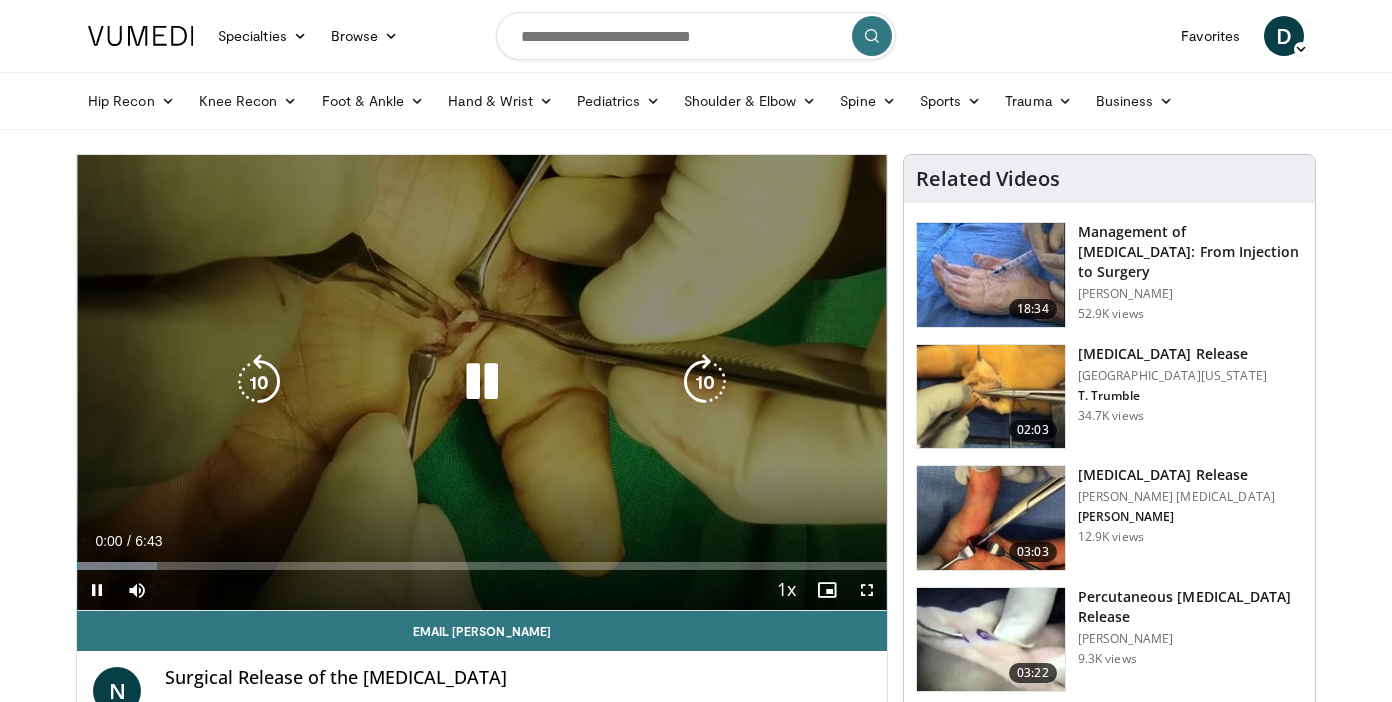type 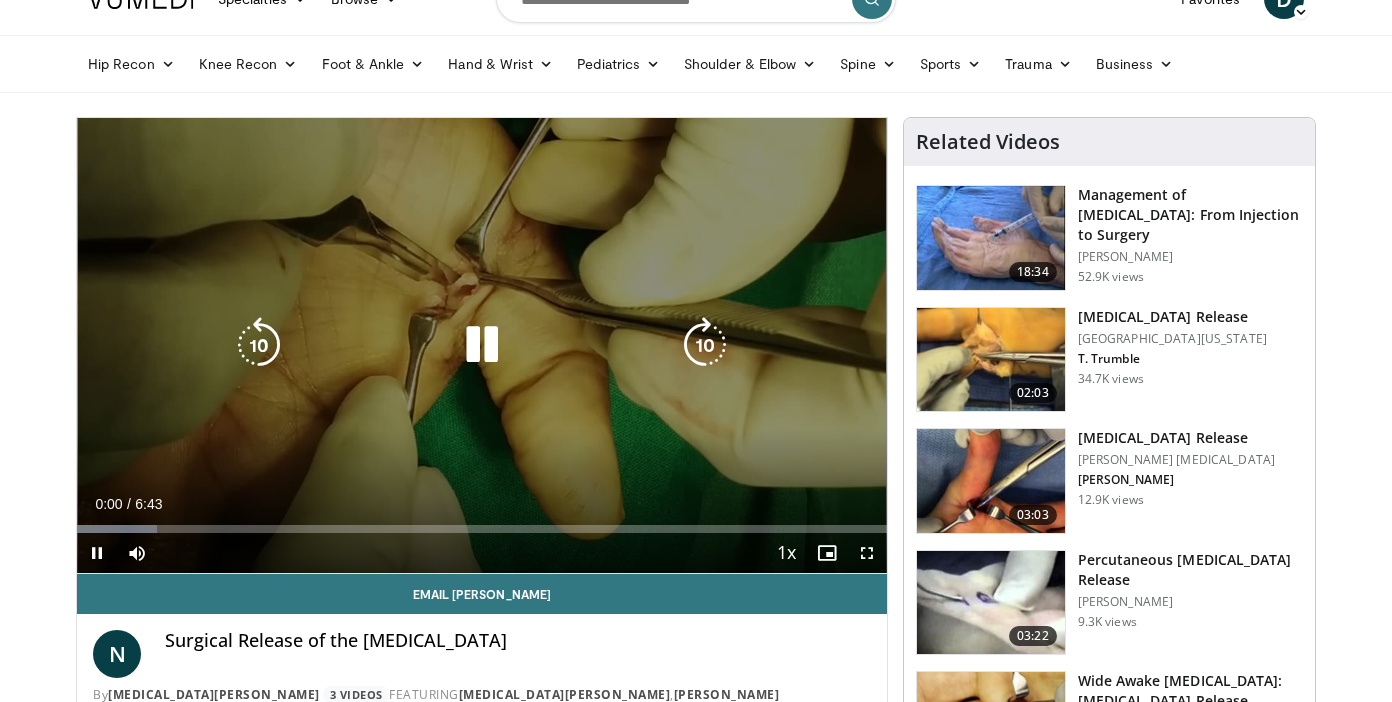 scroll, scrollTop: 40, scrollLeft: 0, axis: vertical 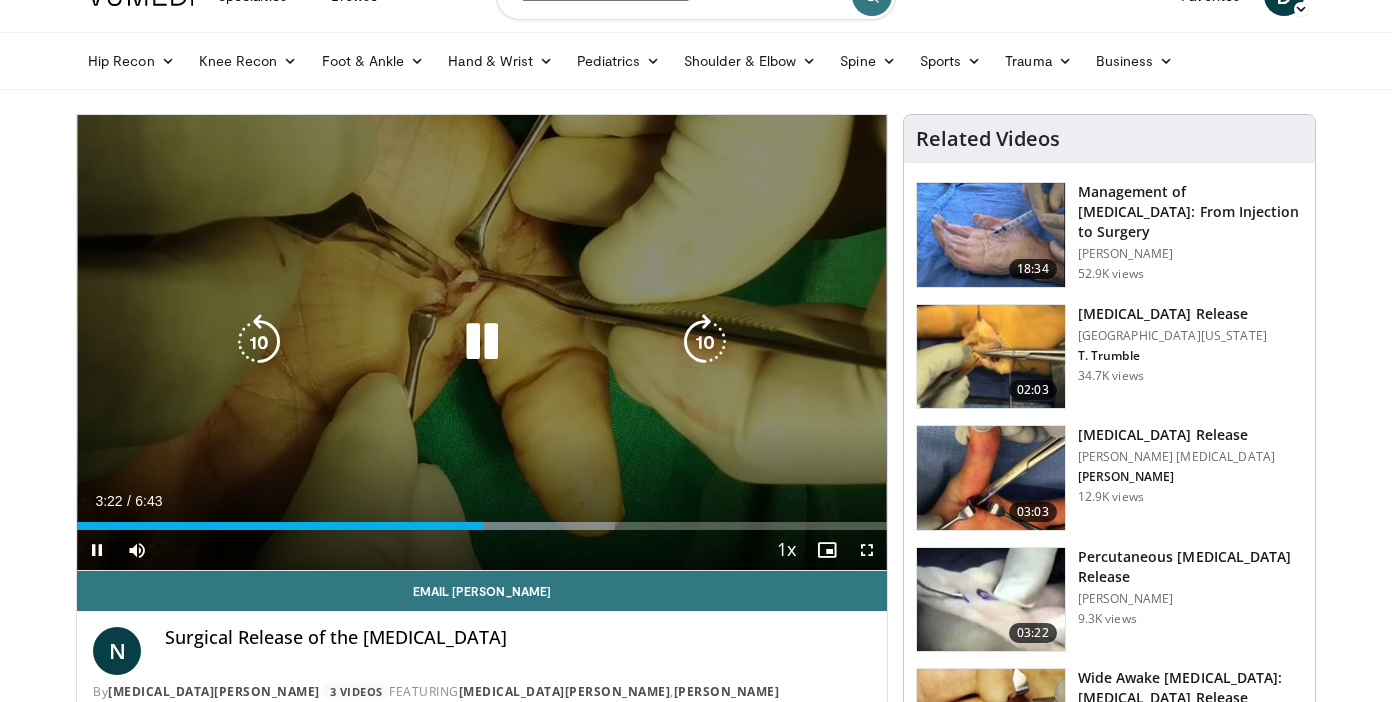 click at bounding box center [482, 342] 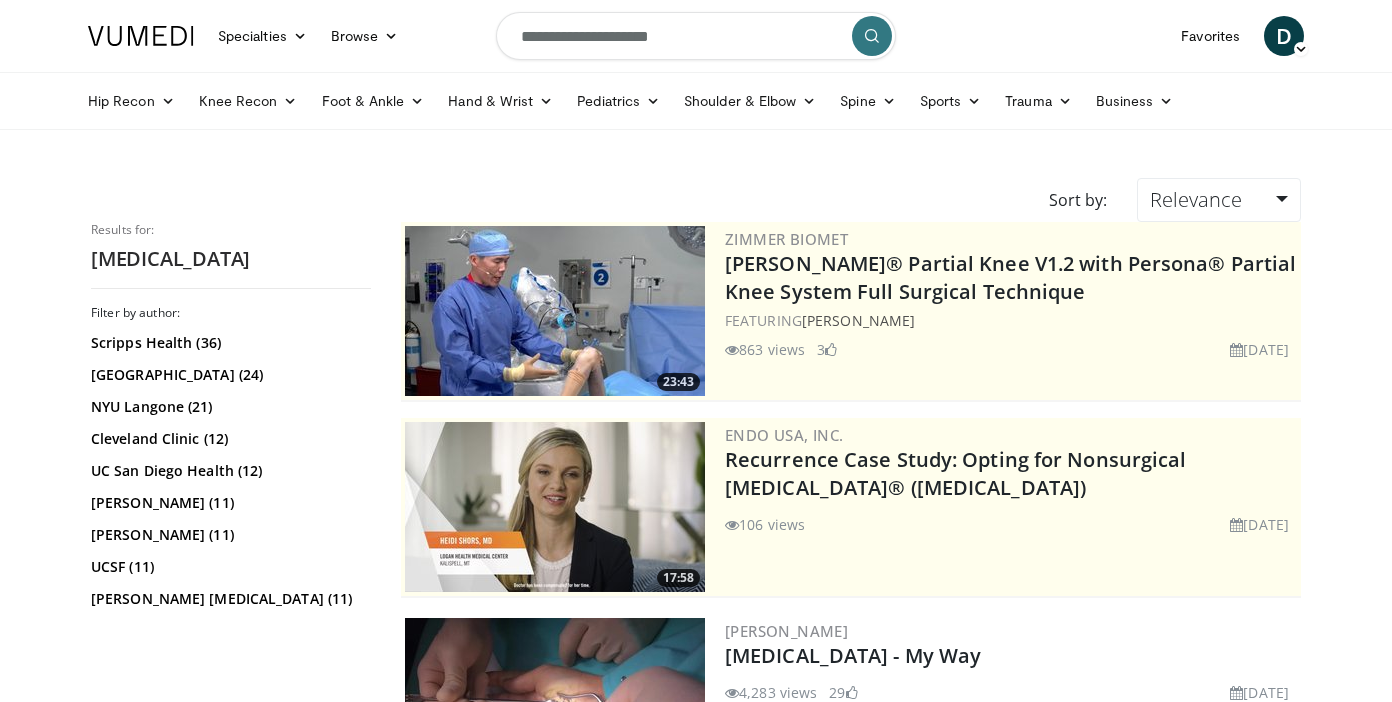 scroll, scrollTop: 0, scrollLeft: 0, axis: both 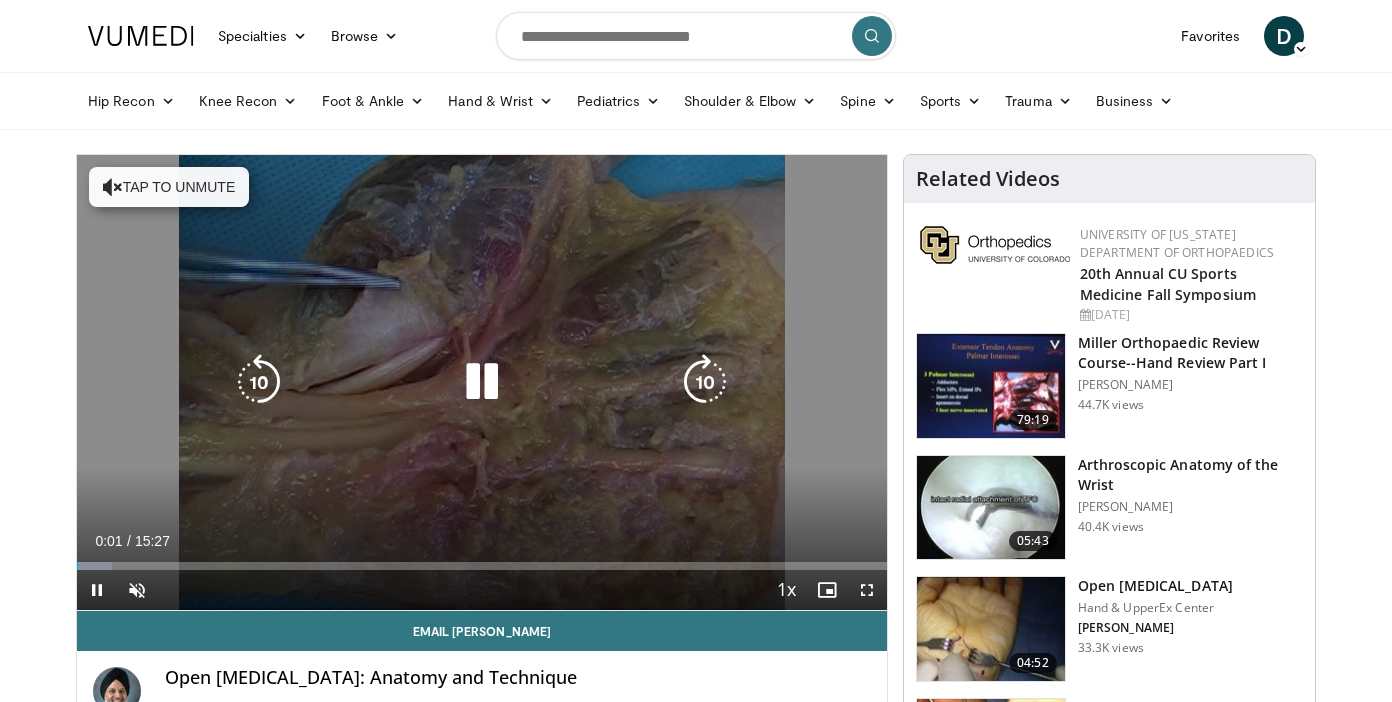 click at bounding box center [482, 382] 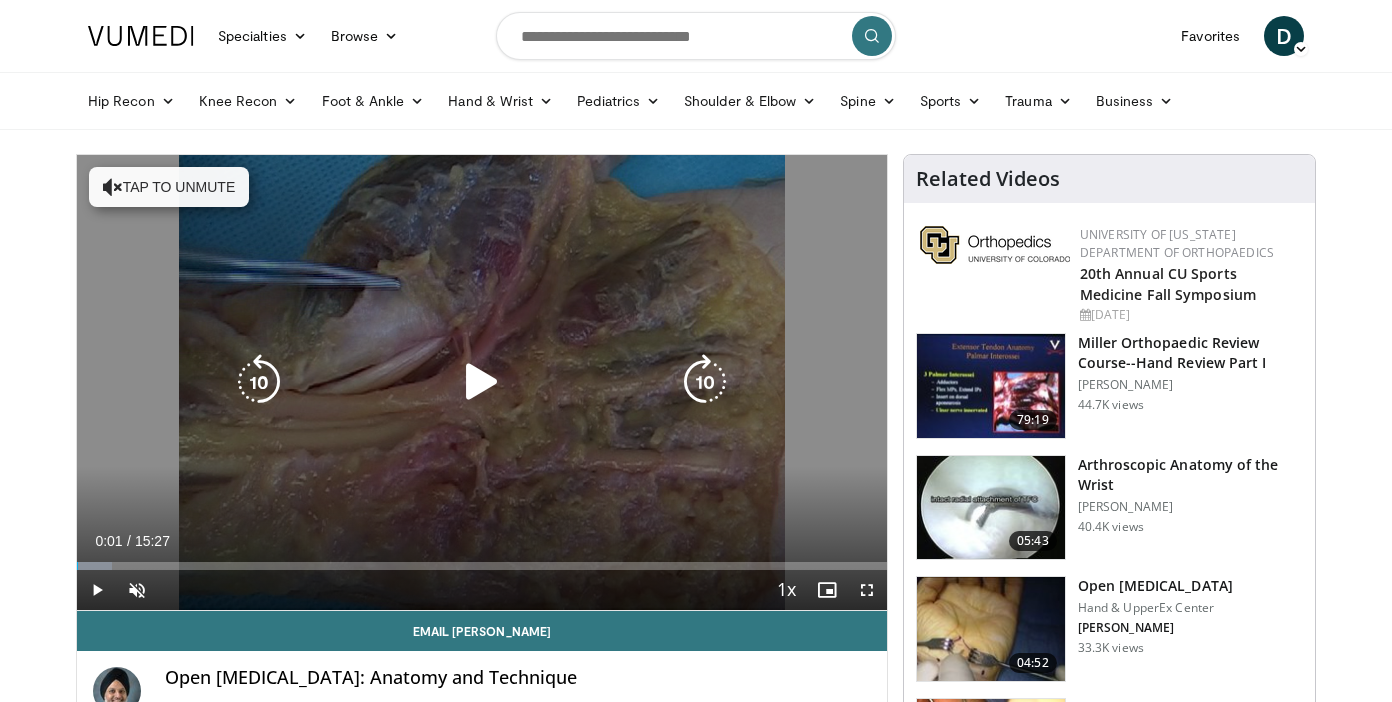 click at bounding box center (482, 382) 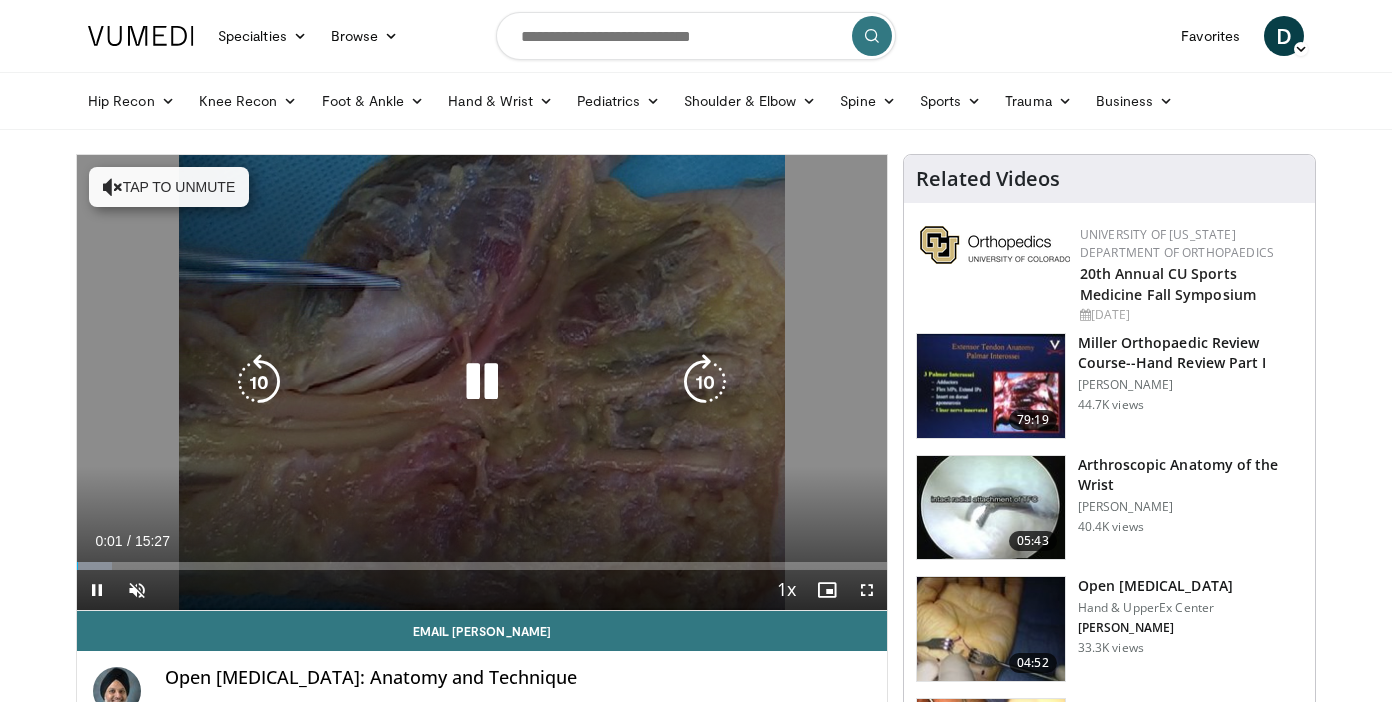 type 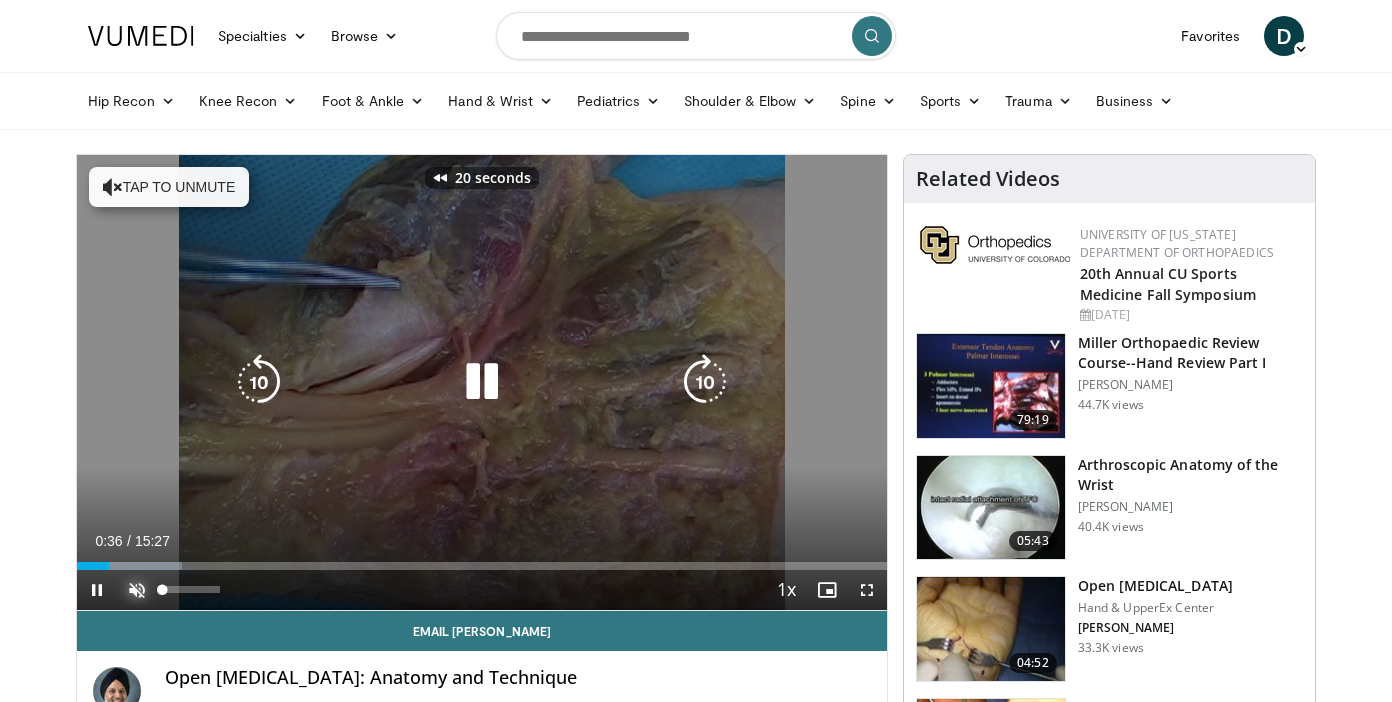 click at bounding box center (137, 590) 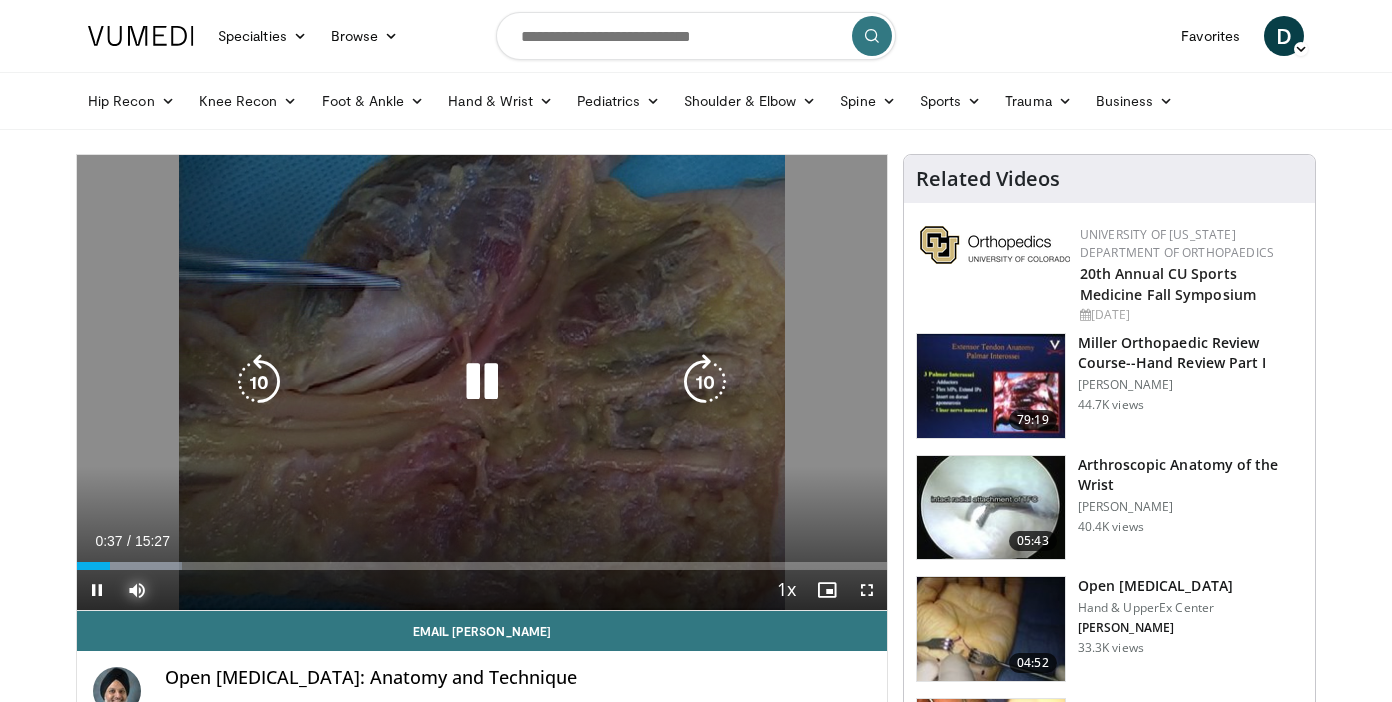 type 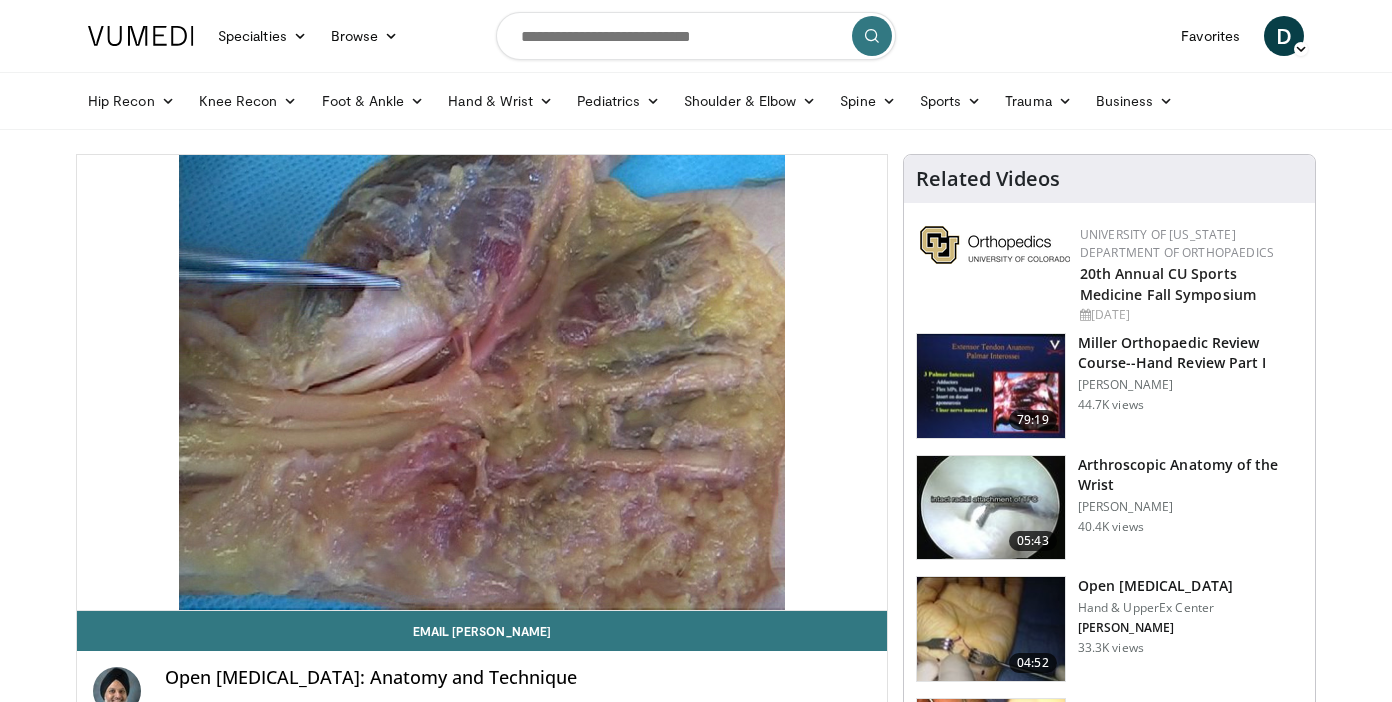 click on "Mute" at bounding box center [137, 590] 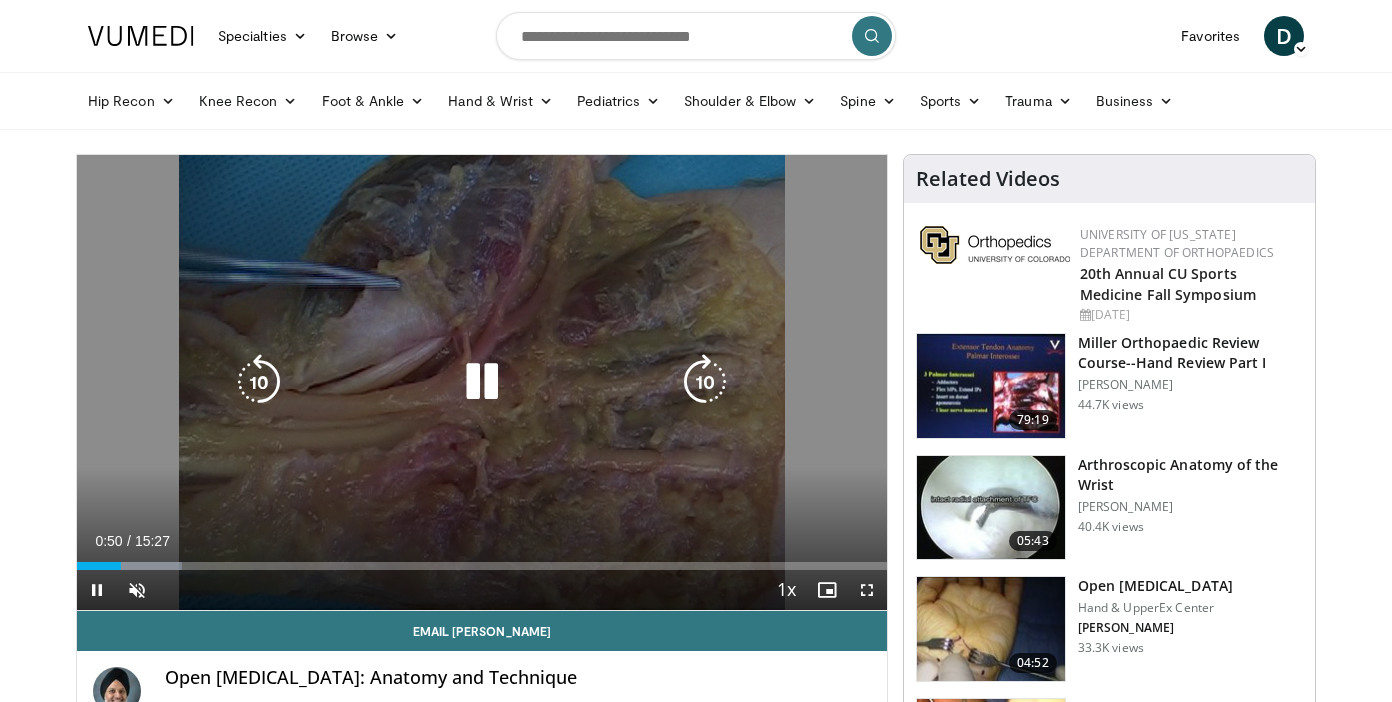 click at bounding box center [482, 382] 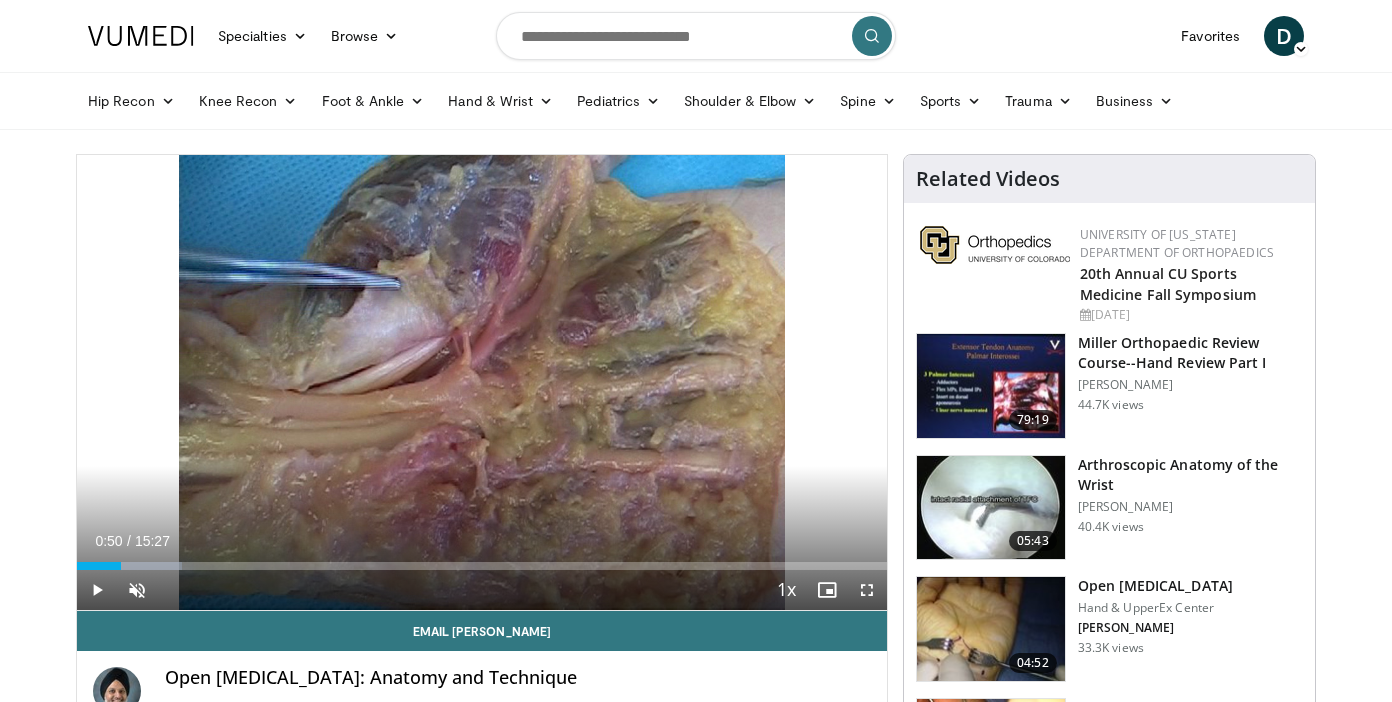 click on "20 seconds
Tap to unmute" at bounding box center (482, 382) 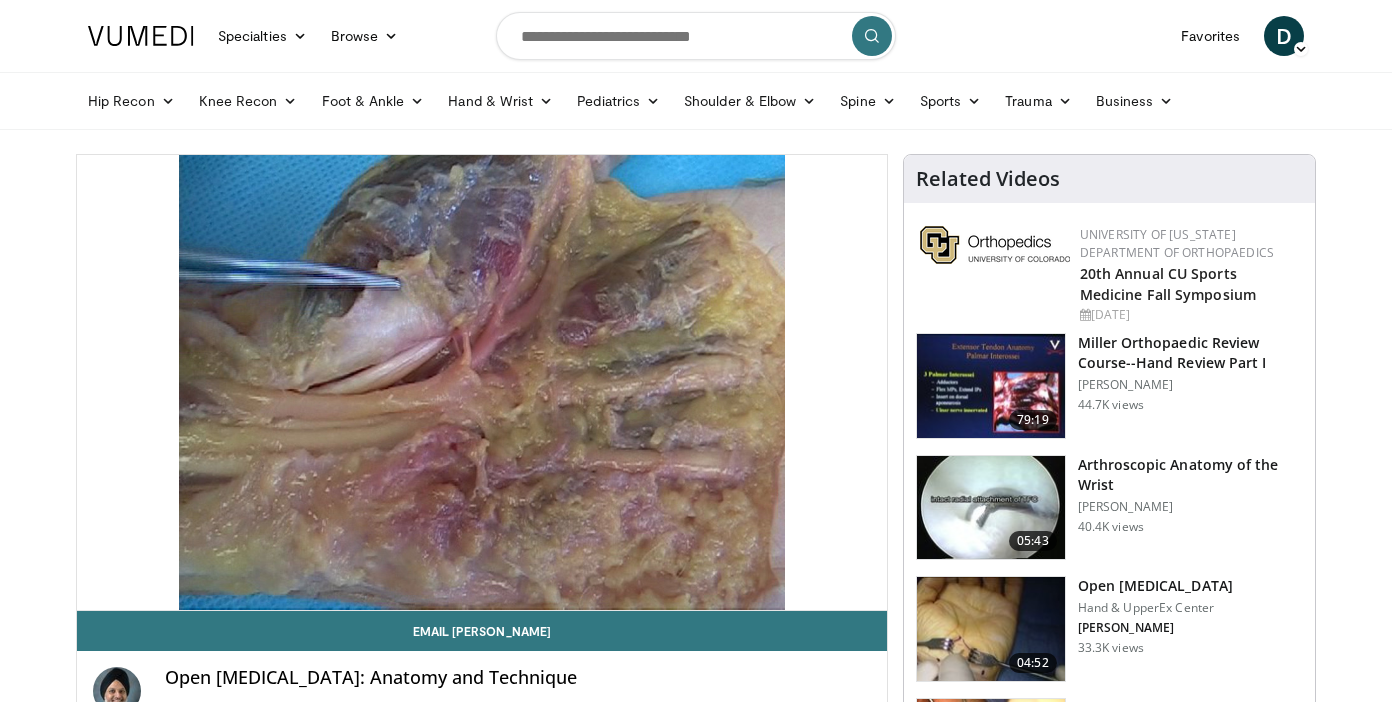 click at bounding box center (991, 629) 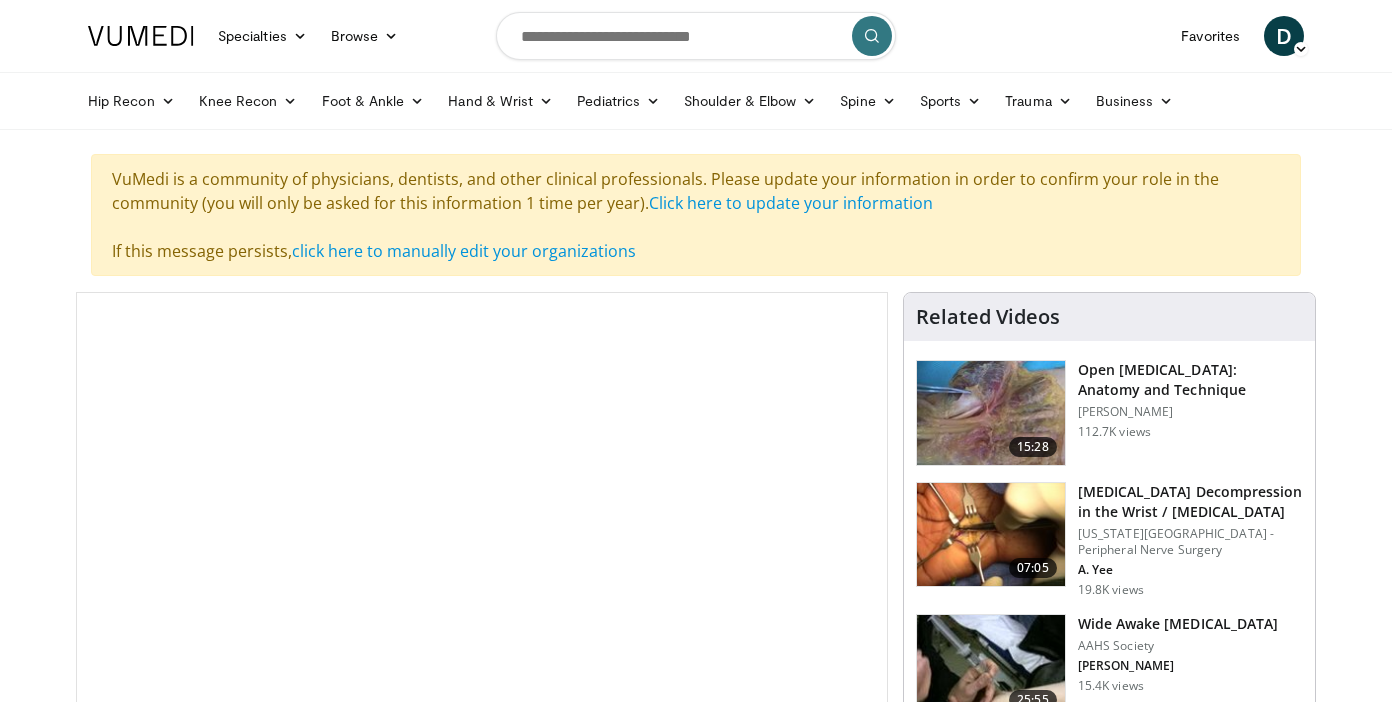 scroll, scrollTop: 0, scrollLeft: 0, axis: both 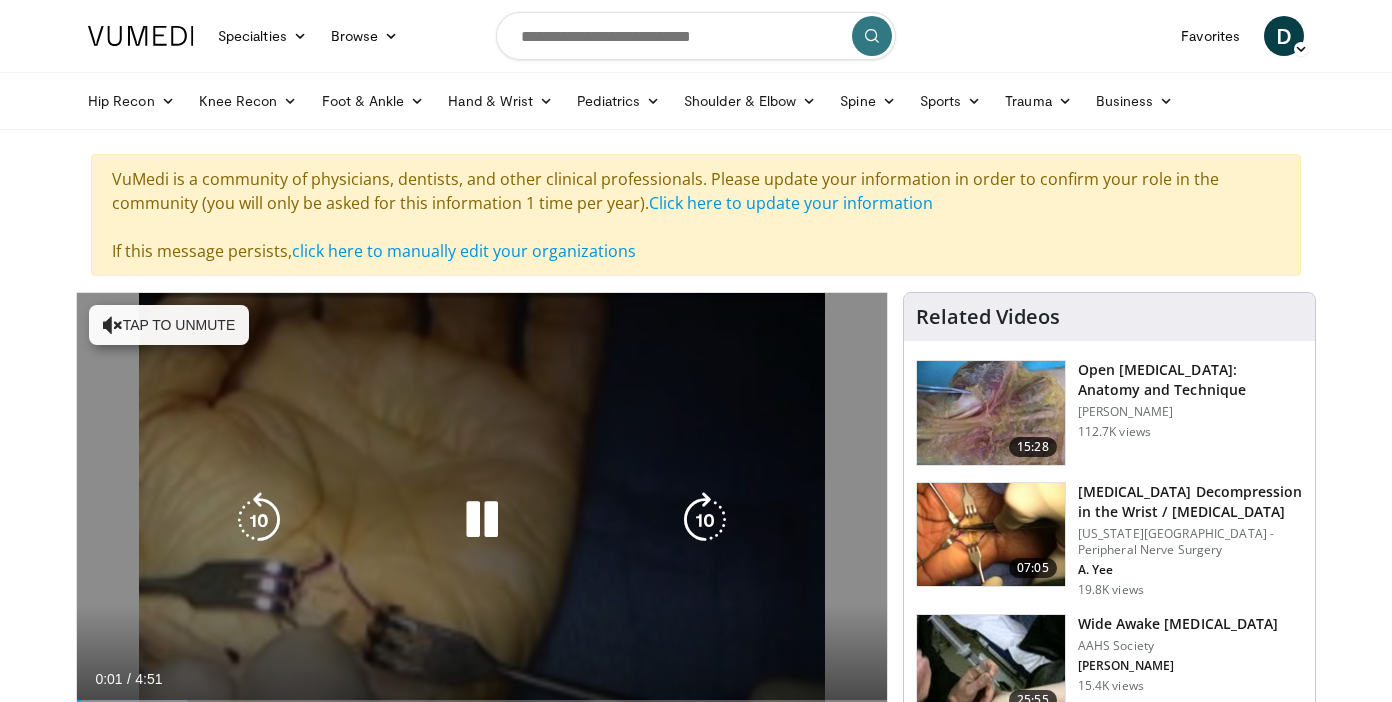 click at bounding box center (482, 520) 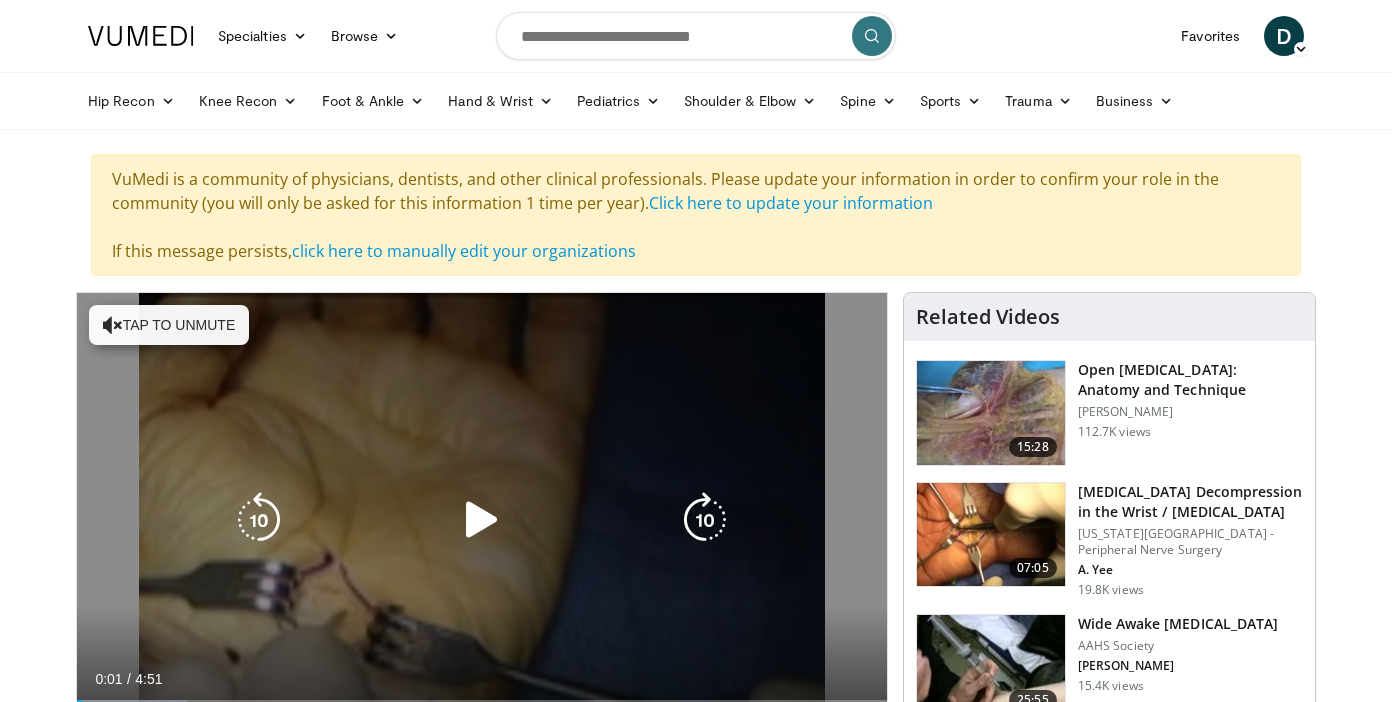 click at bounding box center (482, 520) 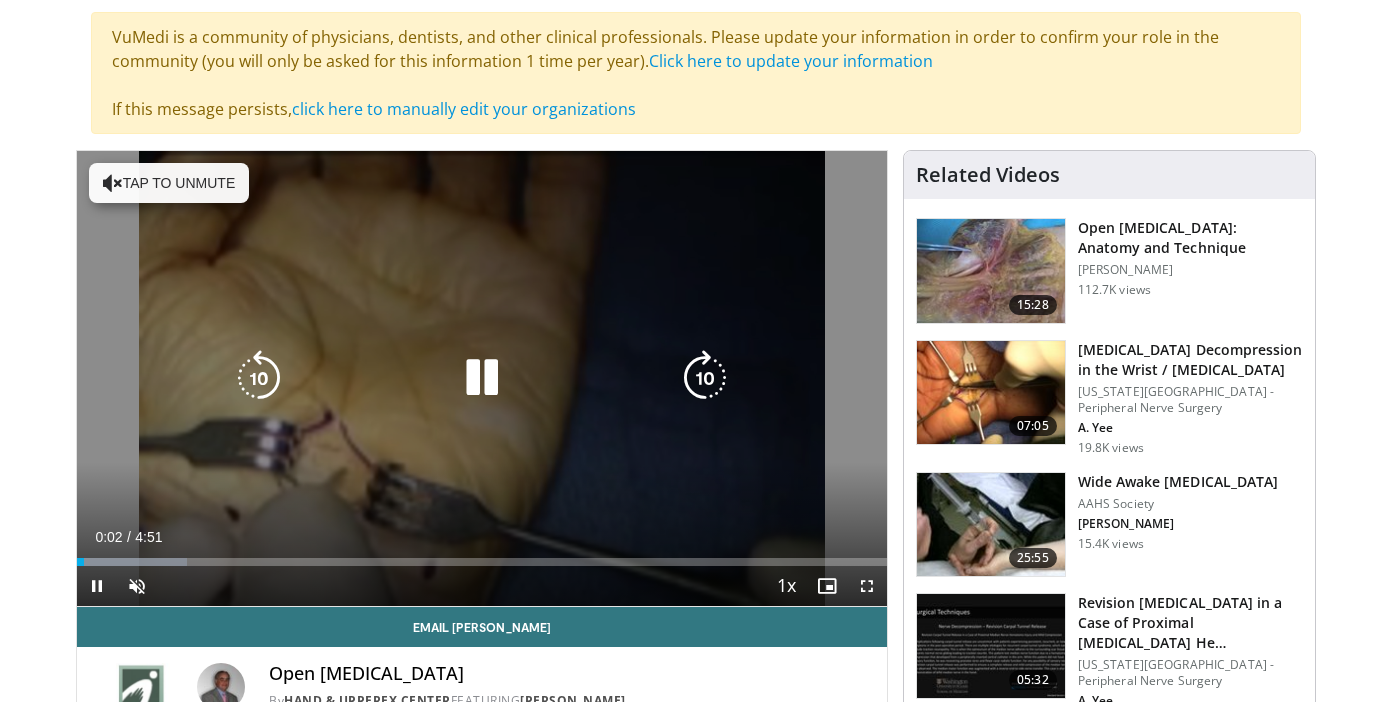 scroll, scrollTop: 148, scrollLeft: 0, axis: vertical 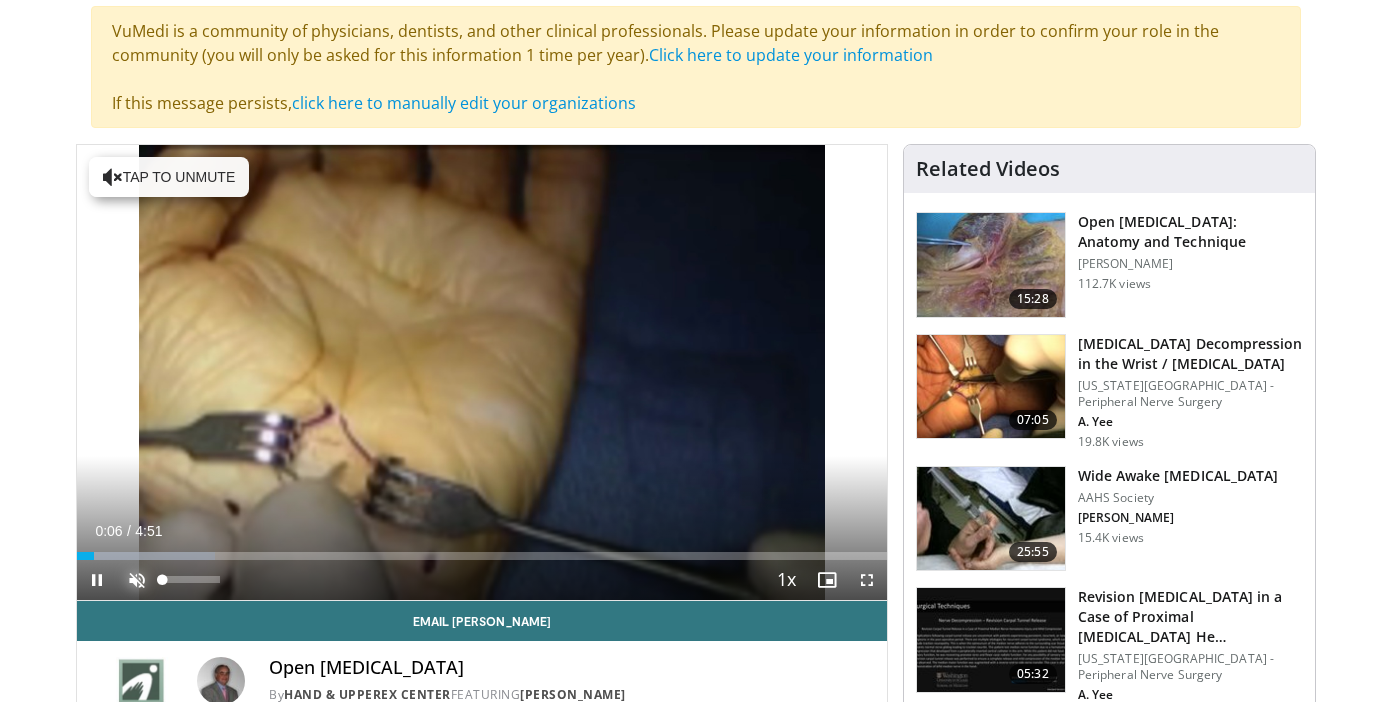 click at bounding box center (137, 580) 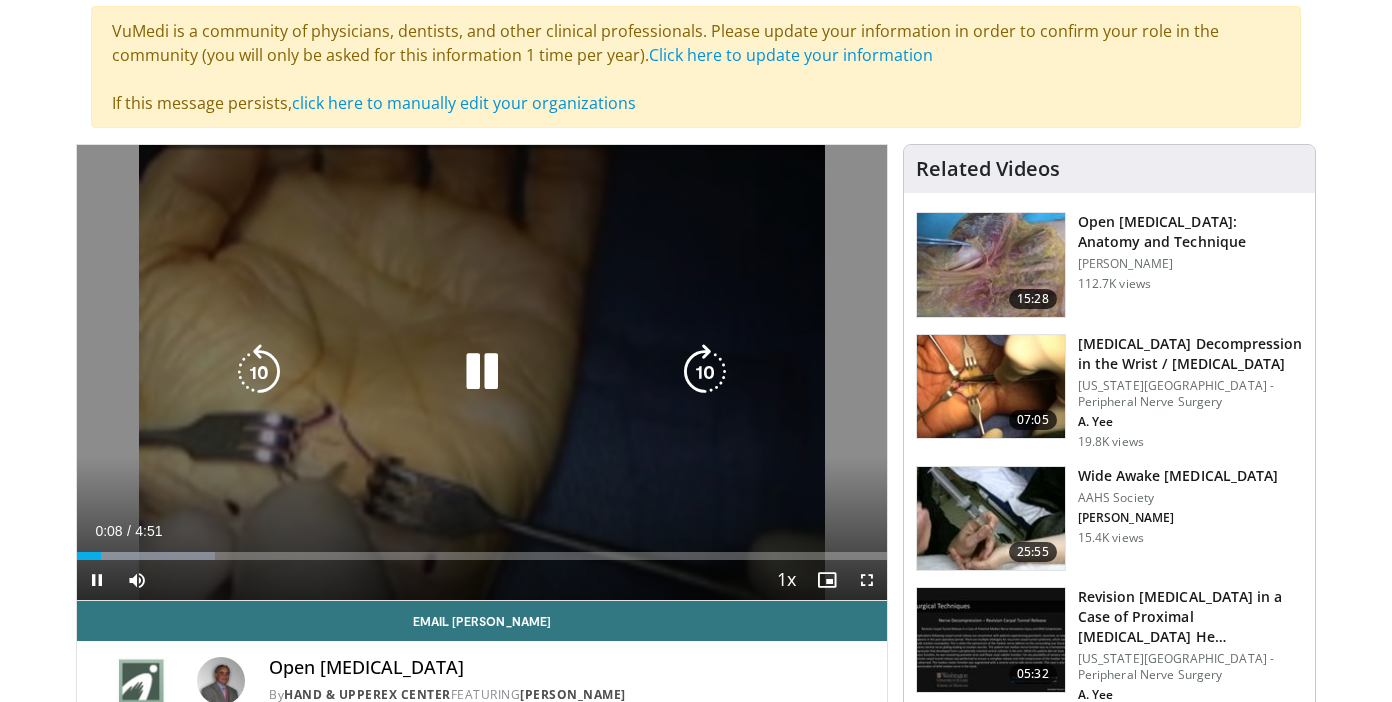 click on "10 seconds
Tap to unmute" at bounding box center [482, 372] 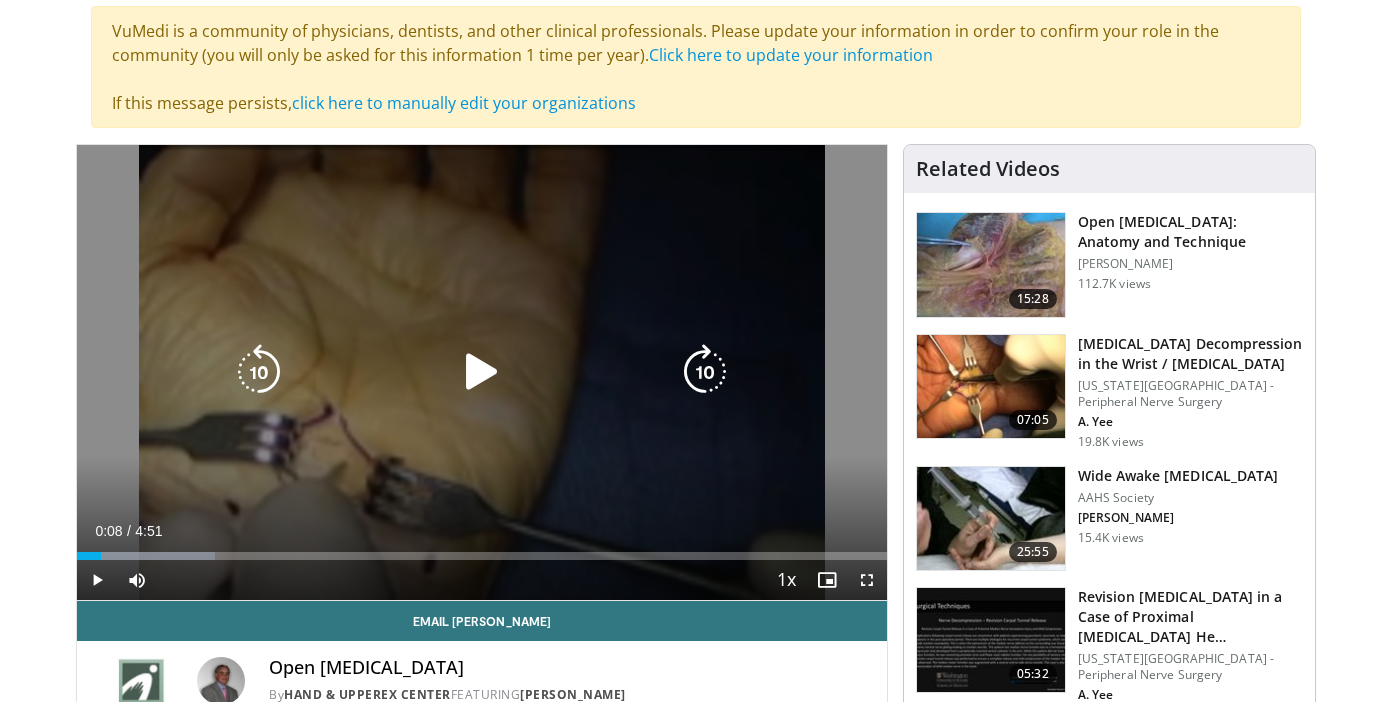 click on "10 seconds
Tap to unmute" at bounding box center [482, 372] 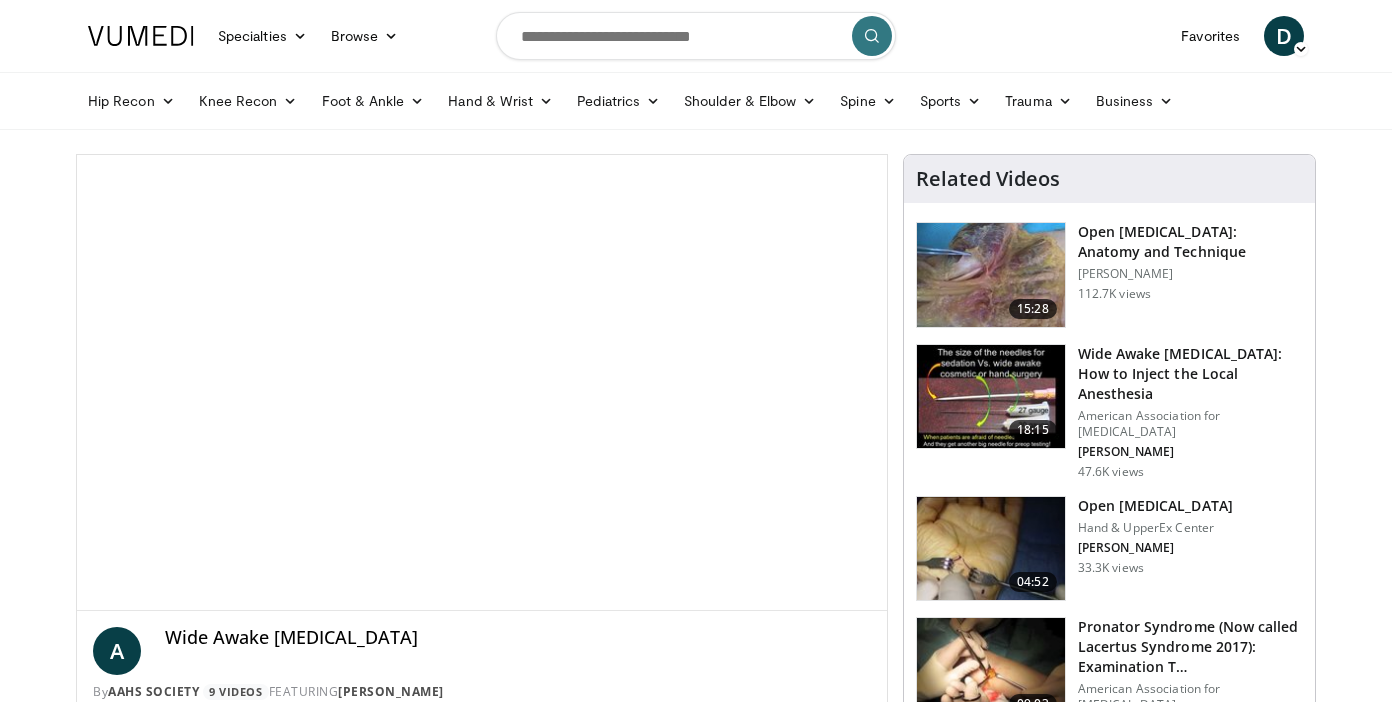 scroll, scrollTop: 0, scrollLeft: 0, axis: both 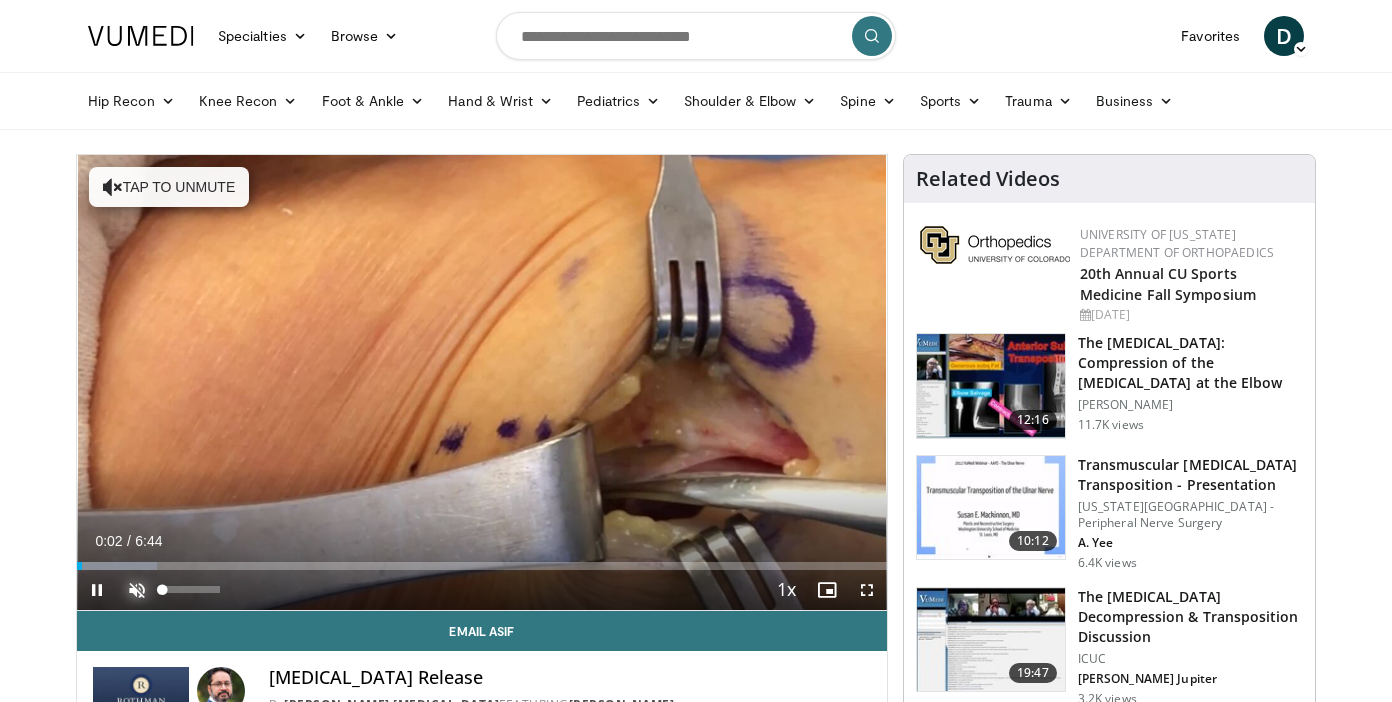 click at bounding box center (137, 590) 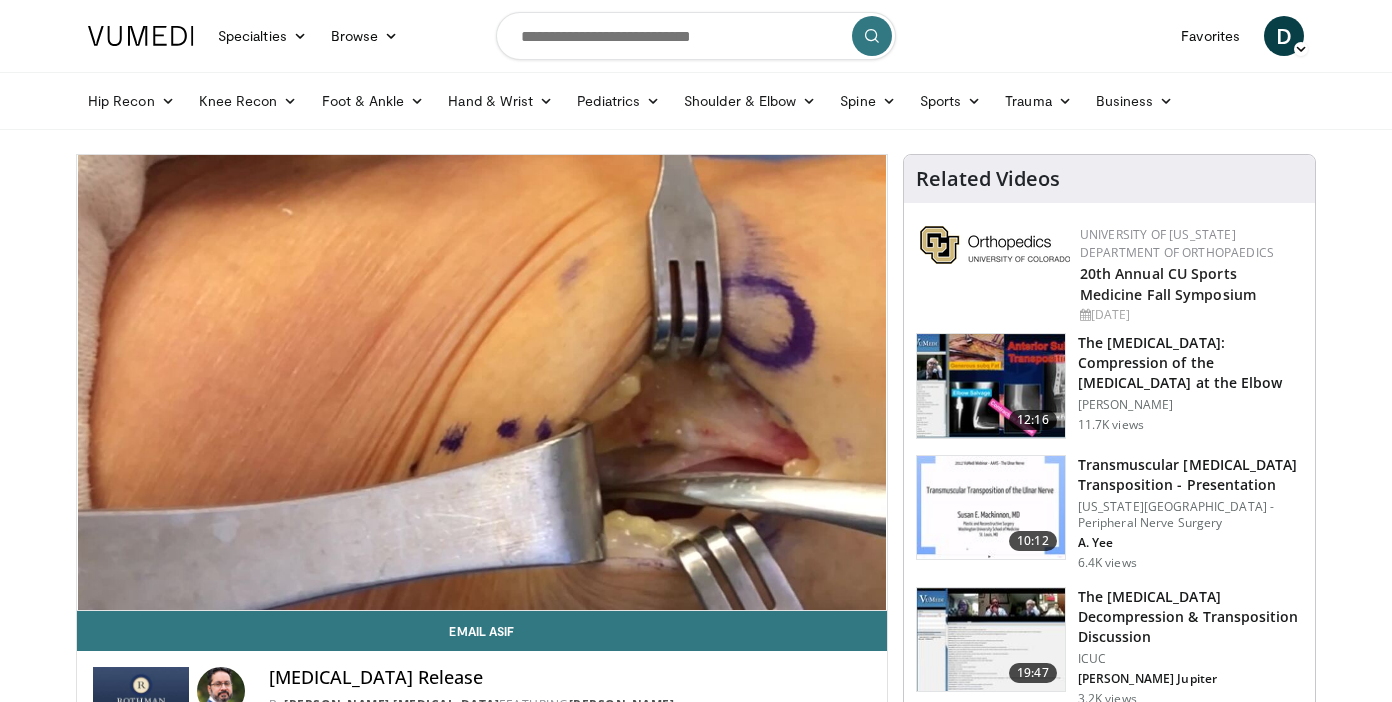type 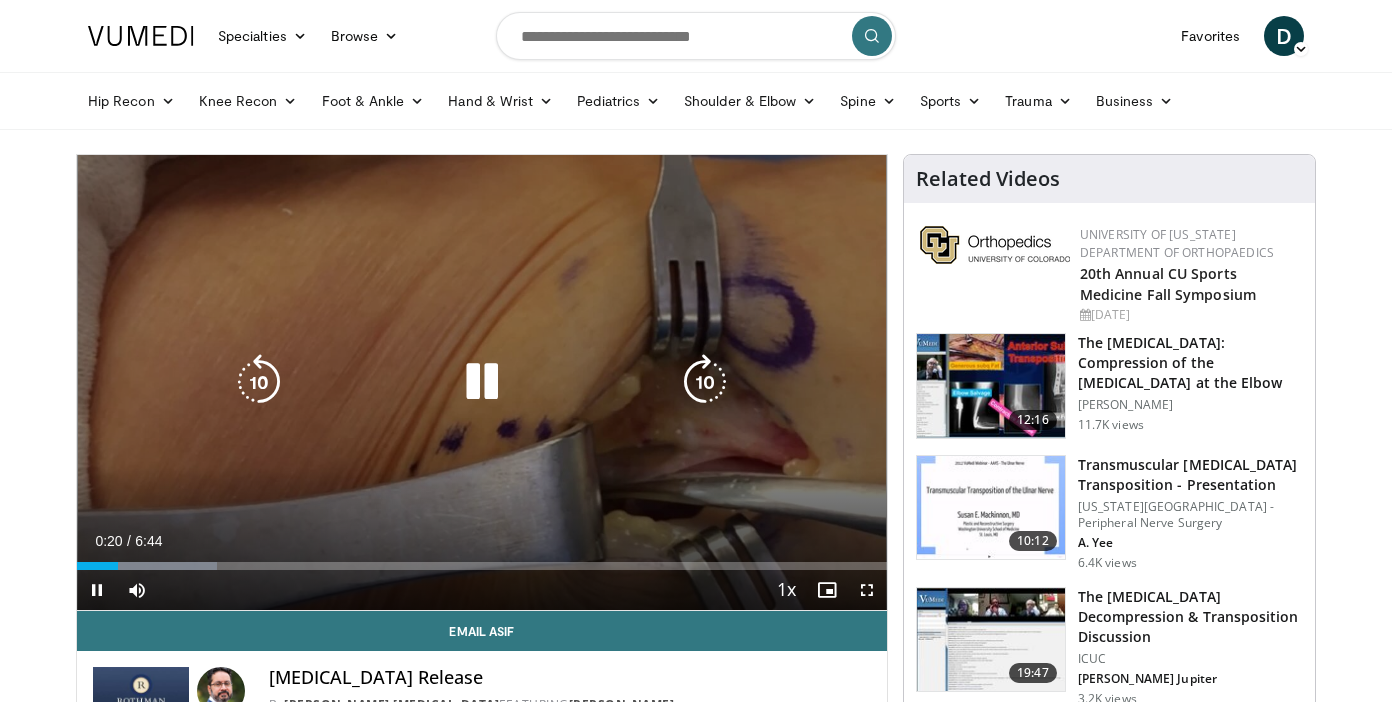 click at bounding box center [705, 382] 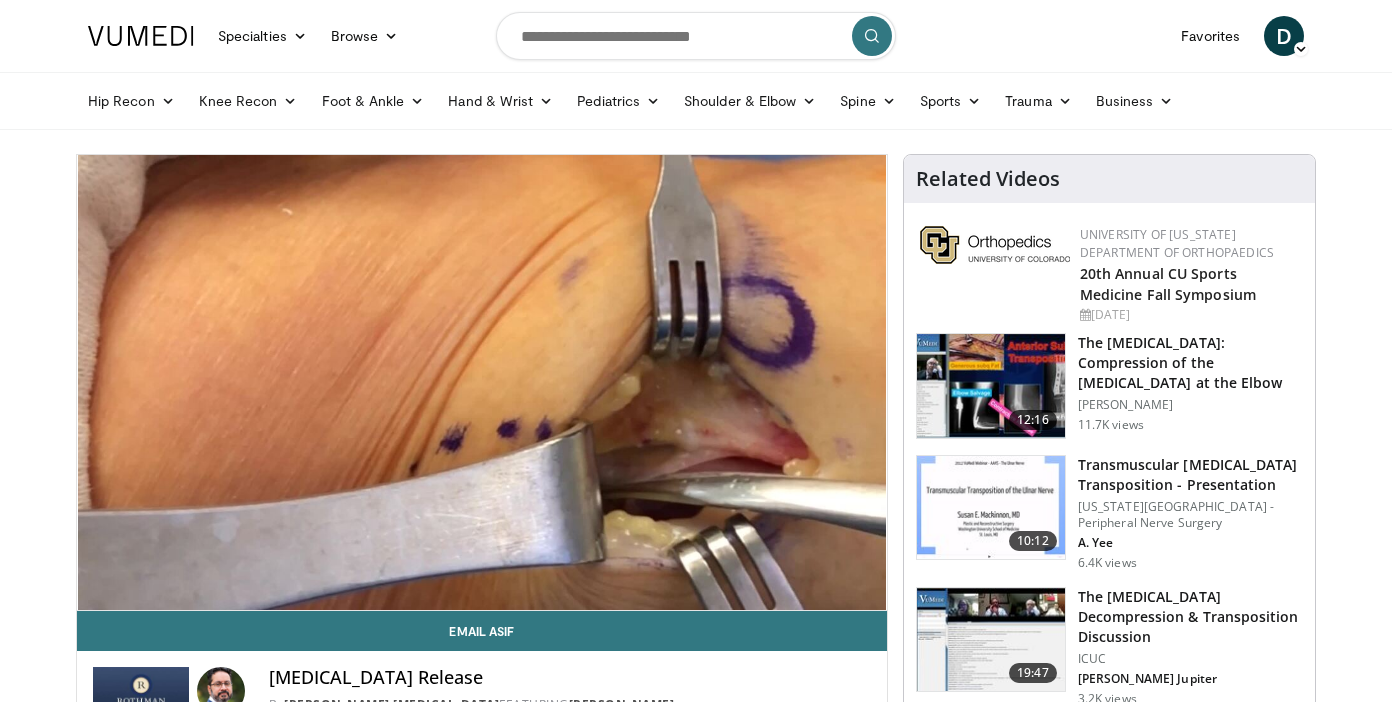 type 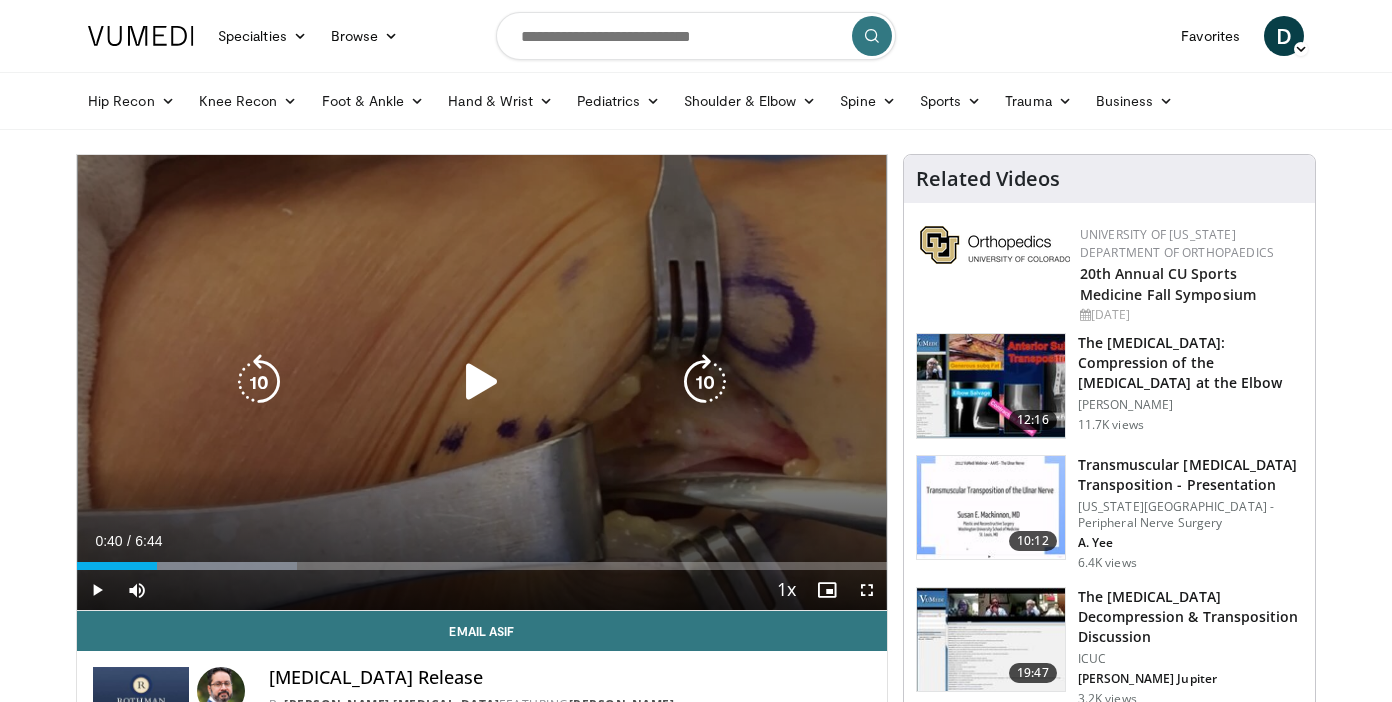click at bounding box center (482, 382) 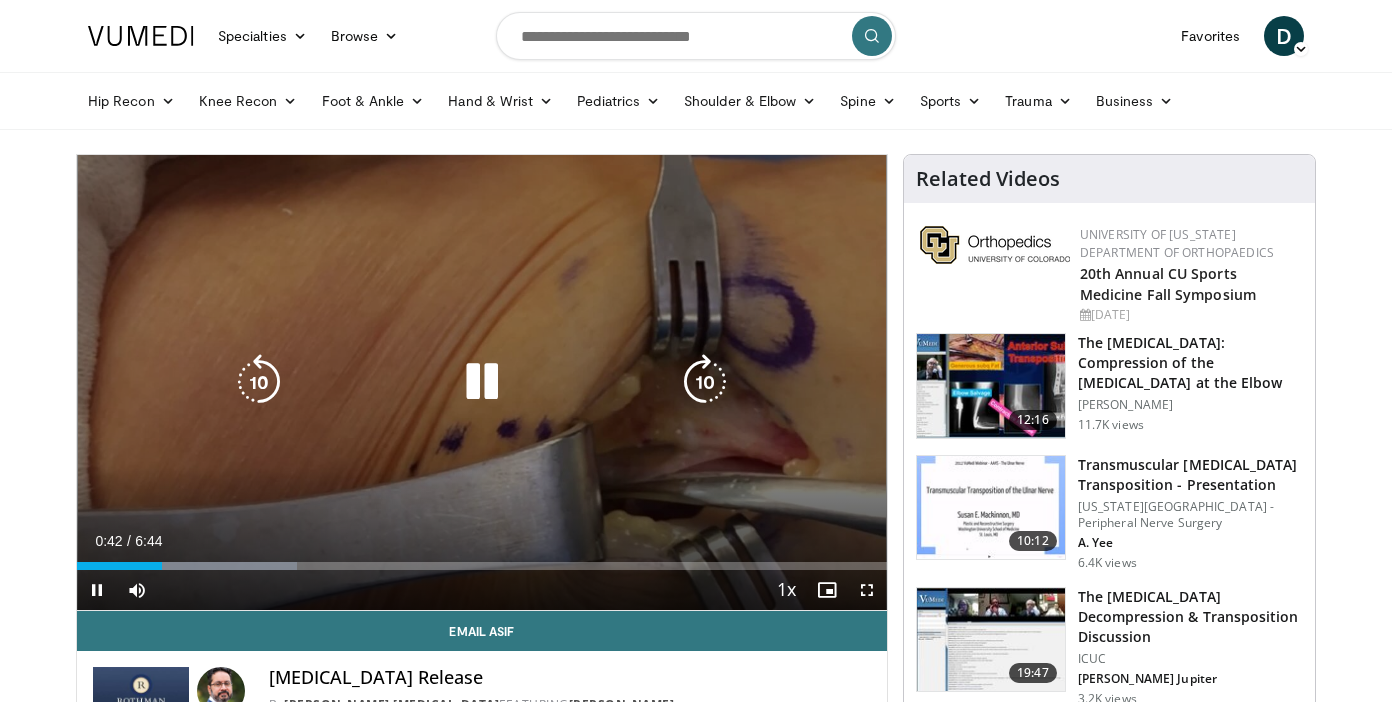 click at bounding box center [482, 382] 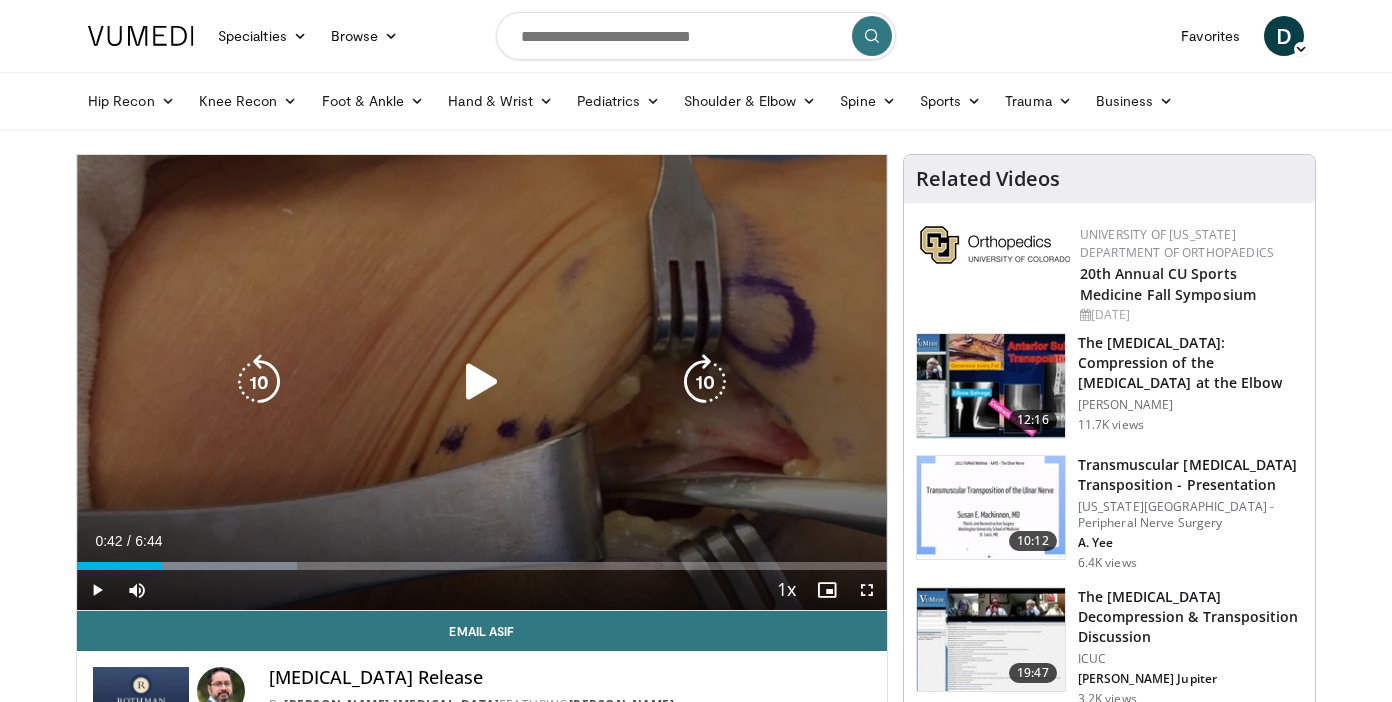 click at bounding box center (482, 382) 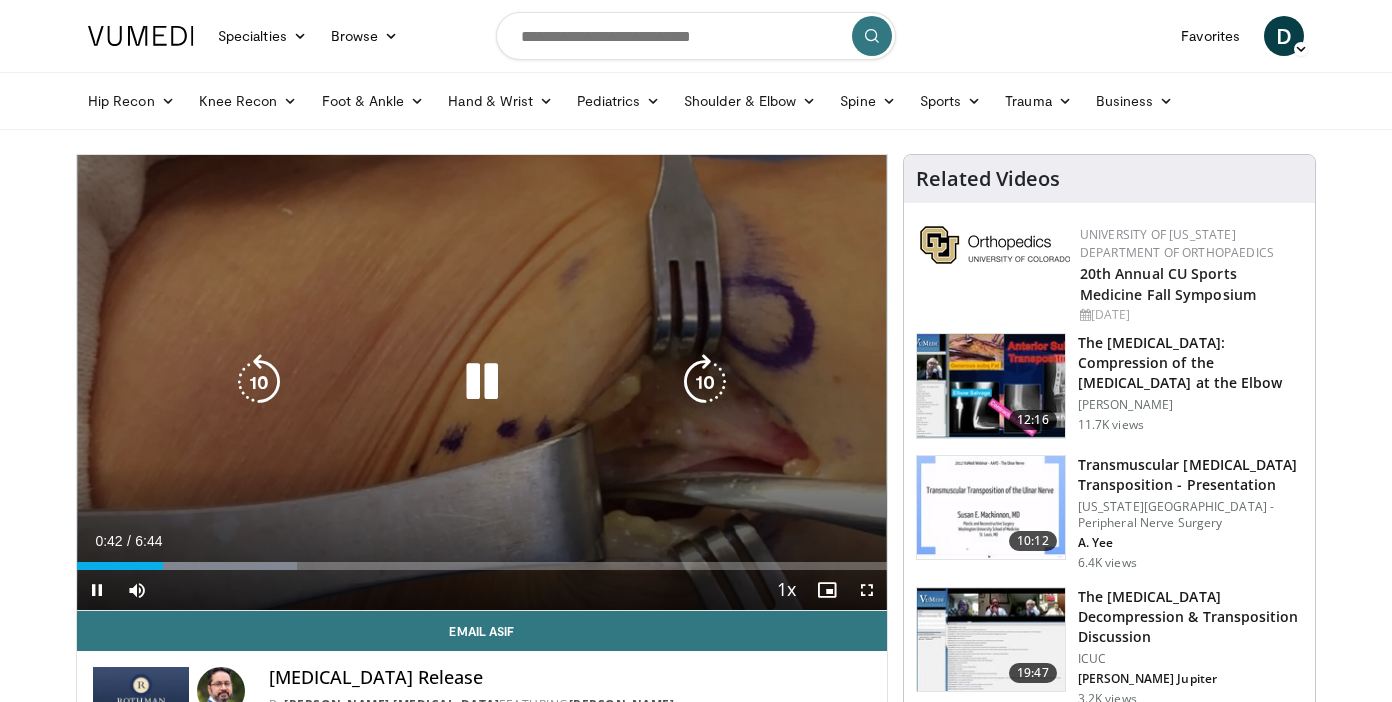 type 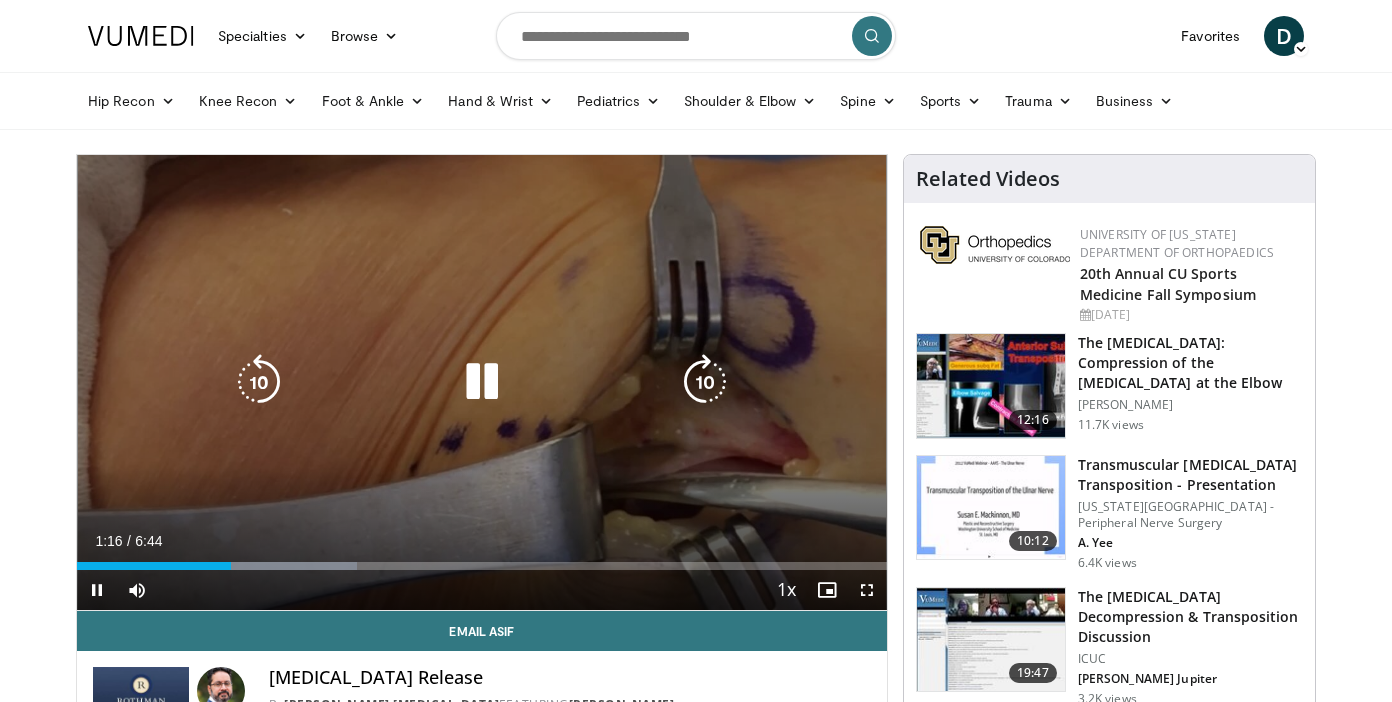 click at bounding box center (705, 382) 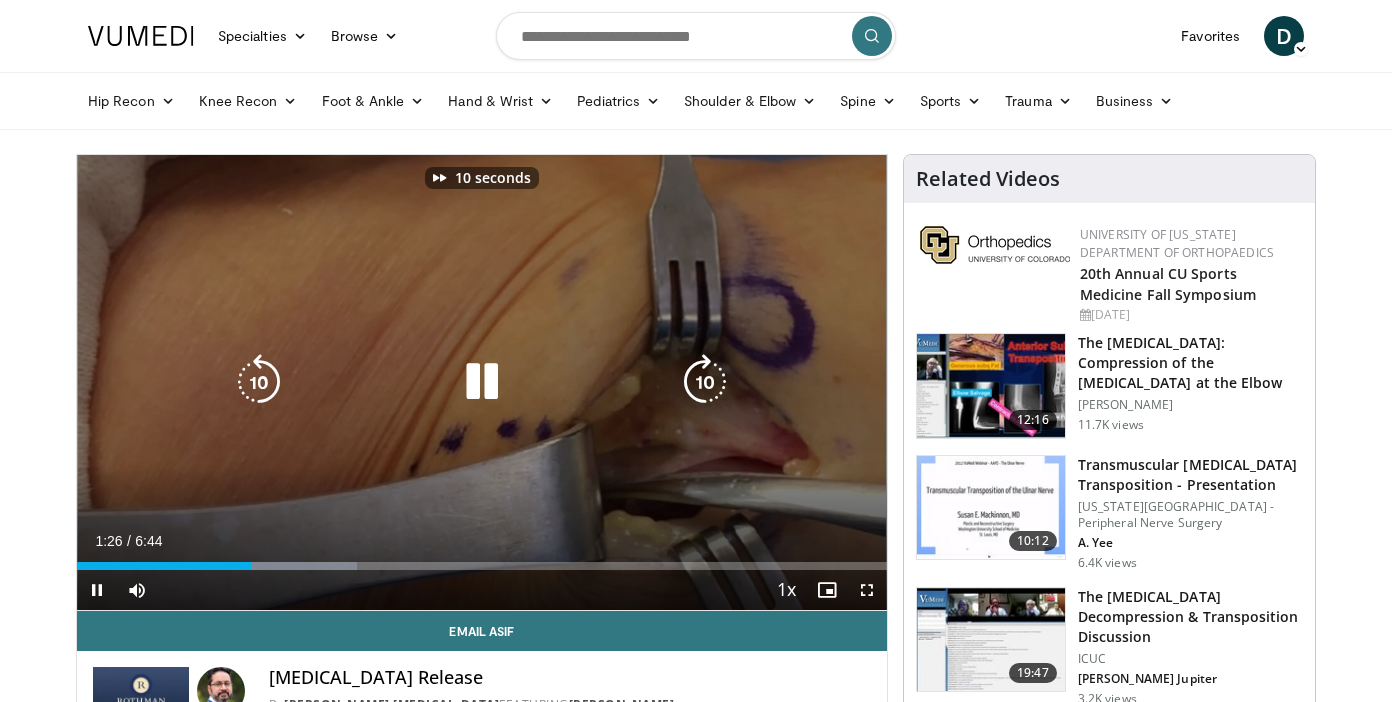 click at bounding box center (705, 382) 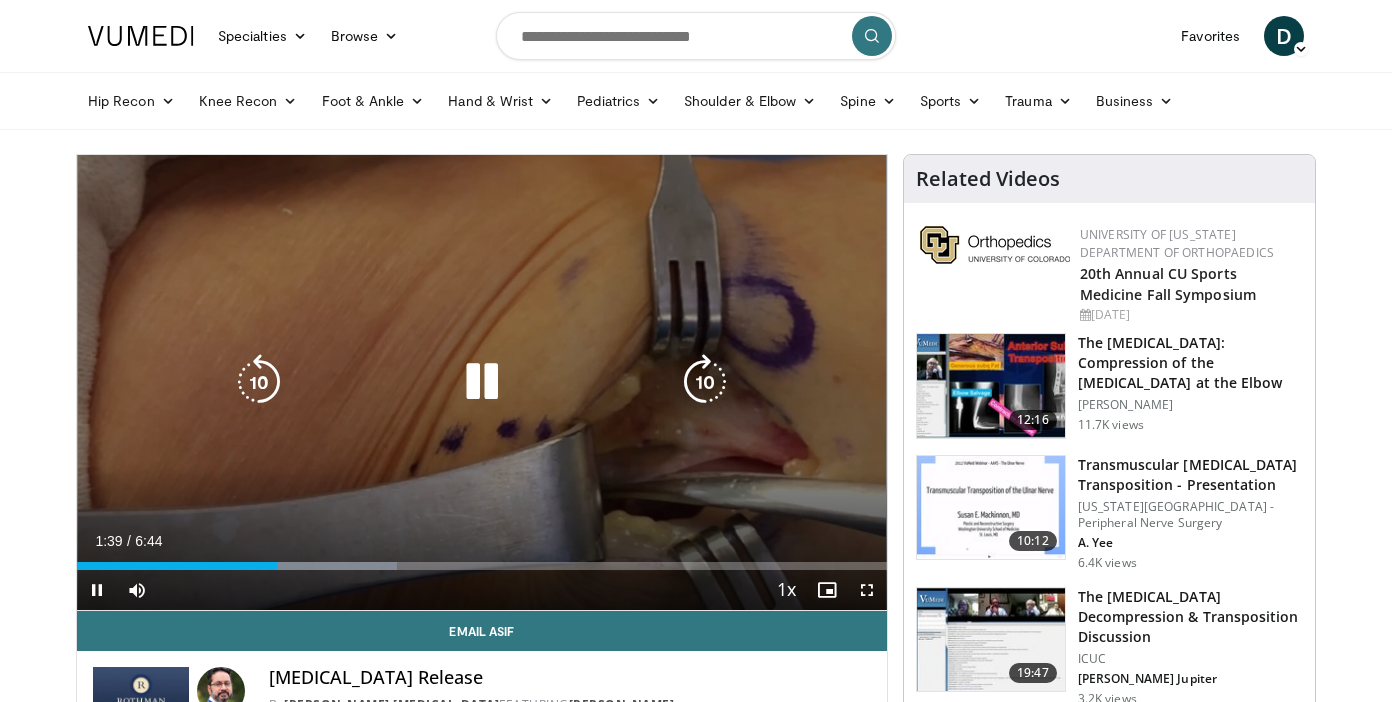 click at bounding box center (259, 382) 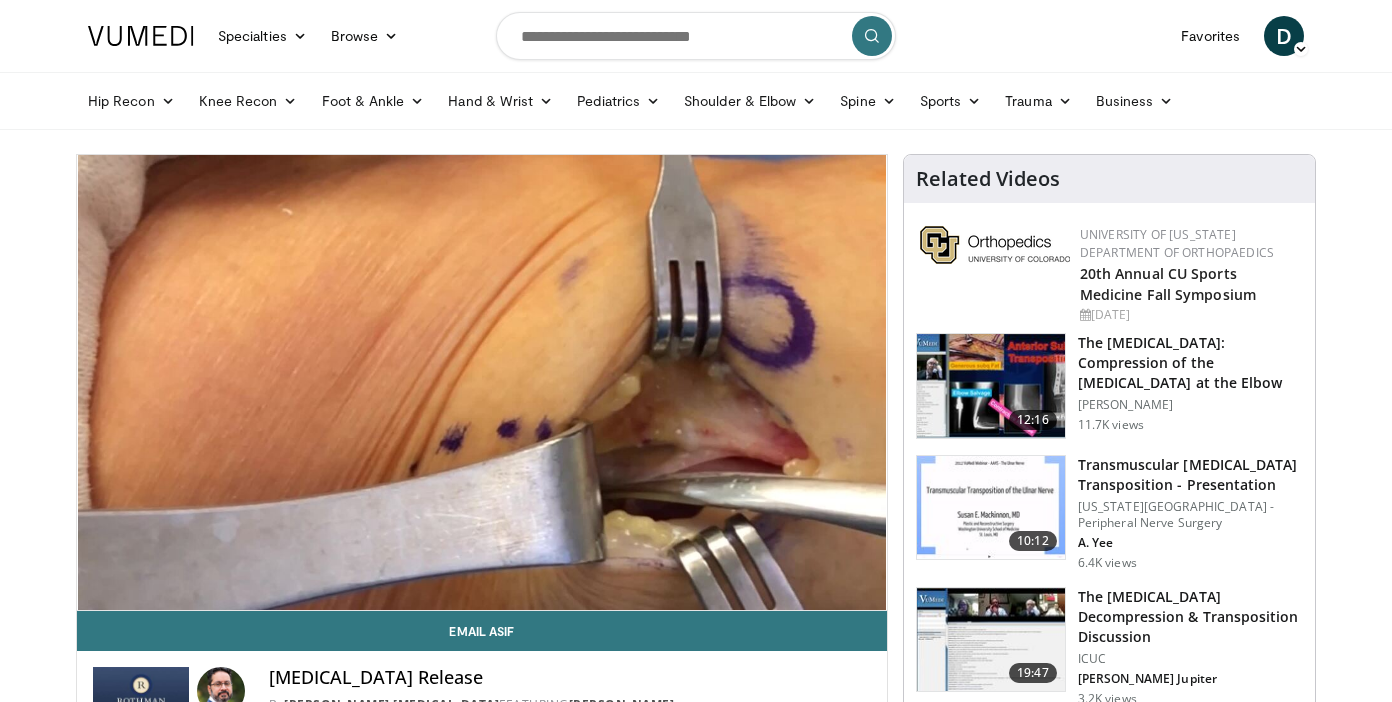 type 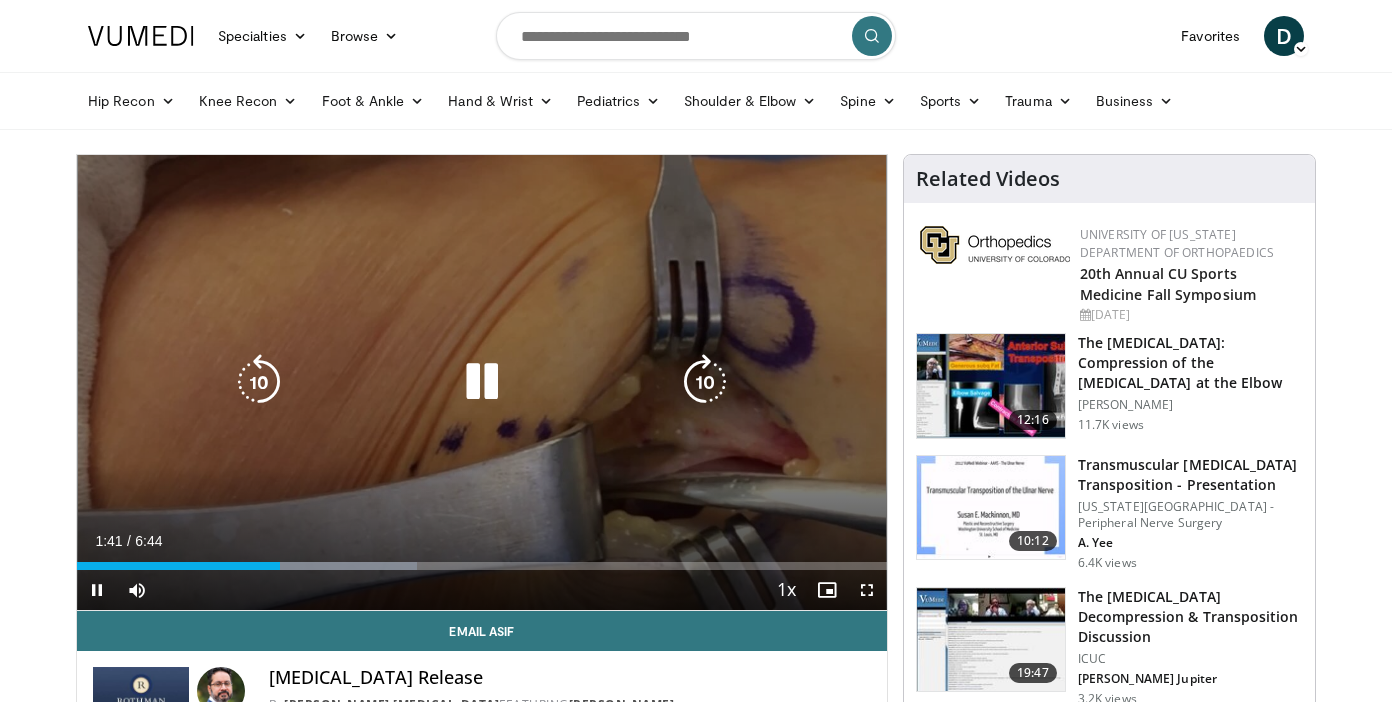 click at bounding box center (482, 382) 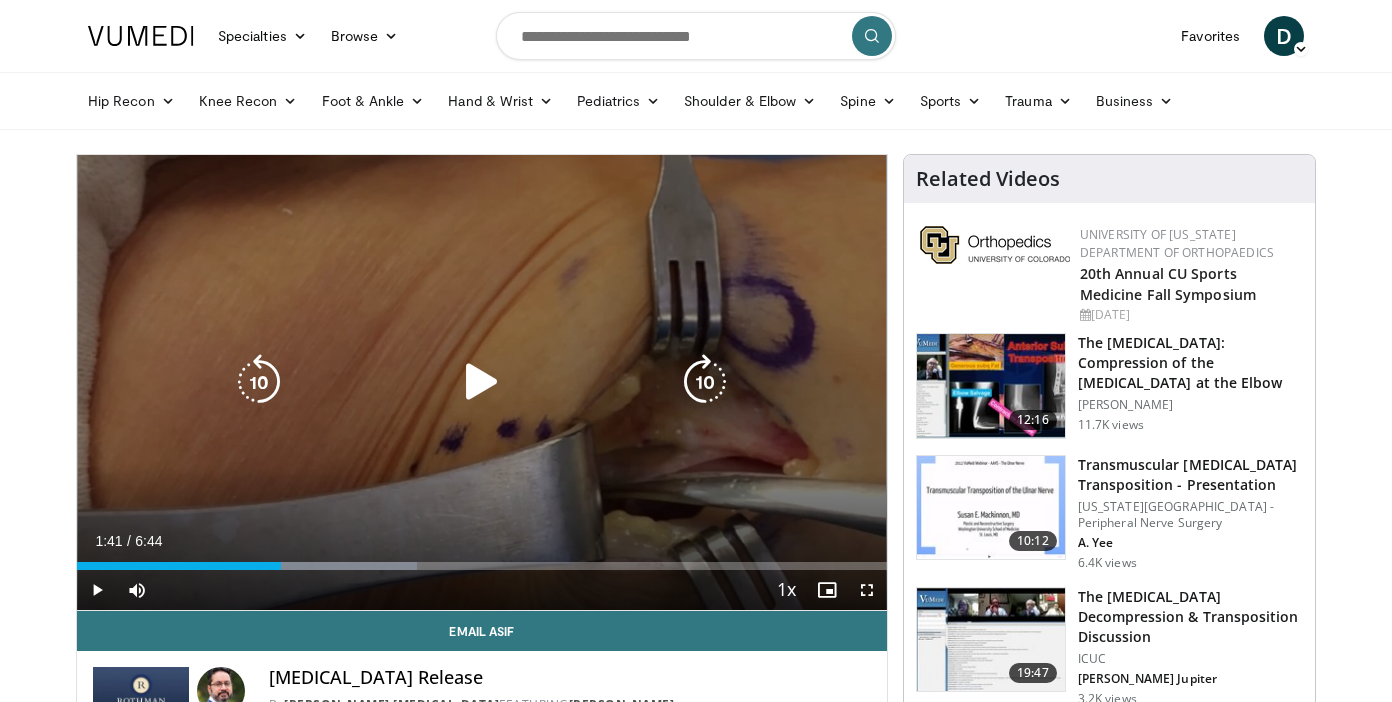 click at bounding box center [482, 382] 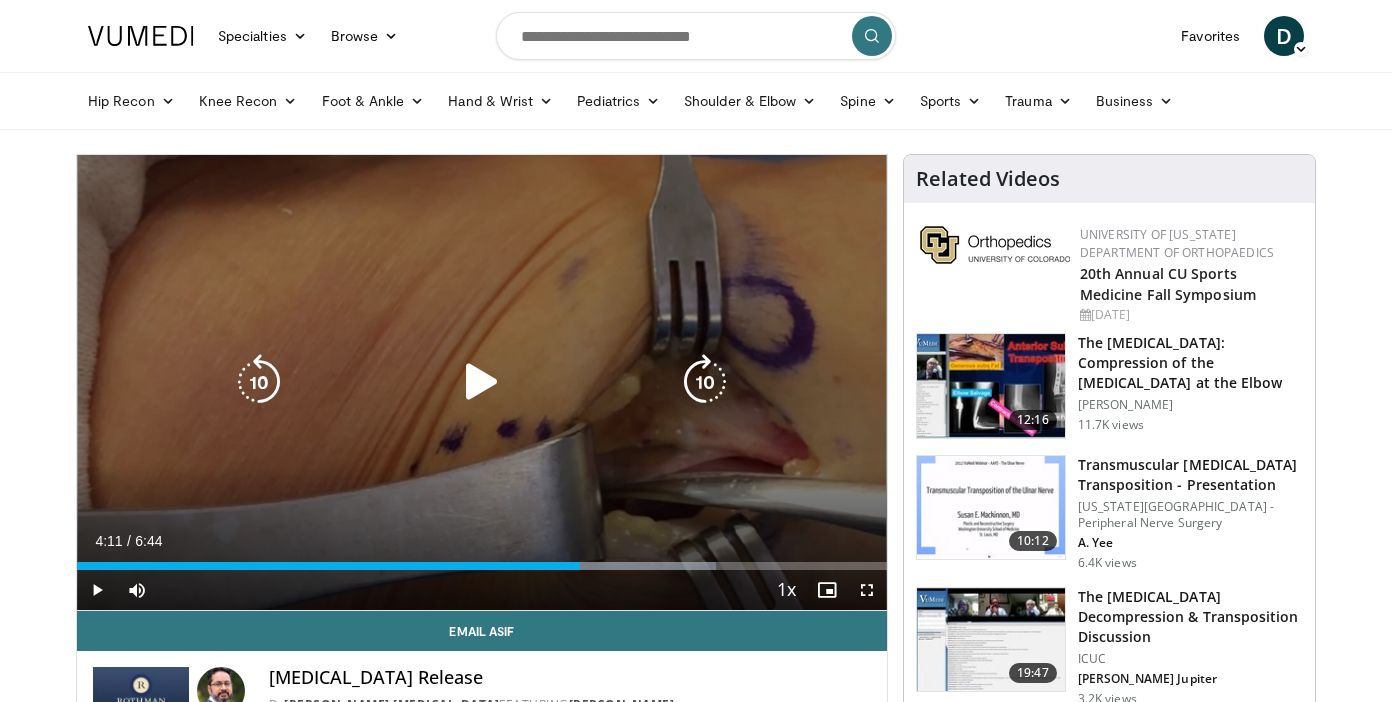 click on "20 seconds
Tap to unmute" at bounding box center [482, 382] 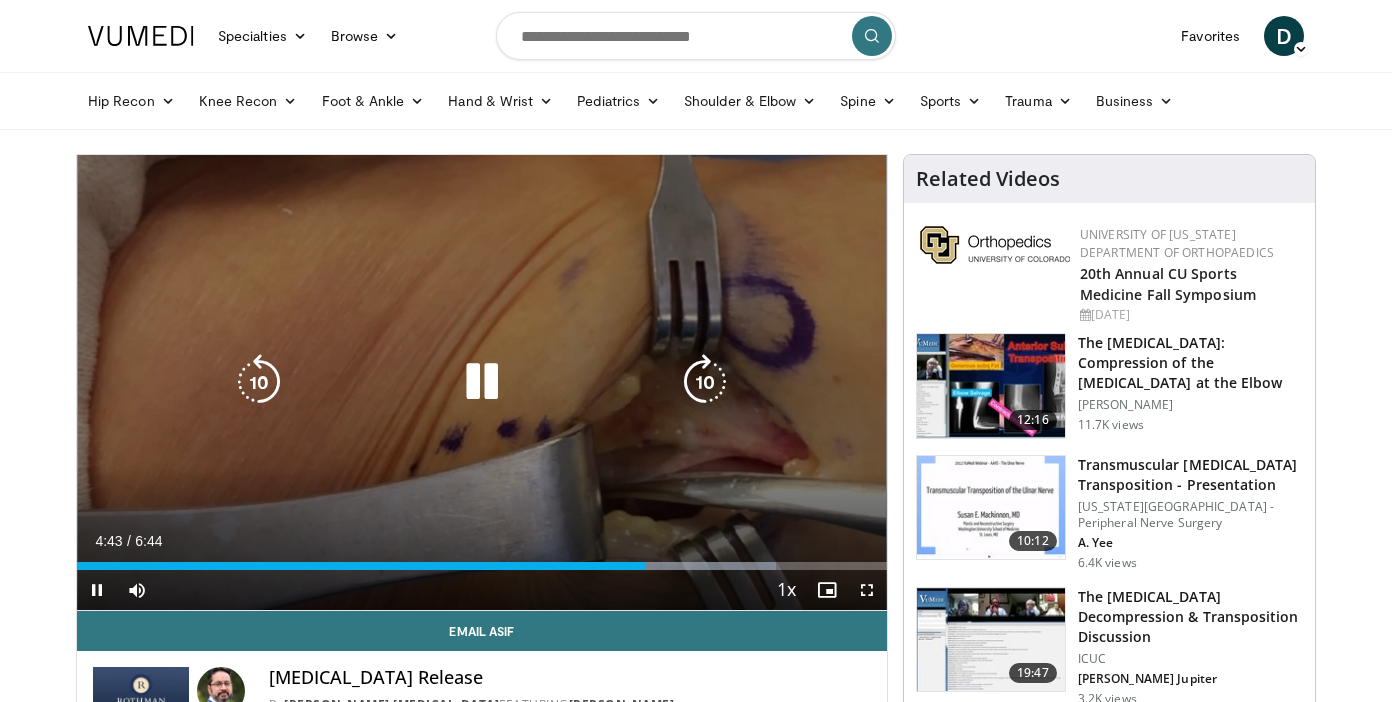 click at bounding box center (482, 382) 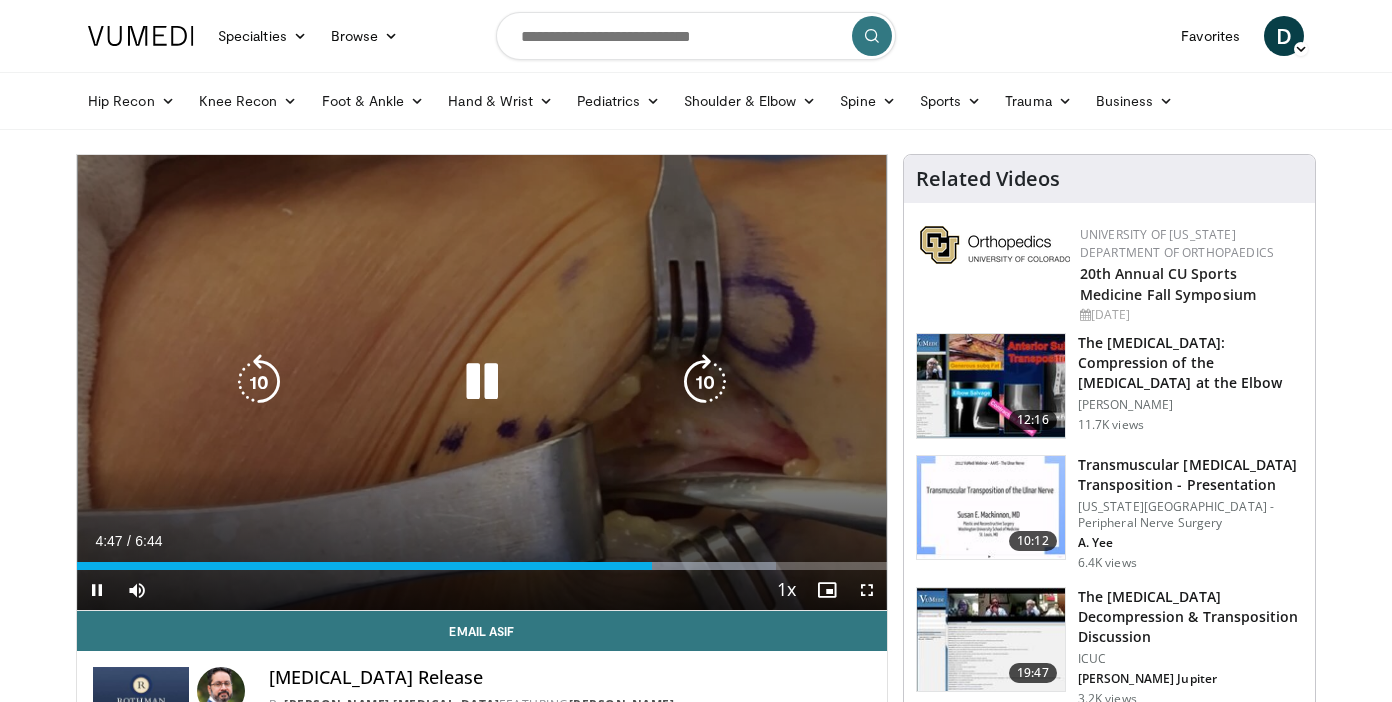 click at bounding box center [482, 382] 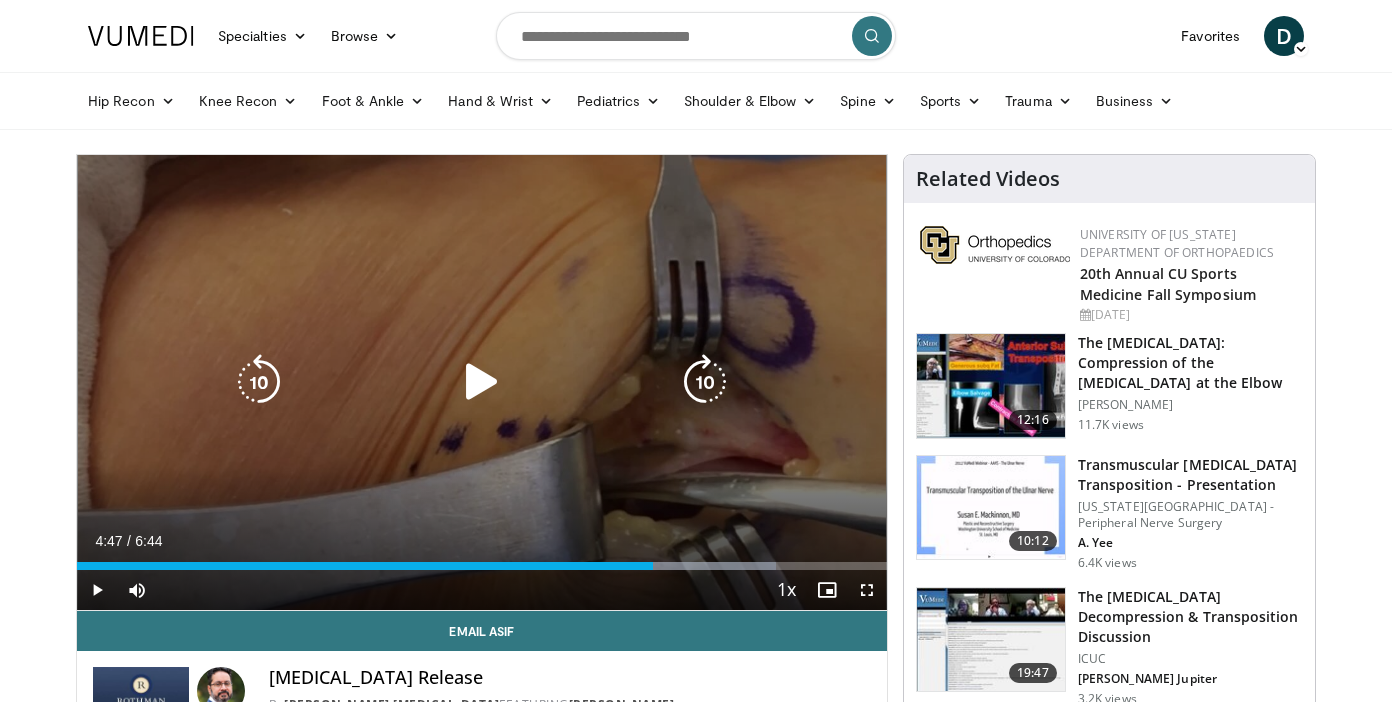 click on "10 seconds
Tap to unmute" at bounding box center [482, 382] 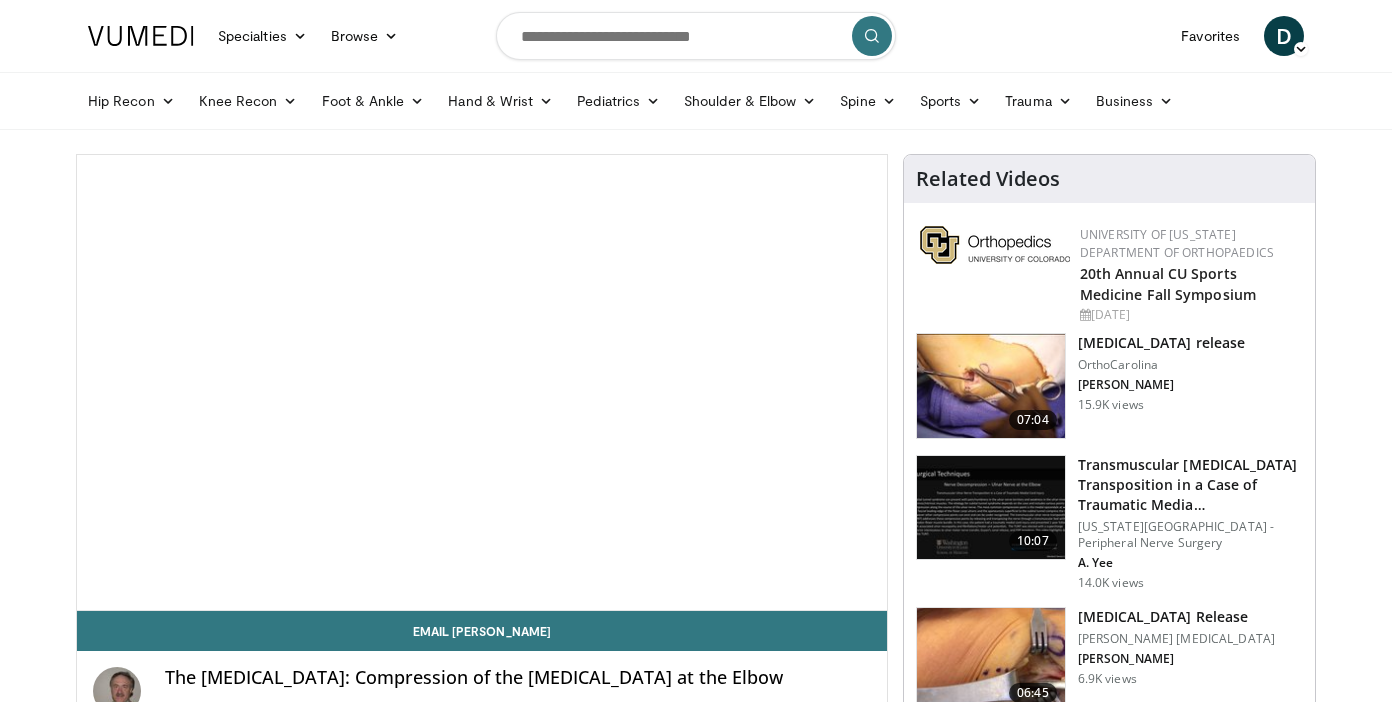scroll, scrollTop: 0, scrollLeft: 0, axis: both 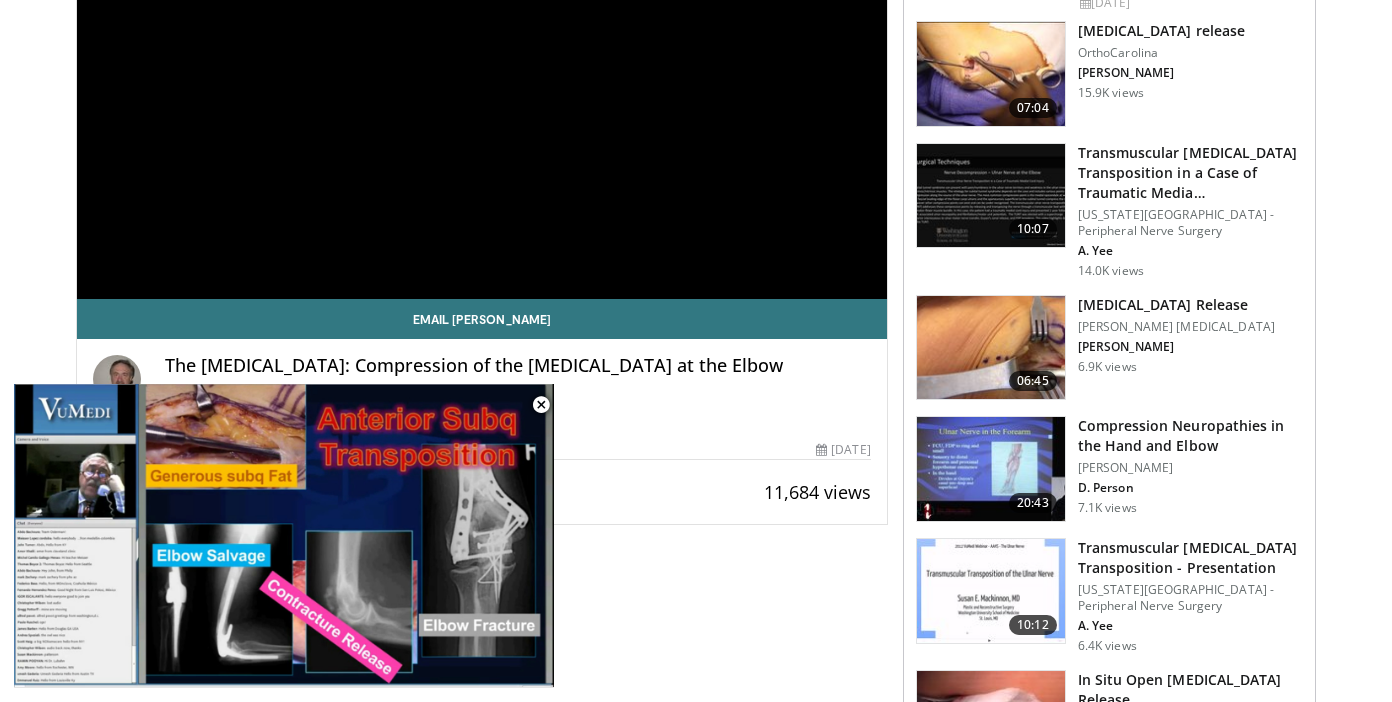 click at bounding box center (991, 591) 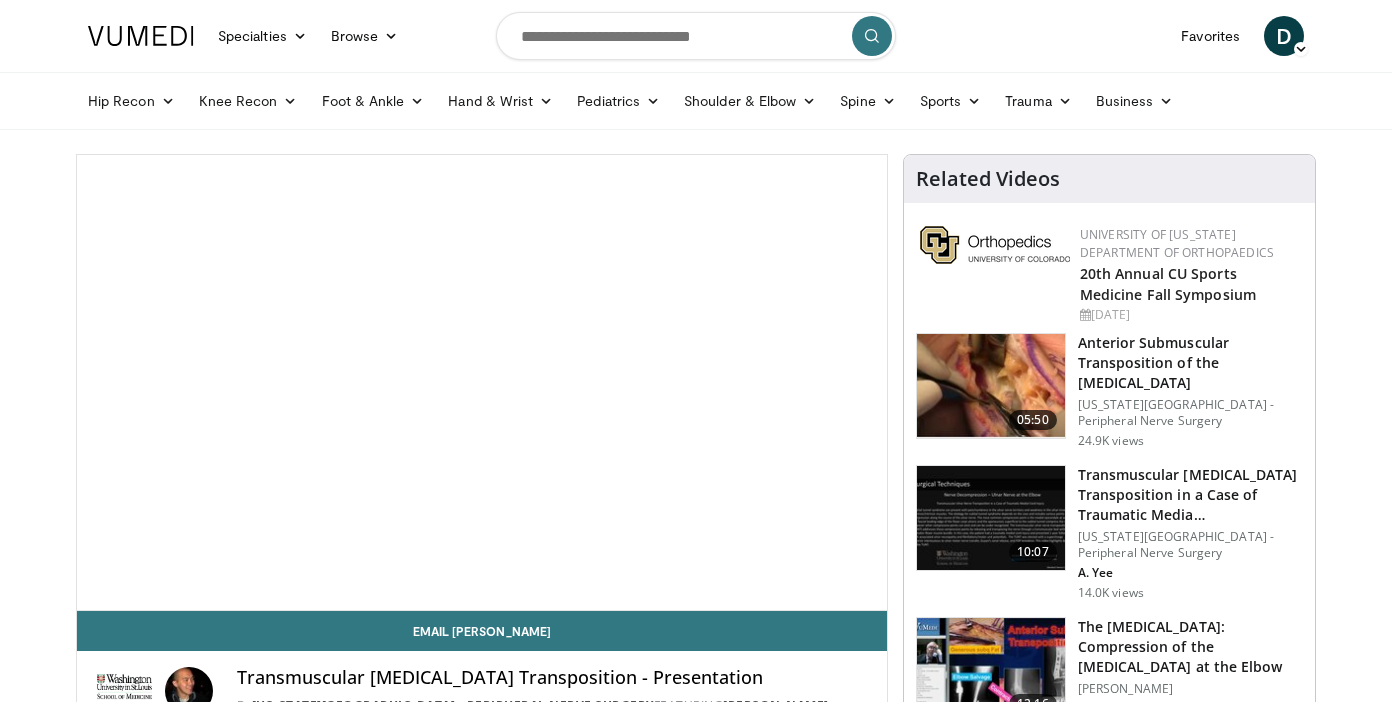 scroll, scrollTop: 0, scrollLeft: 0, axis: both 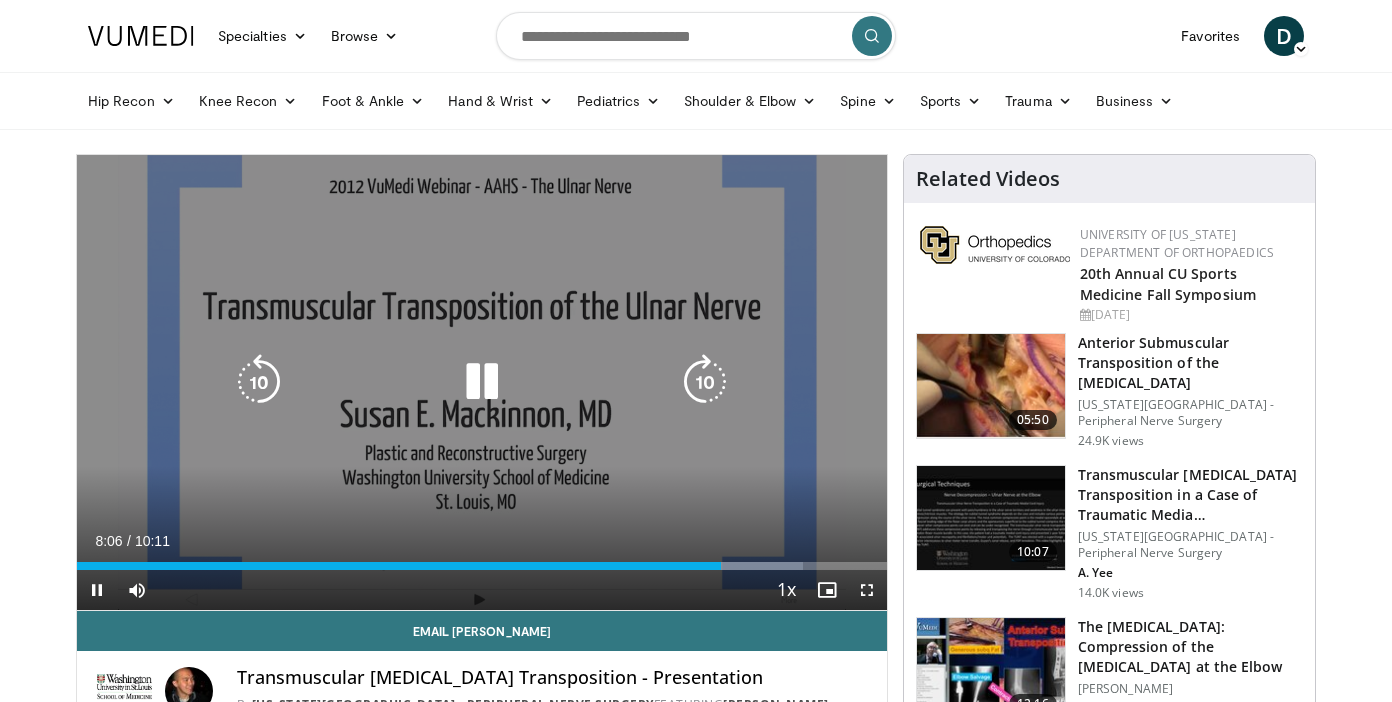 click at bounding box center [482, 382] 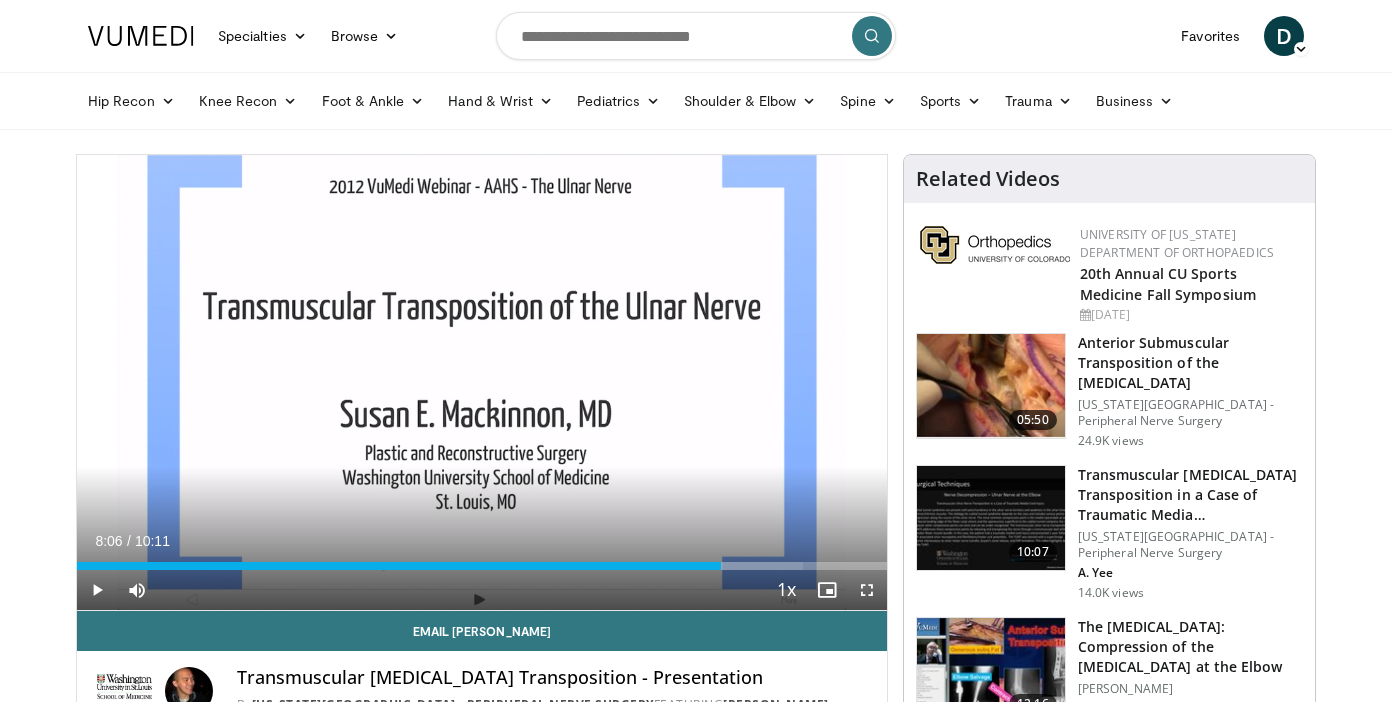 click at bounding box center [991, 386] 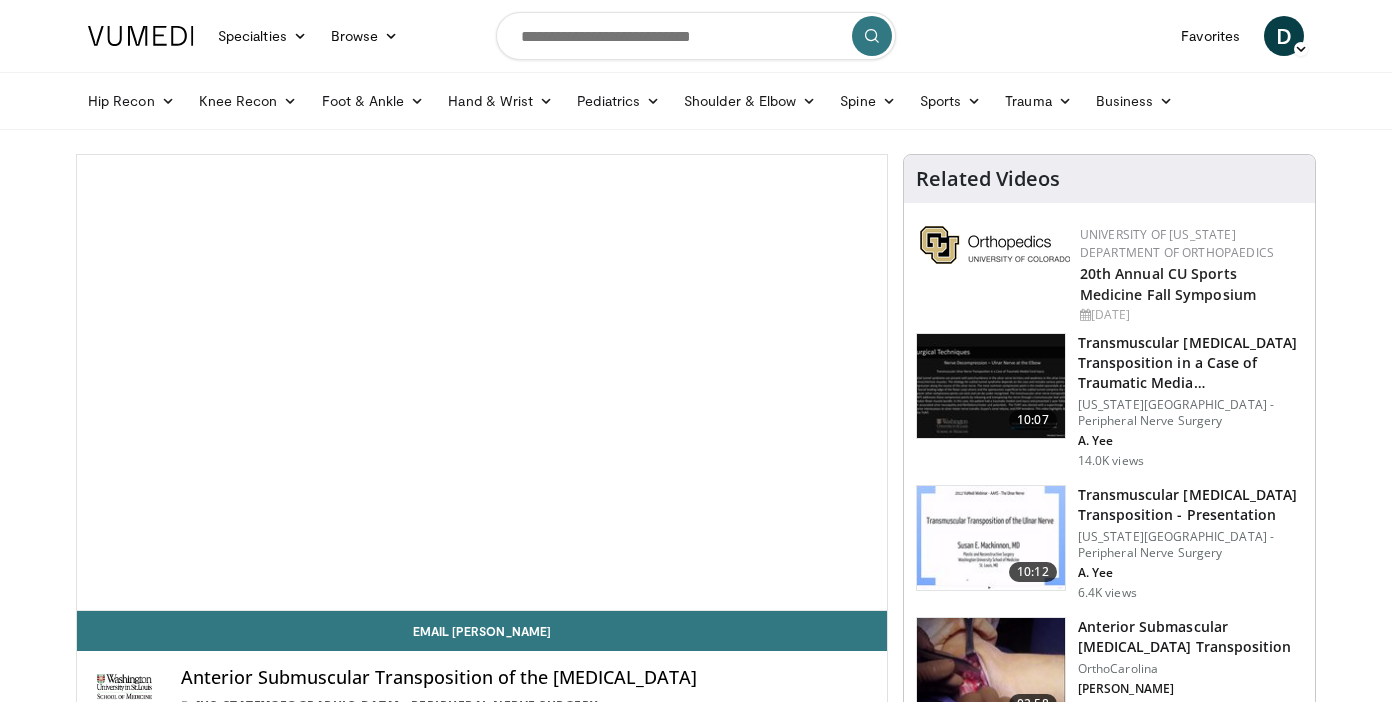 scroll, scrollTop: 0, scrollLeft: 0, axis: both 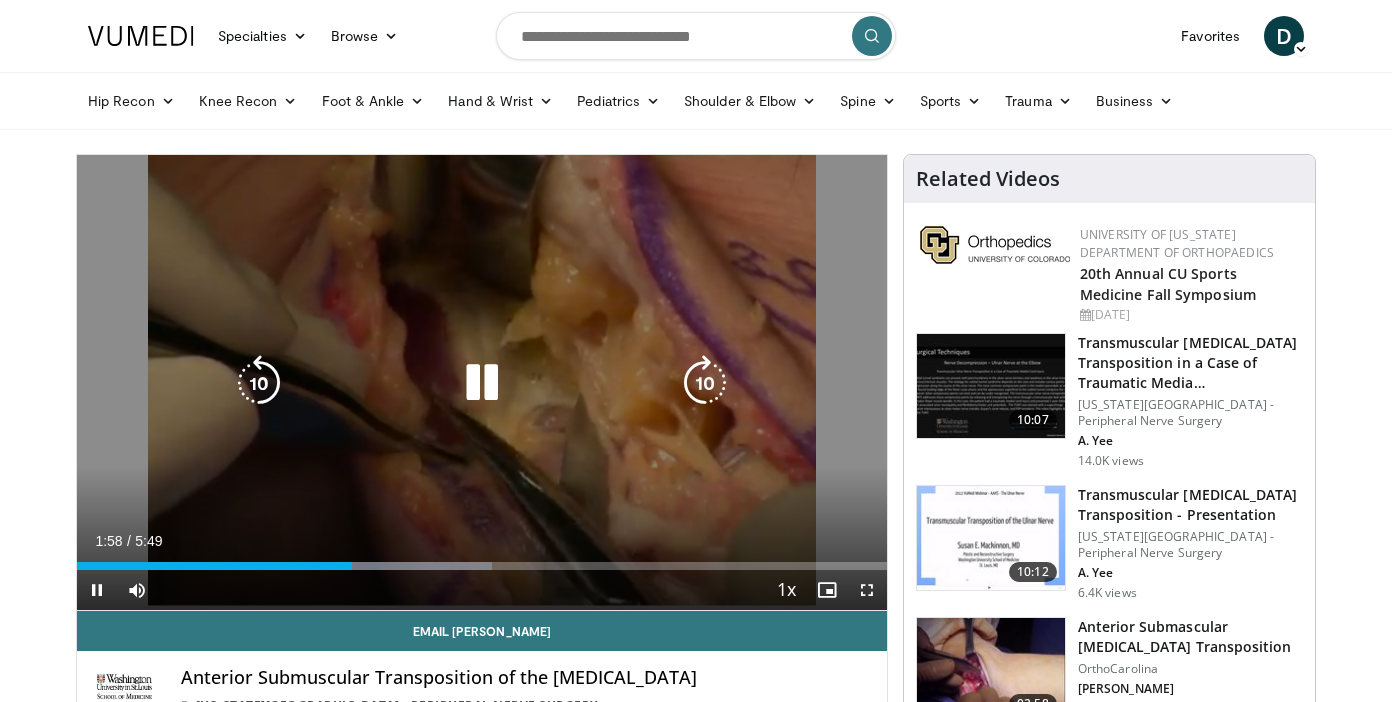 click at bounding box center [482, 383] 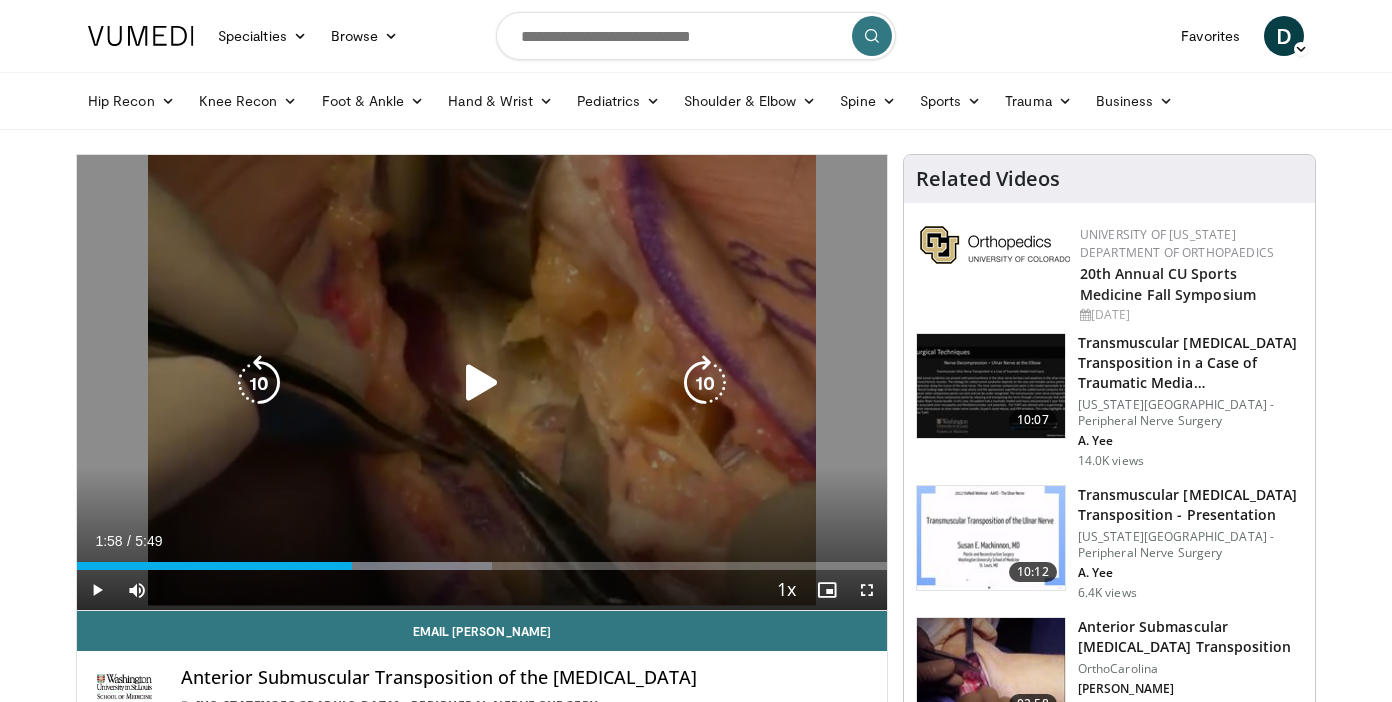 click on "10 seconds
Tap to unmute" at bounding box center [482, 382] 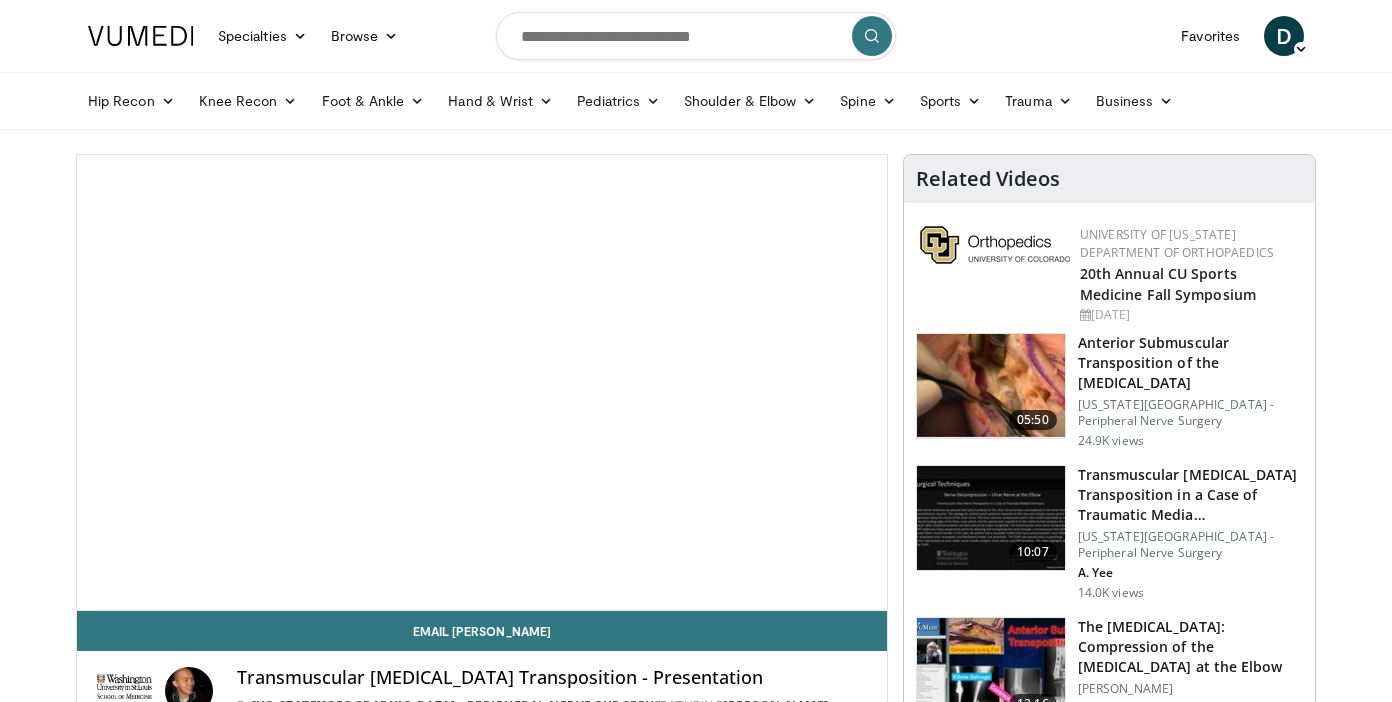 scroll, scrollTop: 0, scrollLeft: 0, axis: both 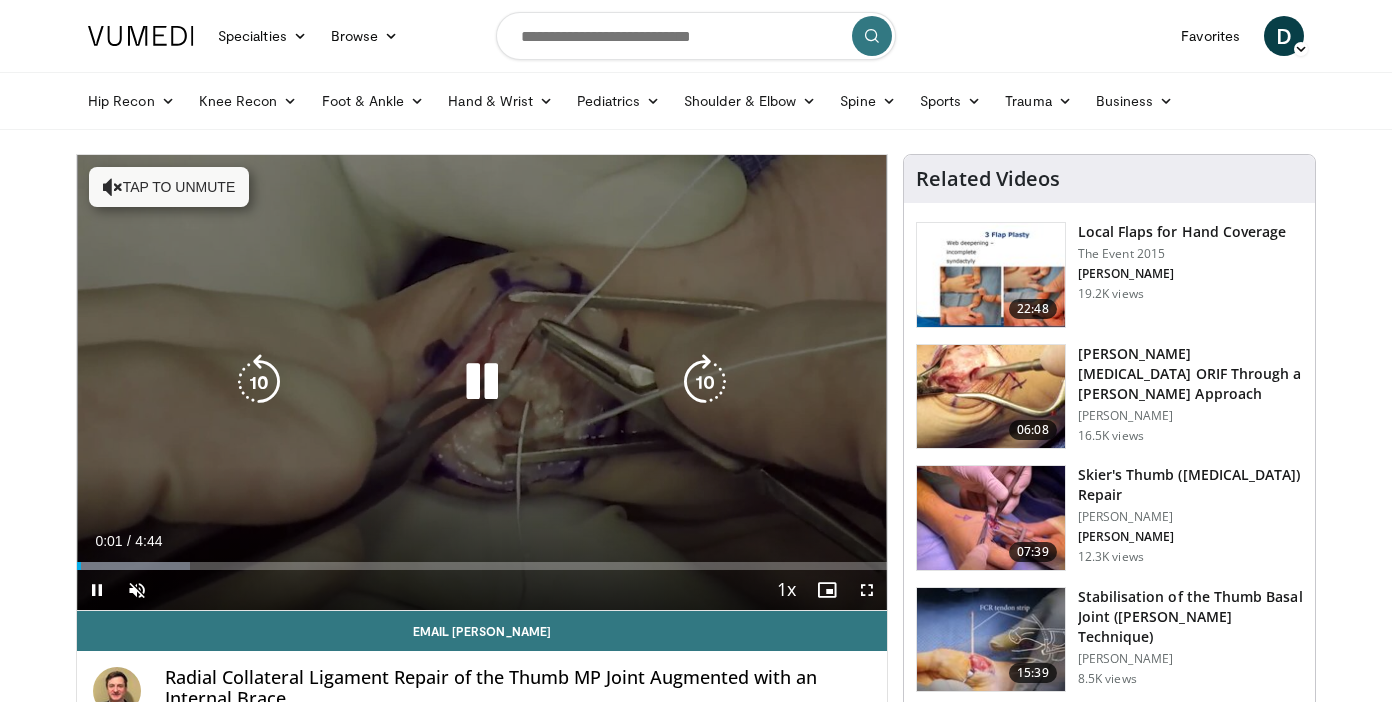 click at bounding box center [482, 382] 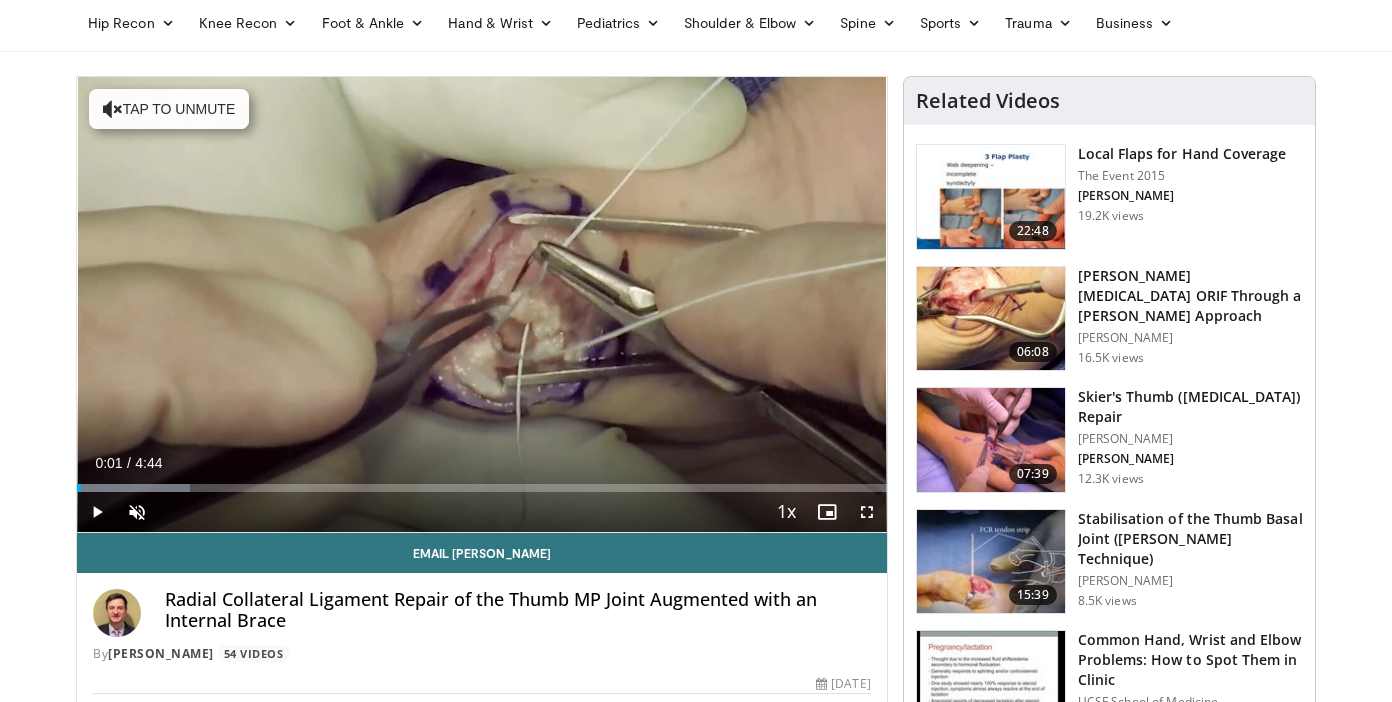 scroll, scrollTop: 0, scrollLeft: 0, axis: both 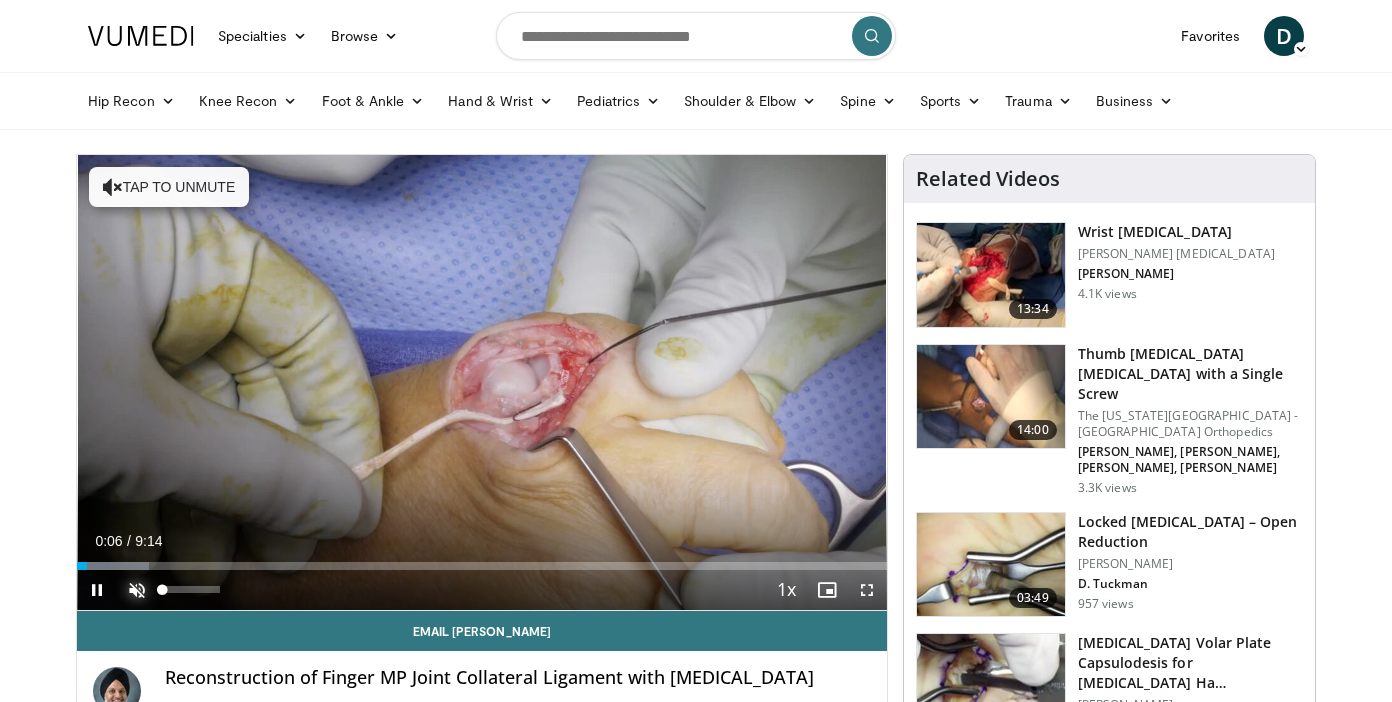 click at bounding box center [137, 590] 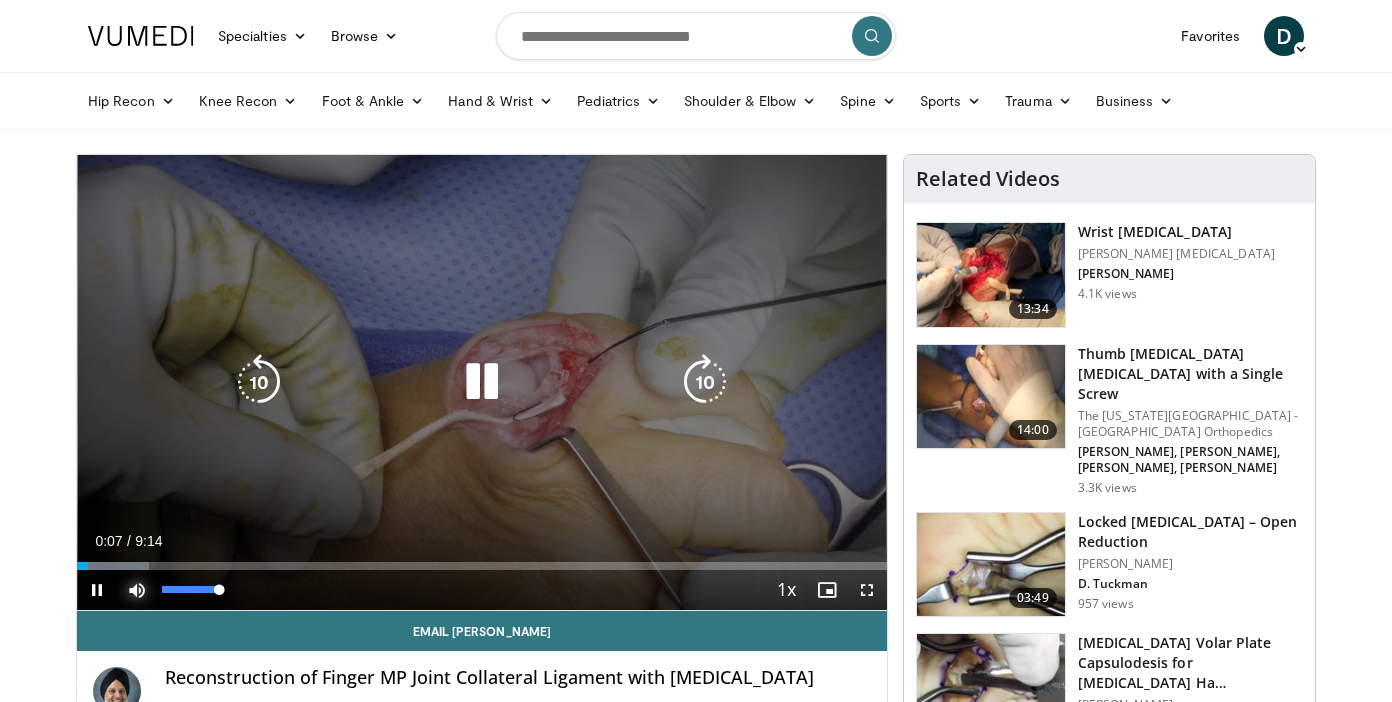 type 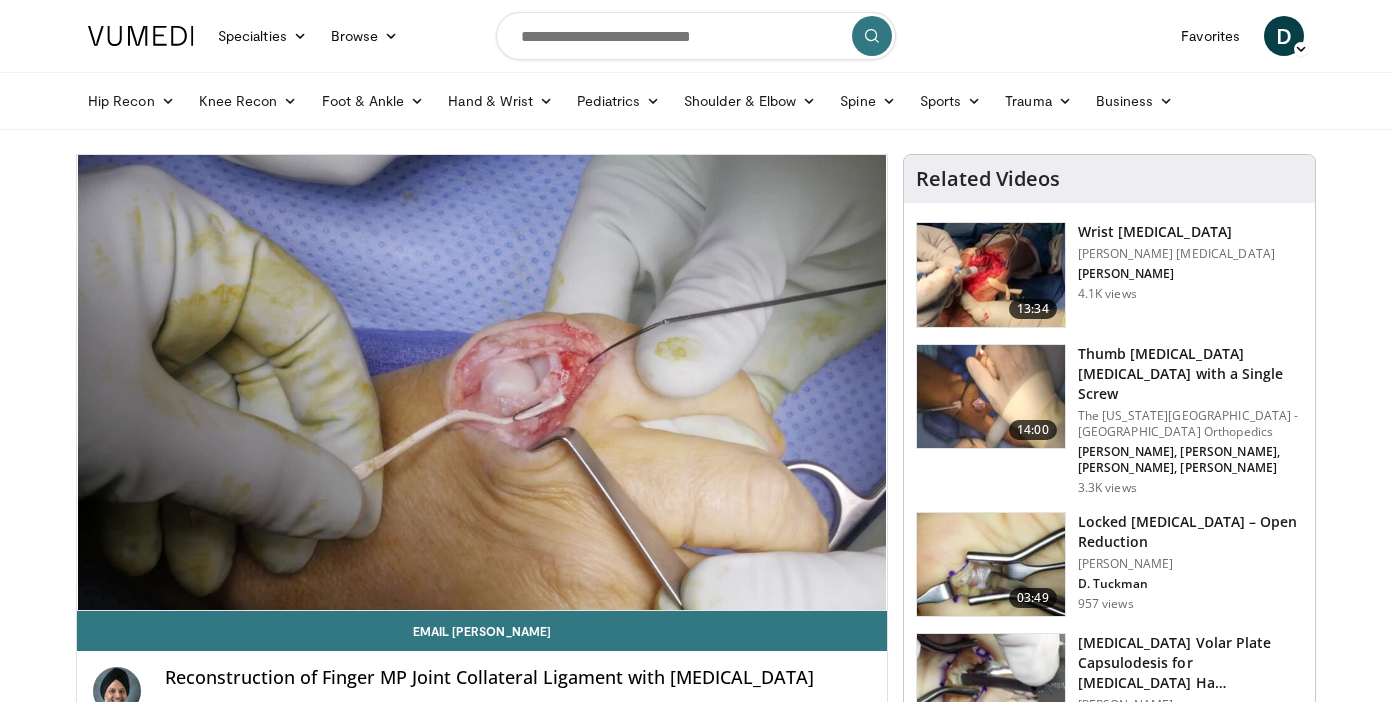 click on "Mute" at bounding box center [137, 590] 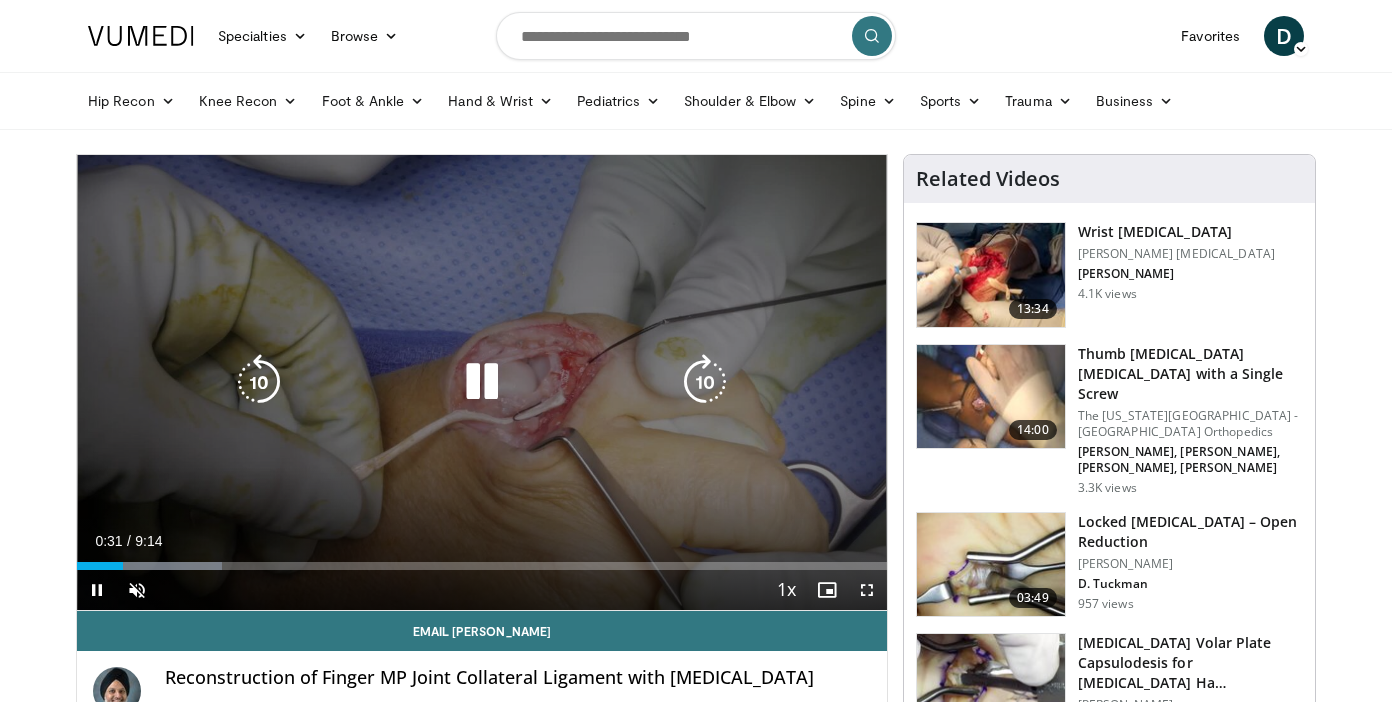 click at bounding box center [482, 382] 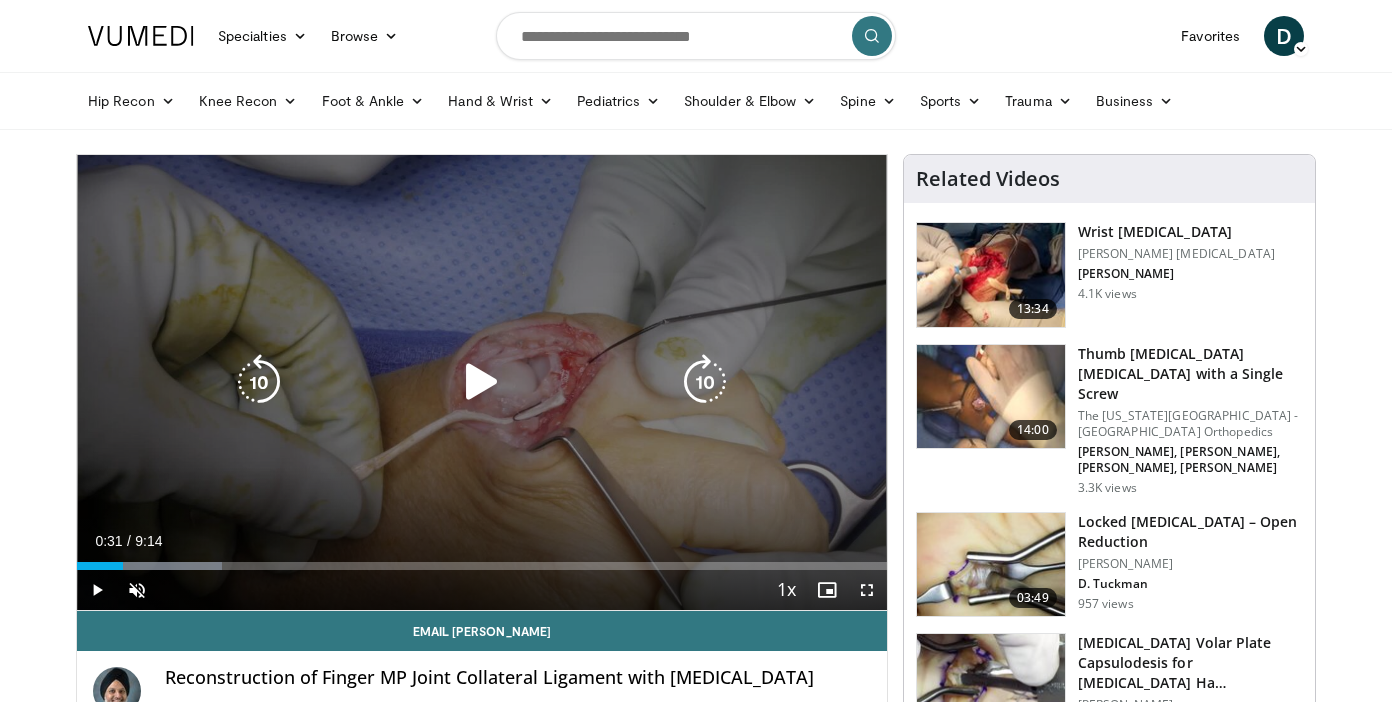 click on "10 seconds
Tap to unmute" at bounding box center (482, 382) 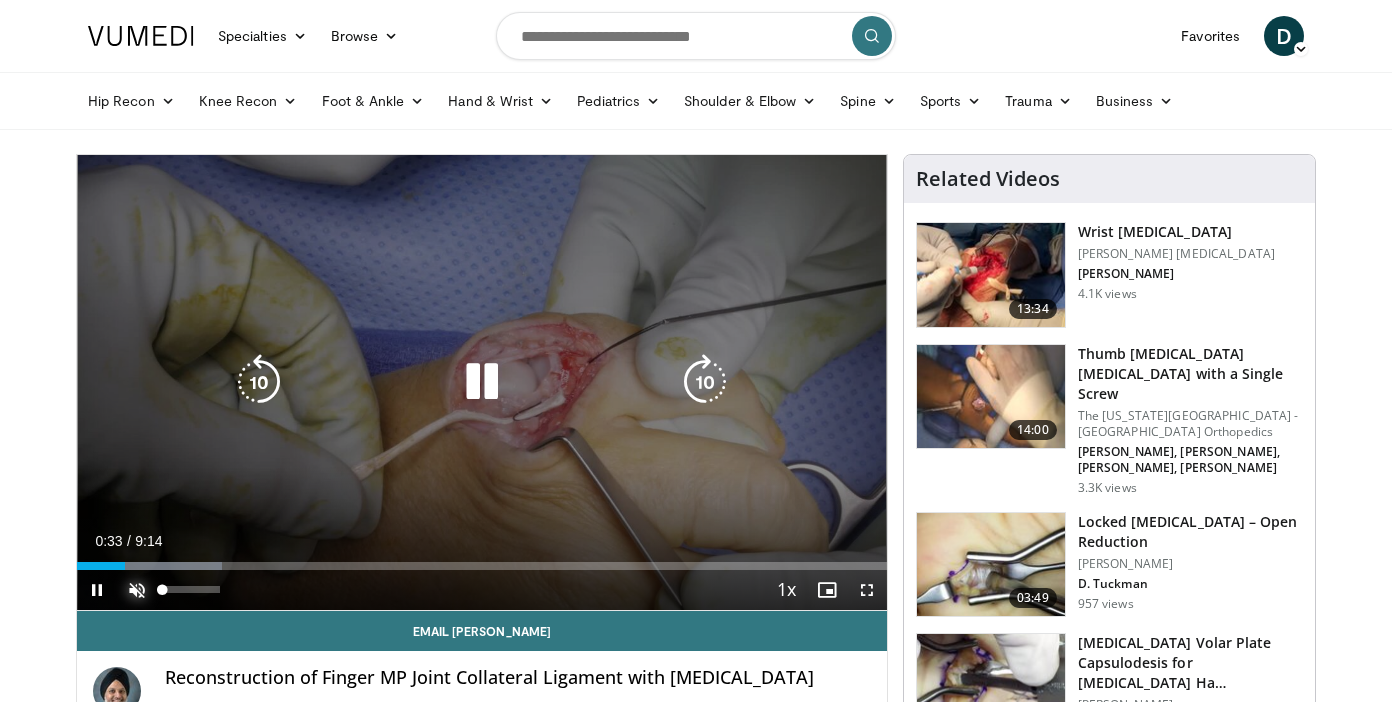 click at bounding box center (137, 590) 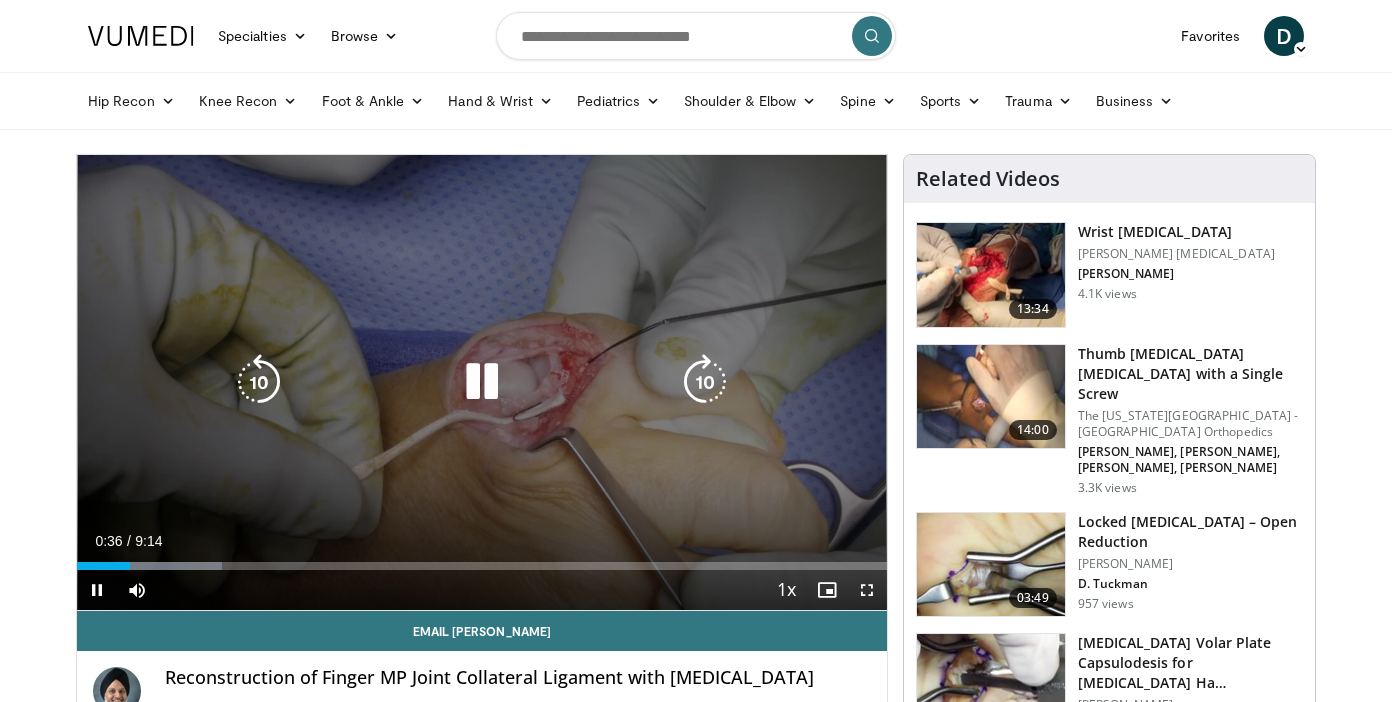 click at bounding box center (705, 382) 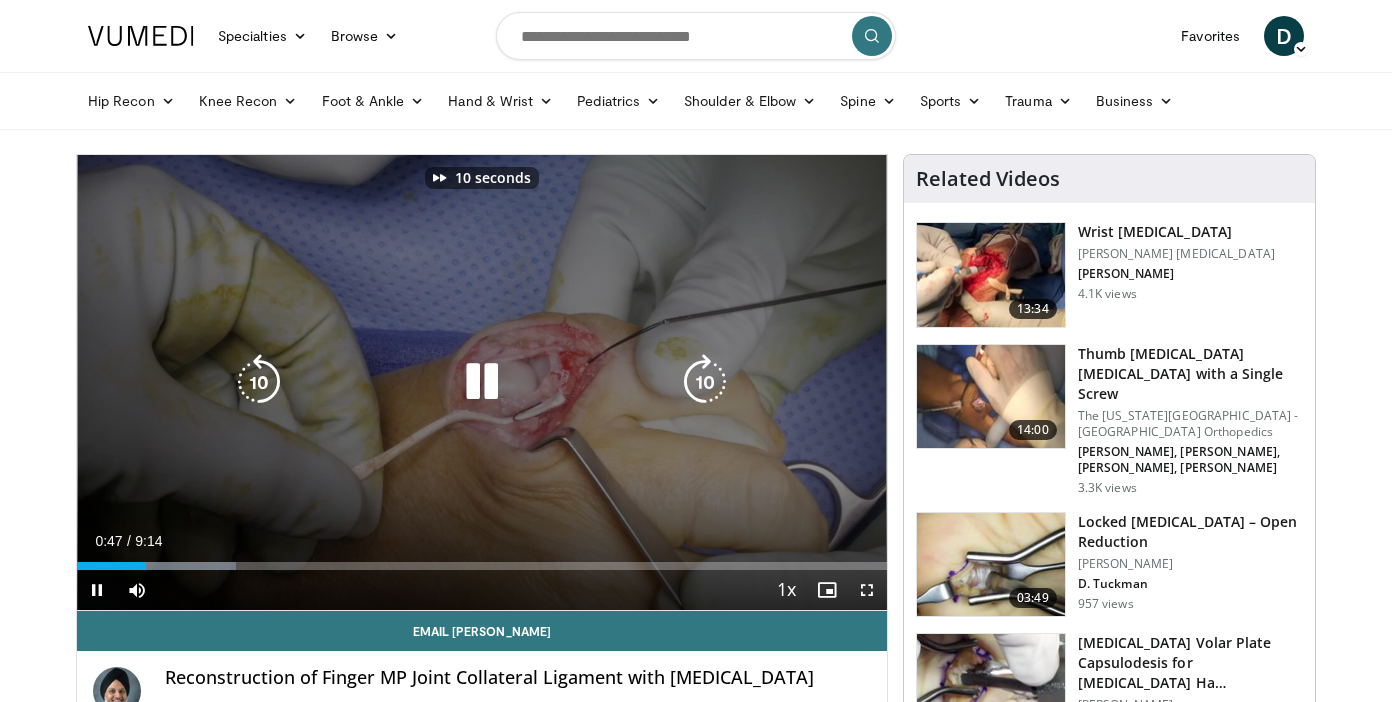 click at bounding box center (705, 382) 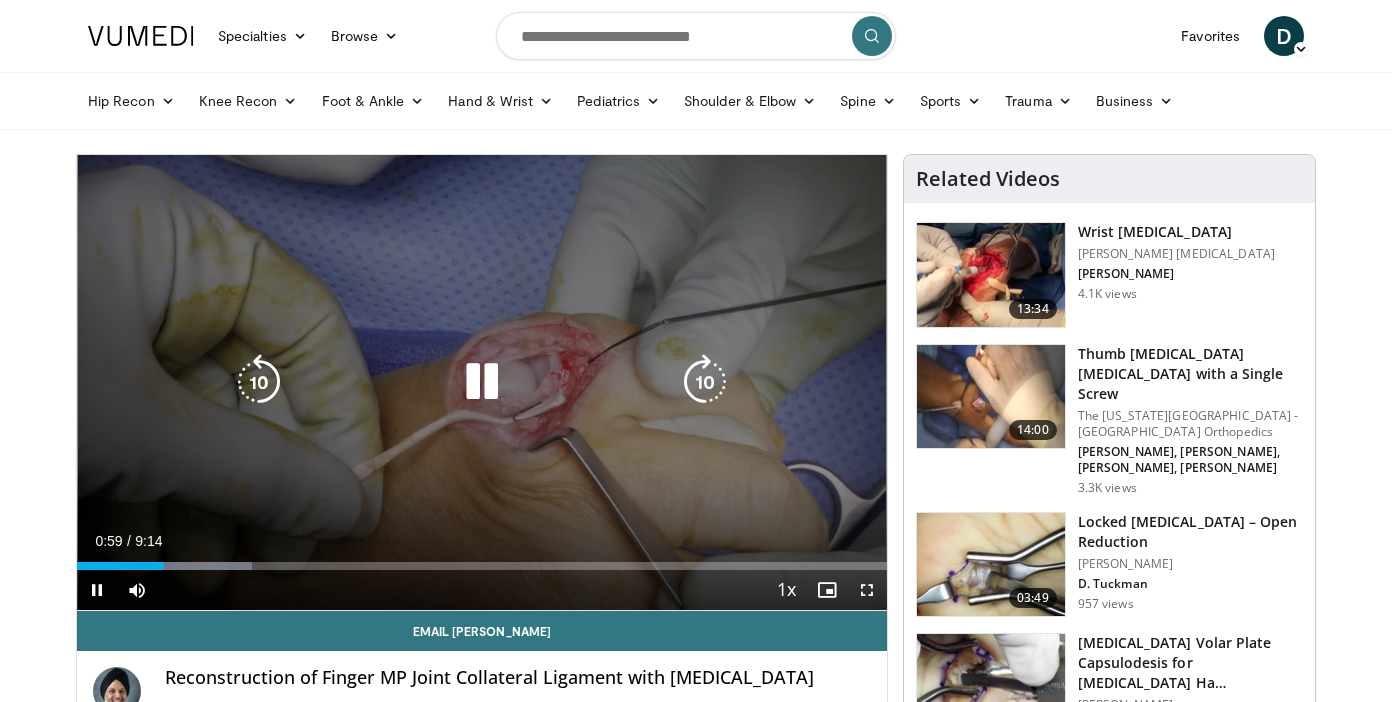 click at bounding box center (482, 382) 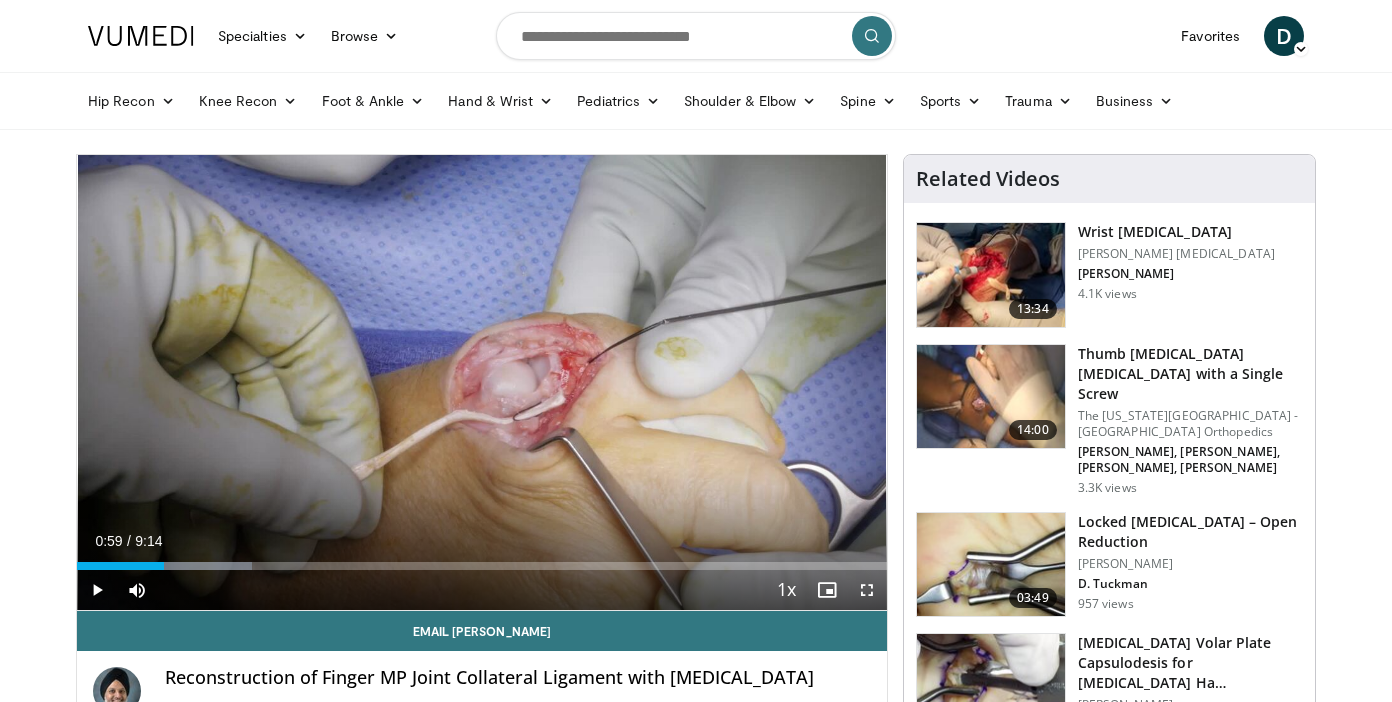 type 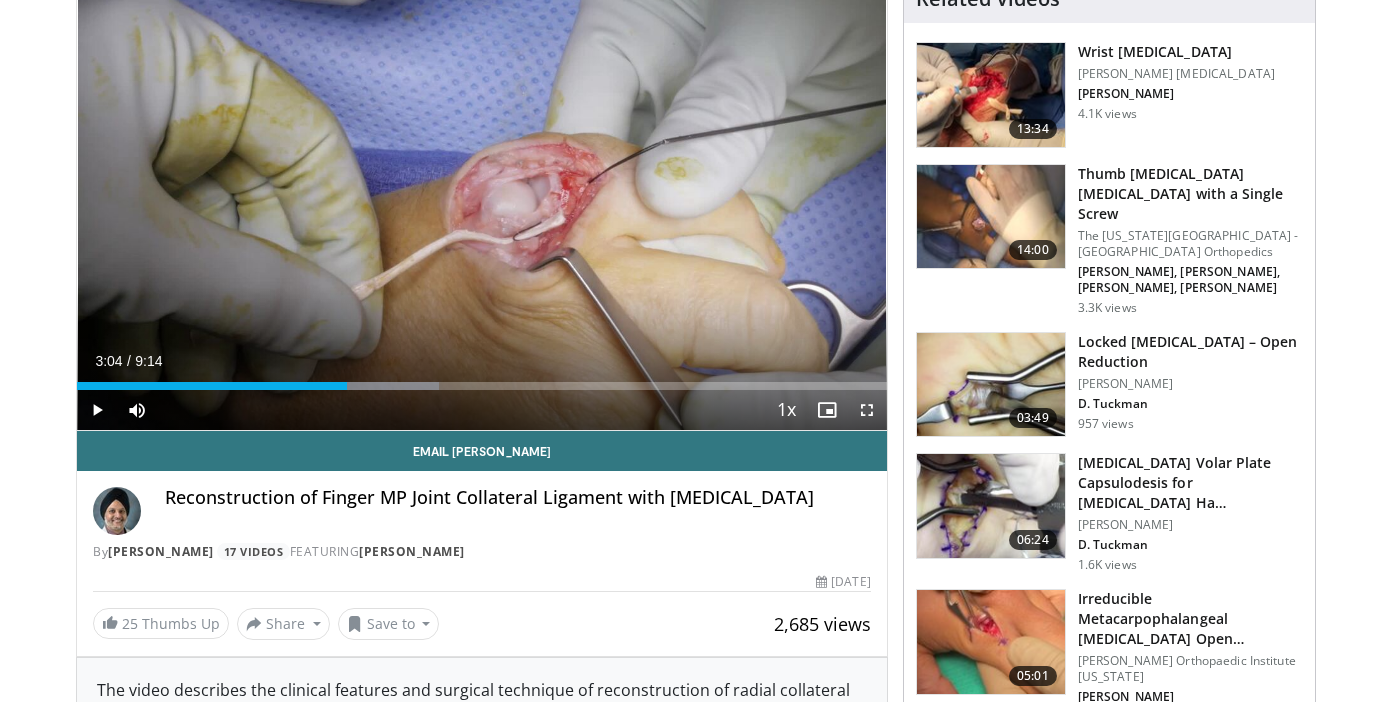 scroll, scrollTop: 184, scrollLeft: 0, axis: vertical 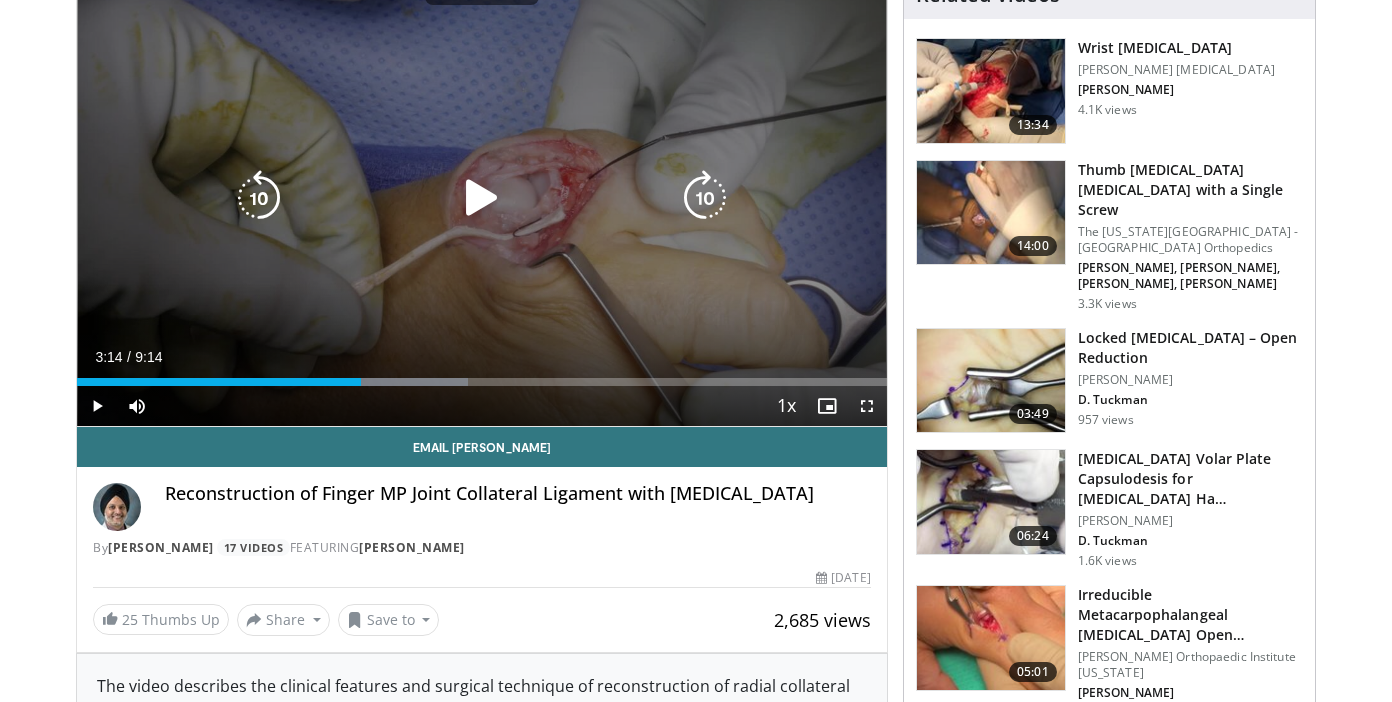 click at bounding box center [482, 198] 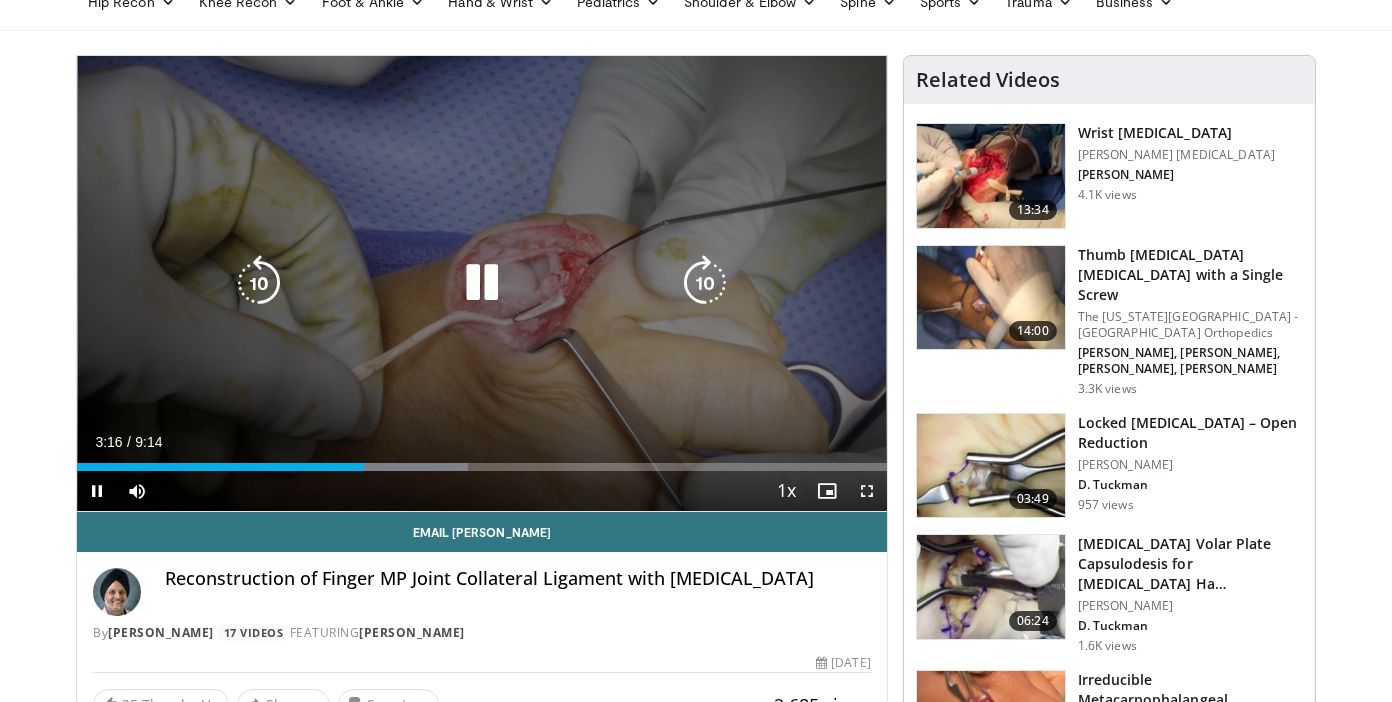 scroll, scrollTop: 95, scrollLeft: 0, axis: vertical 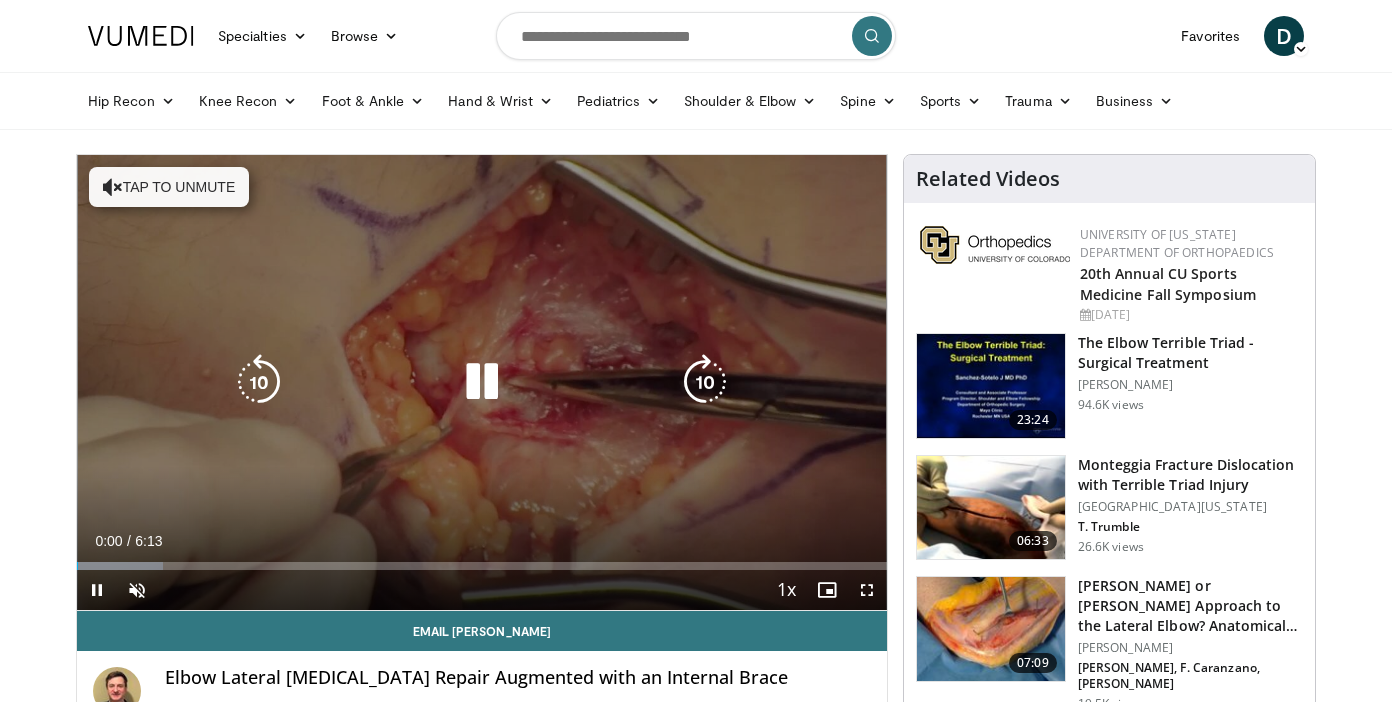 click at bounding box center (482, 382) 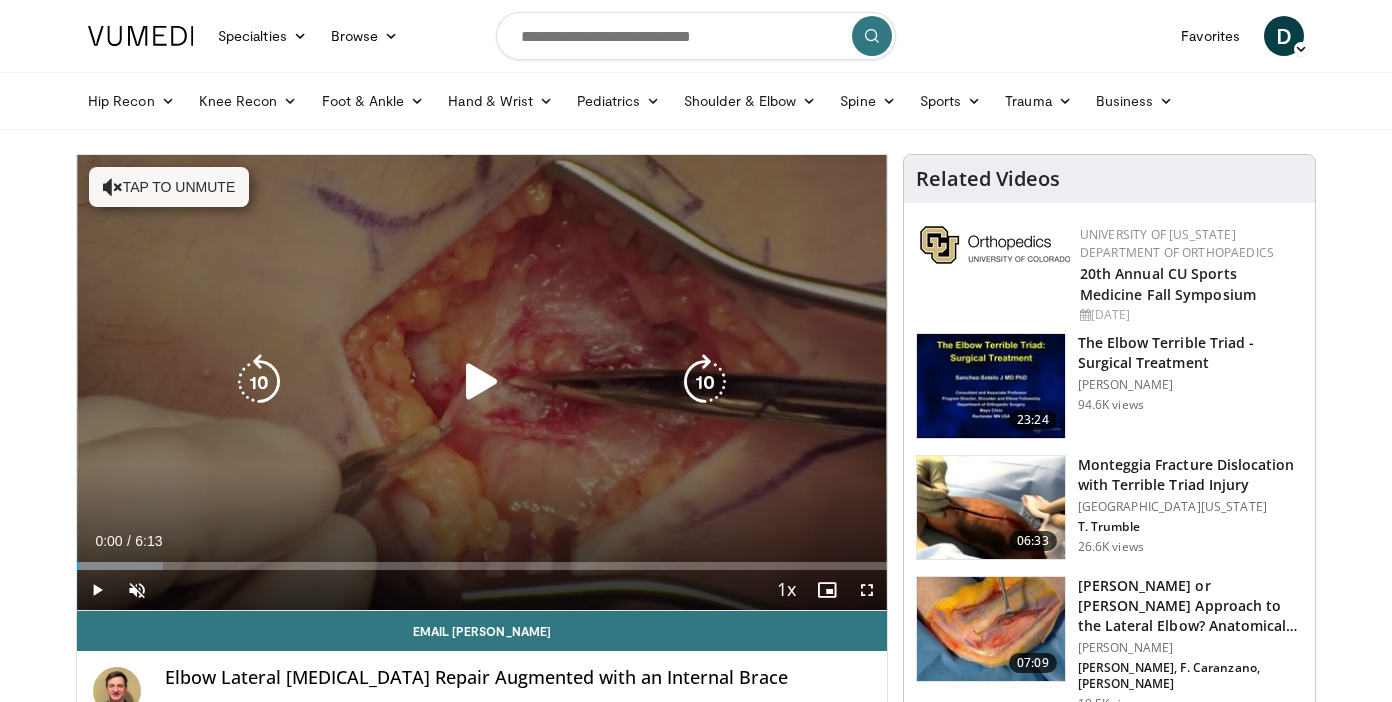 click at bounding box center (482, 382) 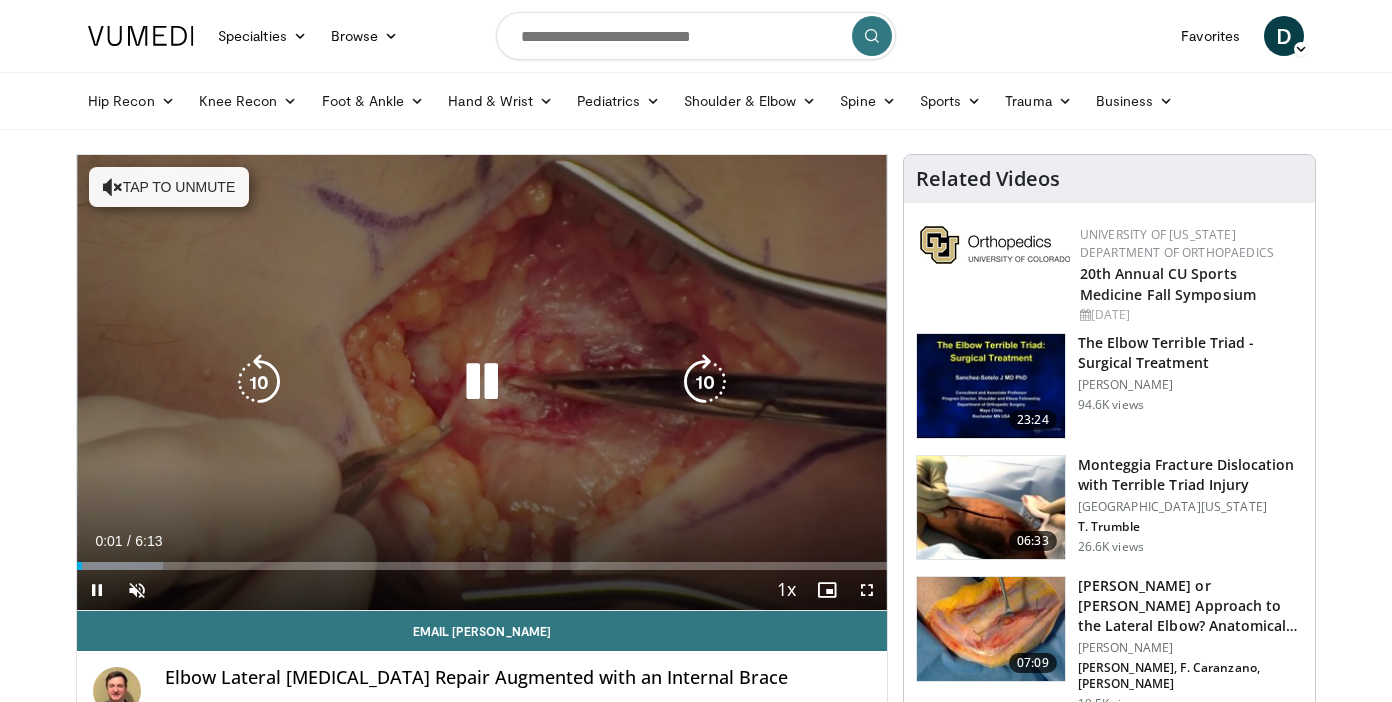 type 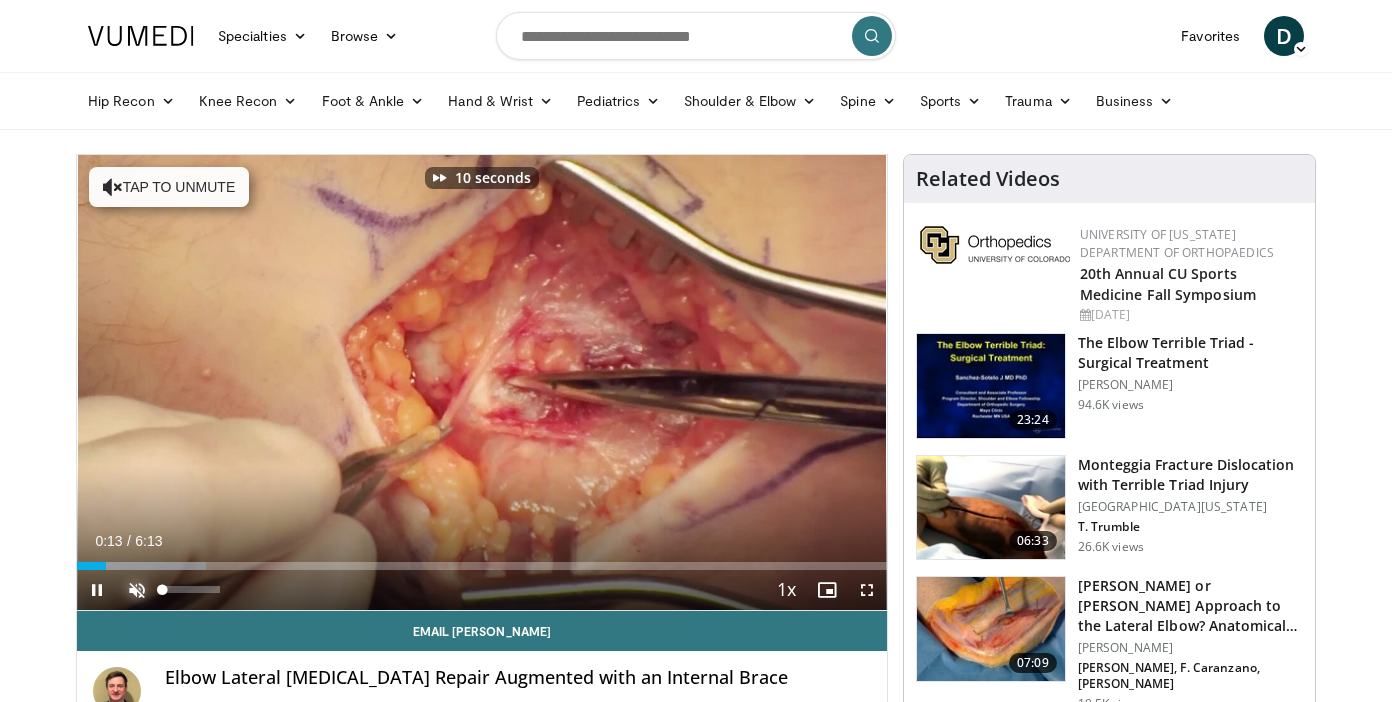 click at bounding box center [137, 590] 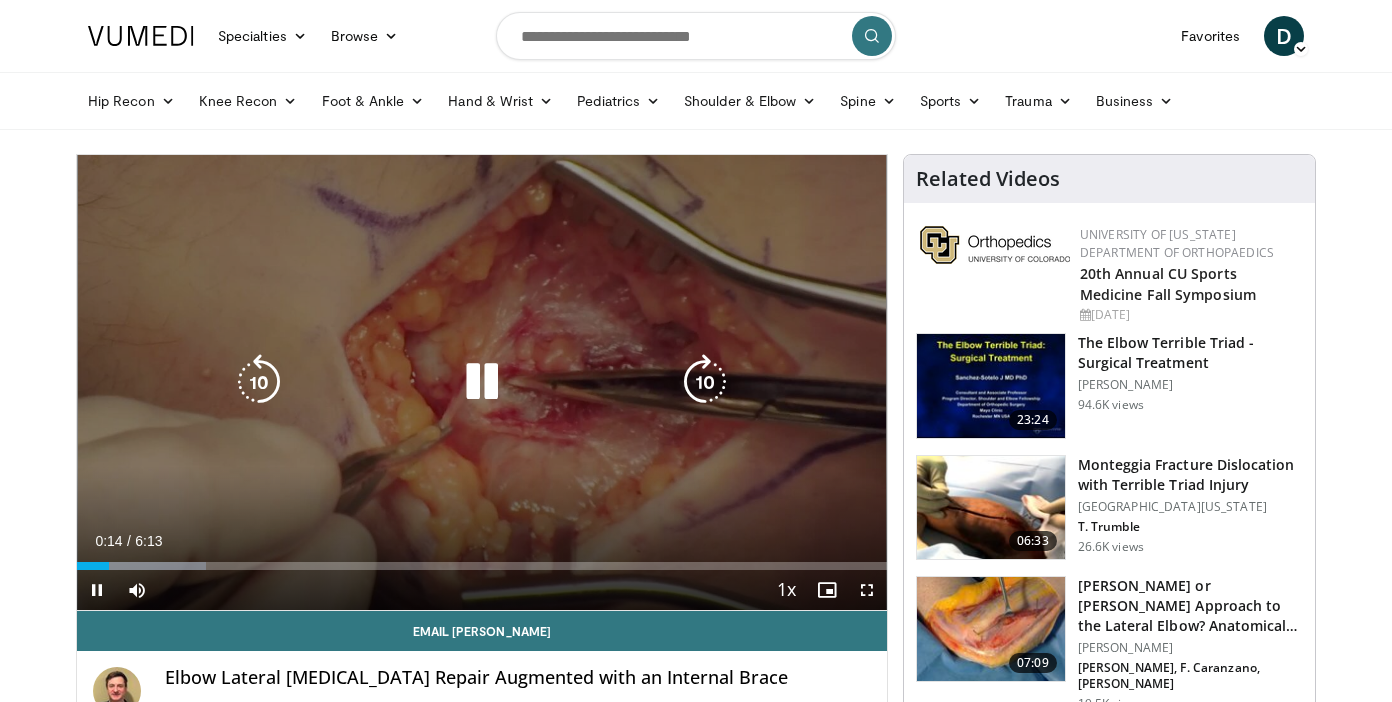 click at bounding box center (259, 382) 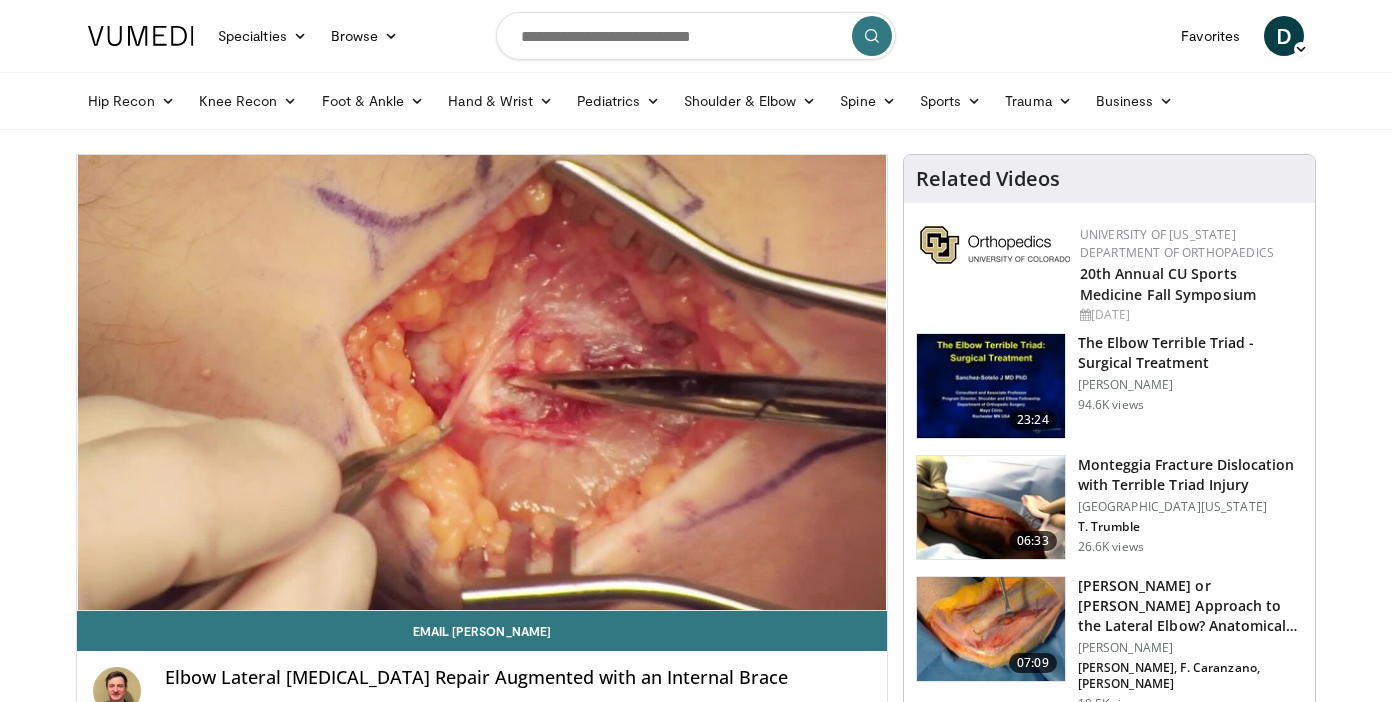 click at bounding box center [991, 386] 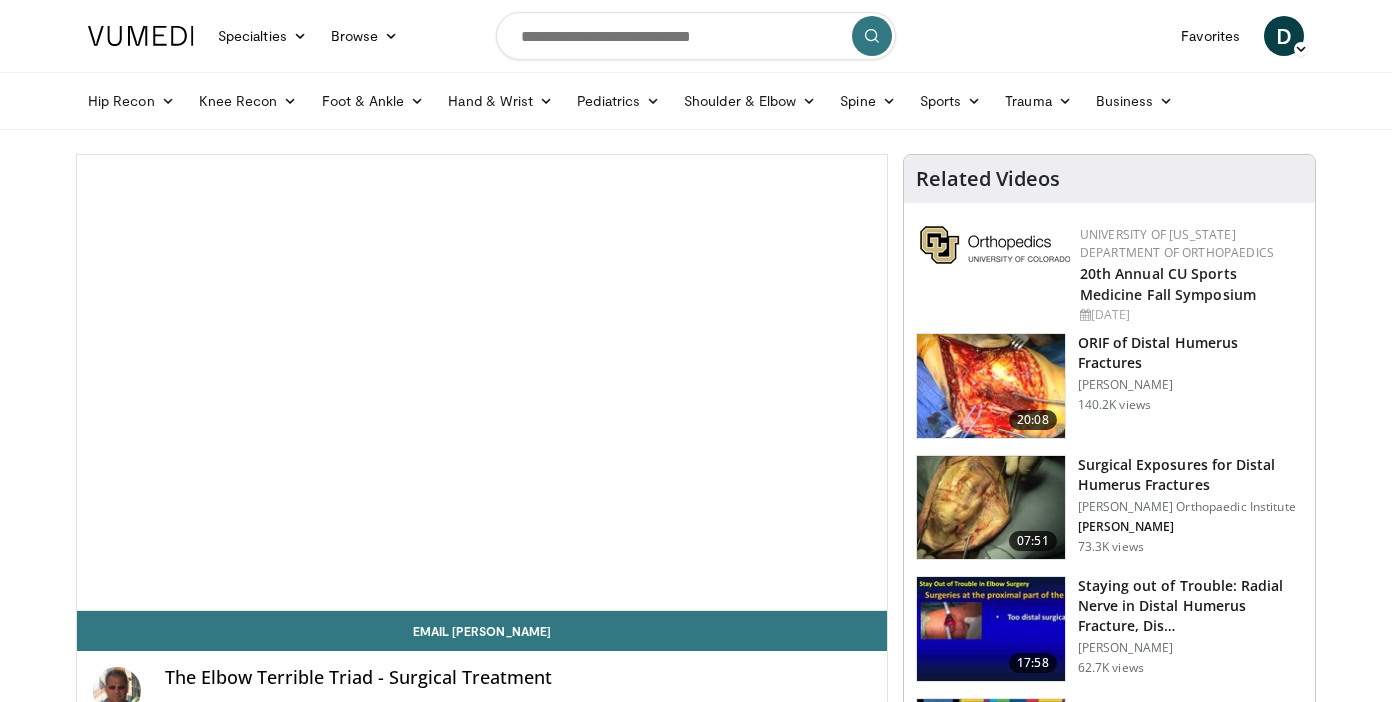scroll, scrollTop: 0, scrollLeft: 0, axis: both 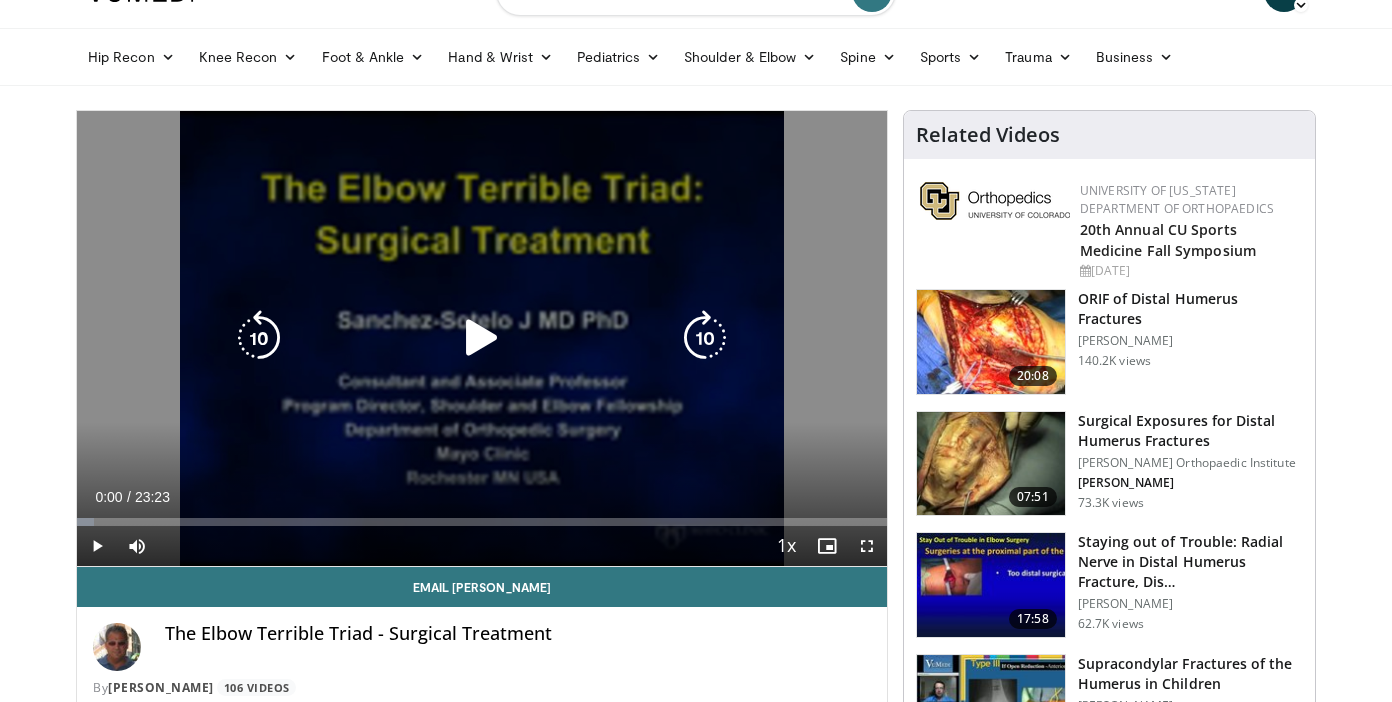 click at bounding box center [482, 338] 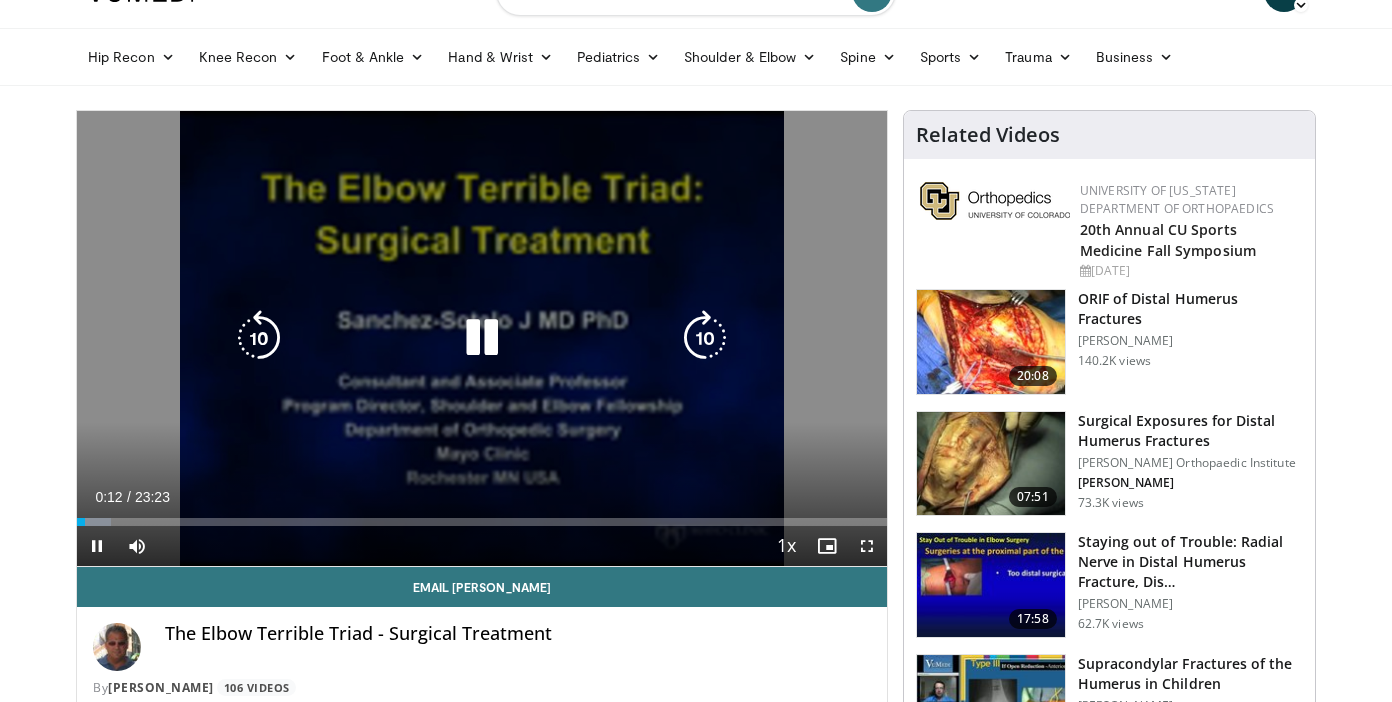 click on "10 seconds
Tap to unmute" at bounding box center (482, 338) 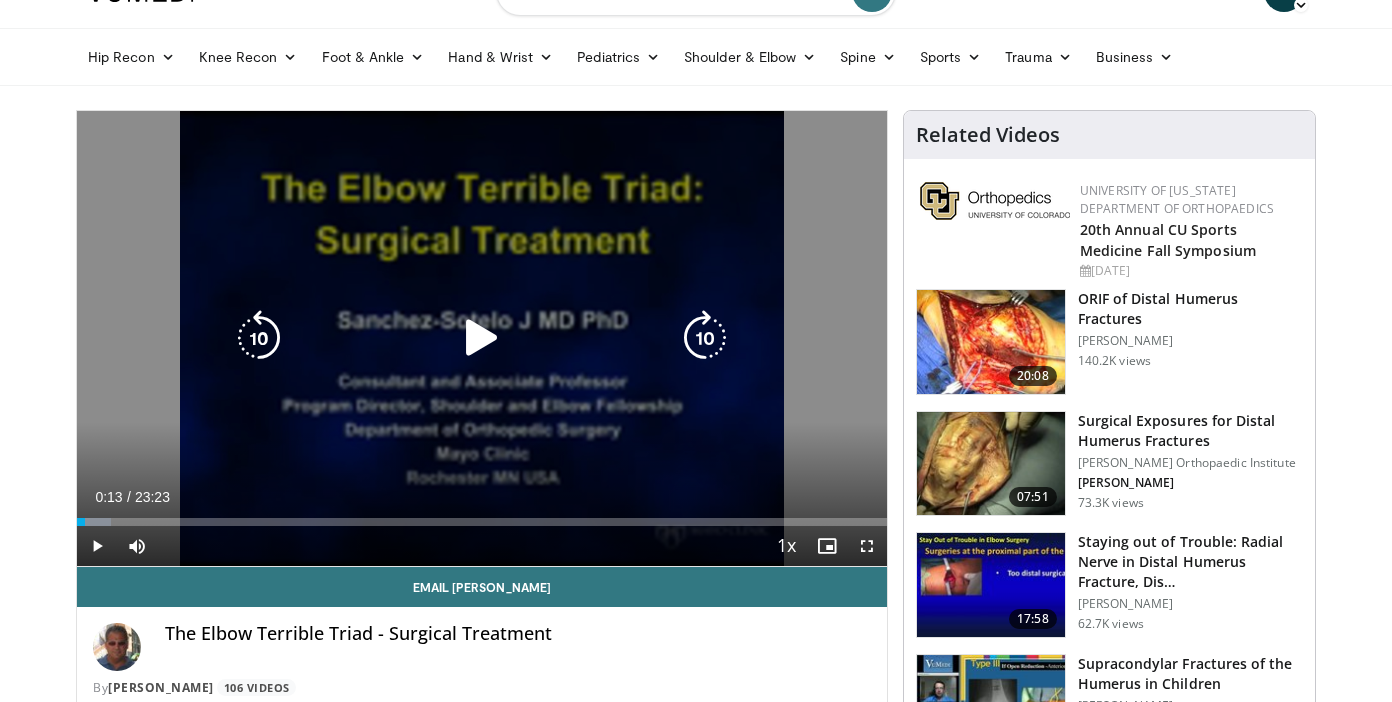 click on "10 seconds
Tap to unmute" at bounding box center (482, 338) 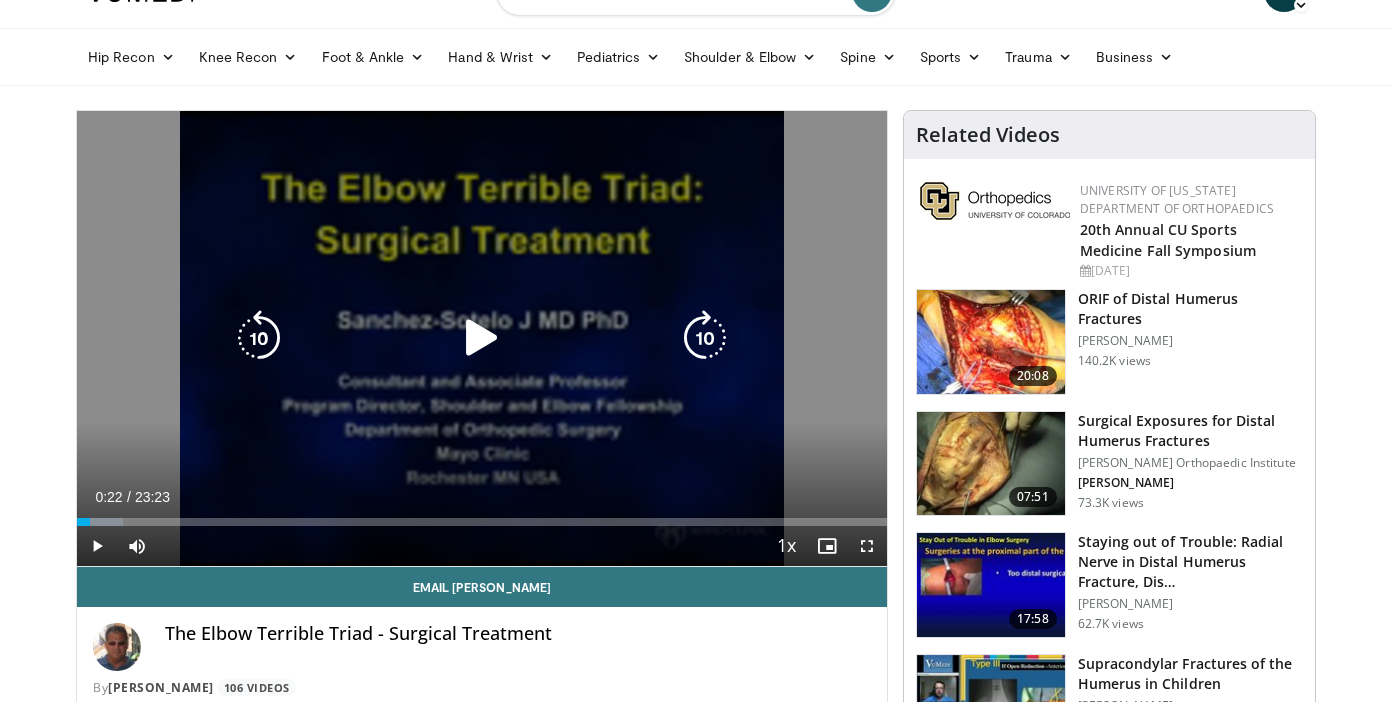 click on "10 seconds
Tap to unmute" at bounding box center [482, 338] 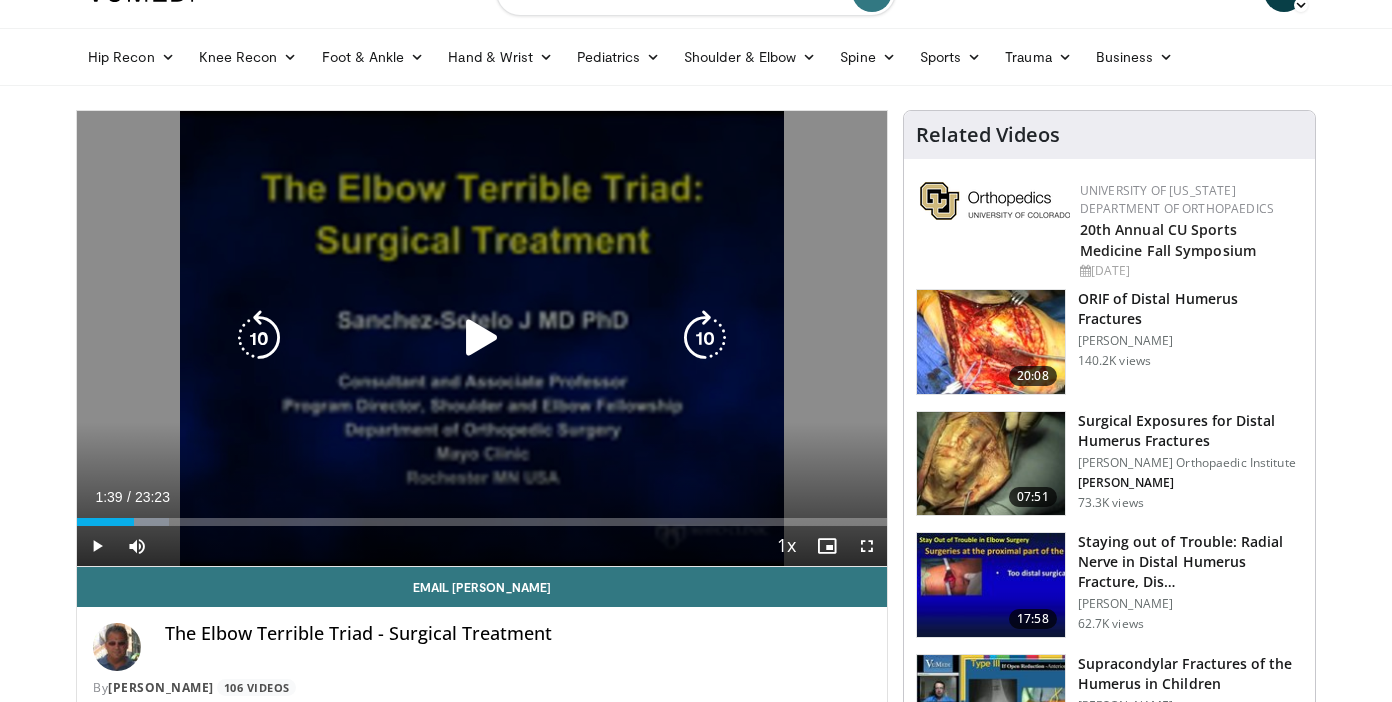 click at bounding box center (482, 338) 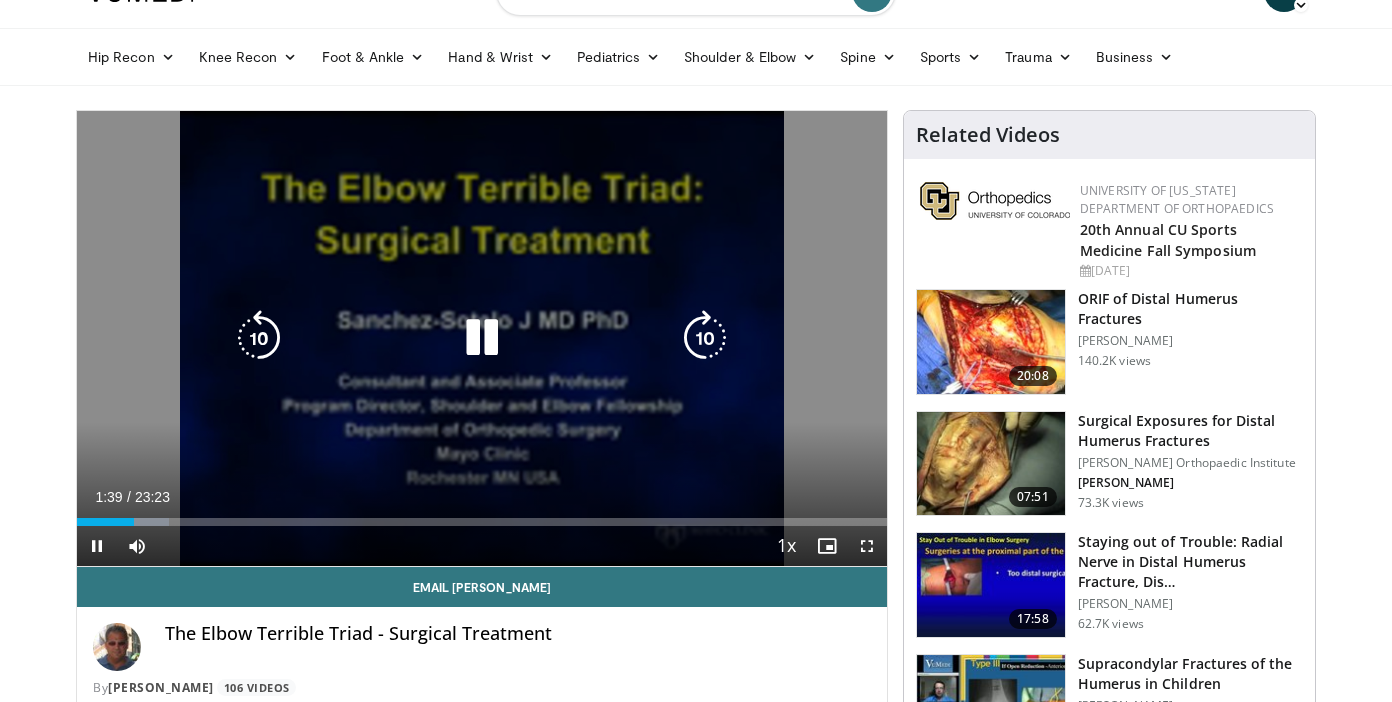 type 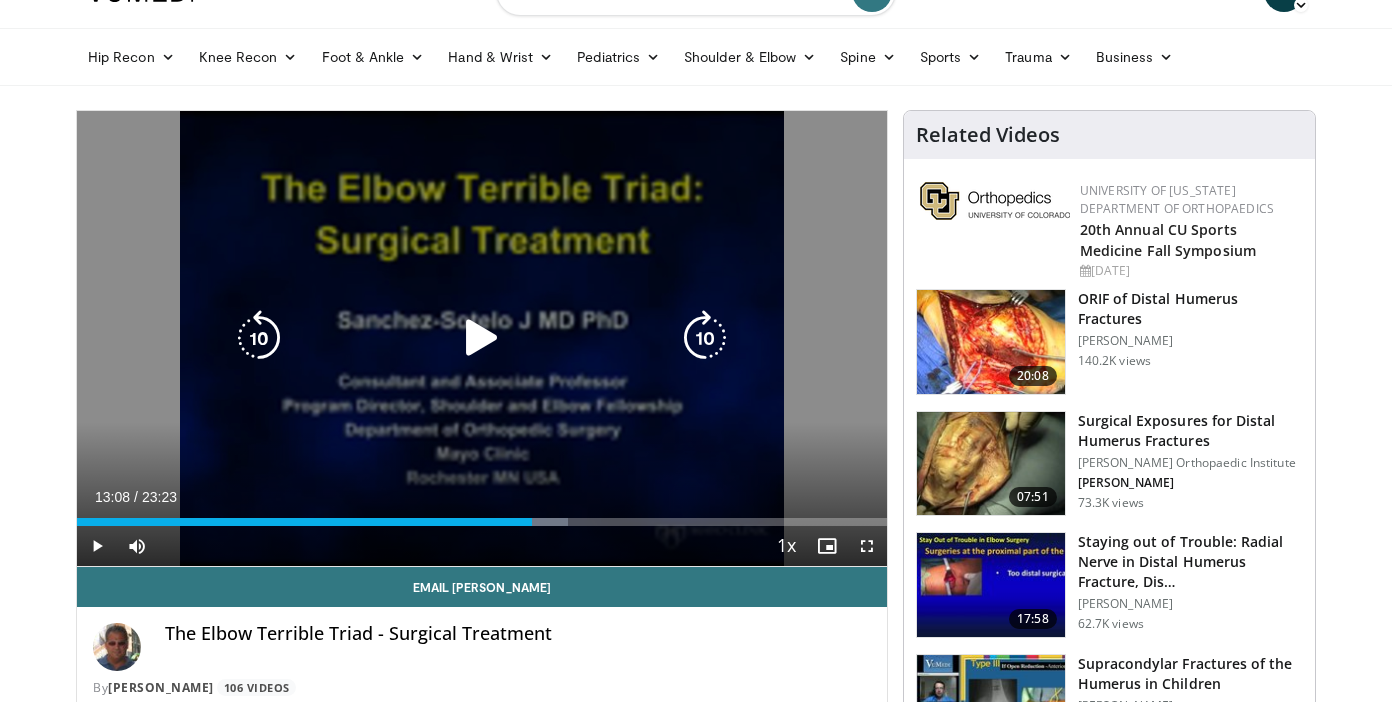 click on "110 seconds
Tap to unmute" at bounding box center (482, 338) 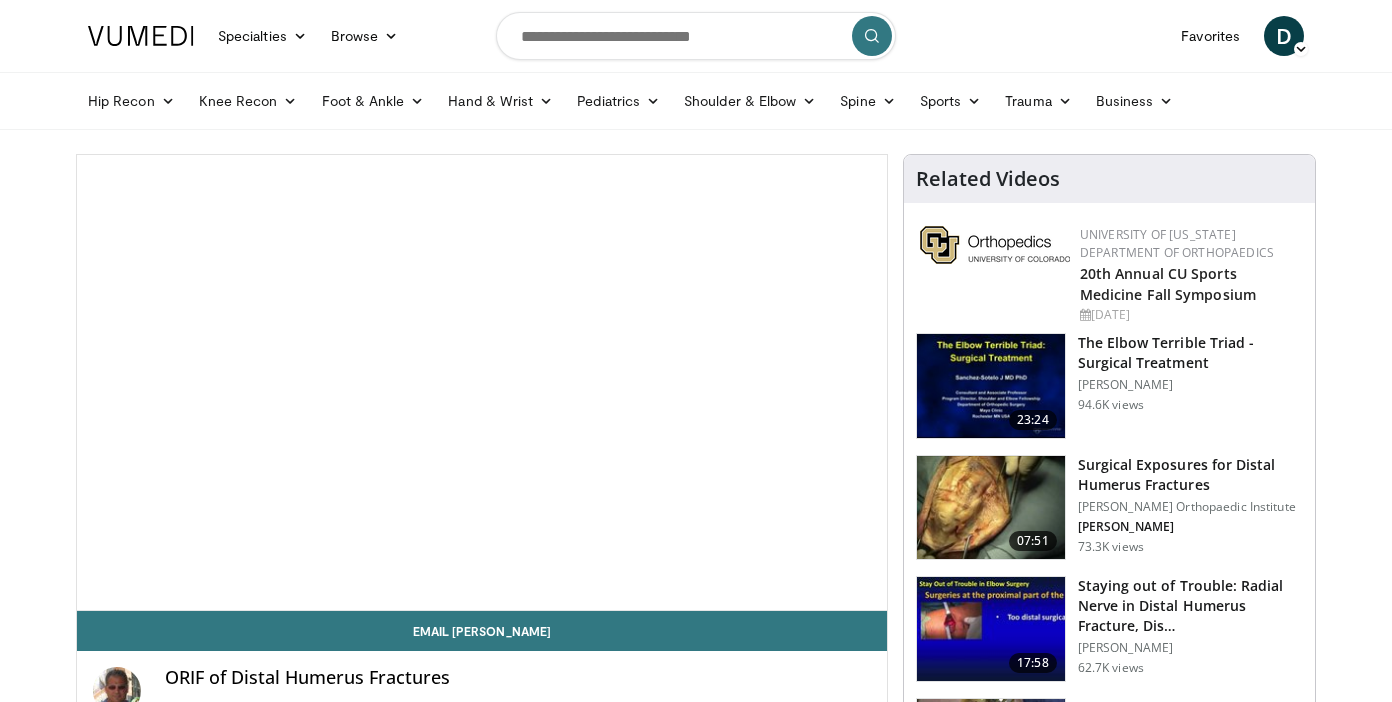 scroll, scrollTop: 0, scrollLeft: 0, axis: both 